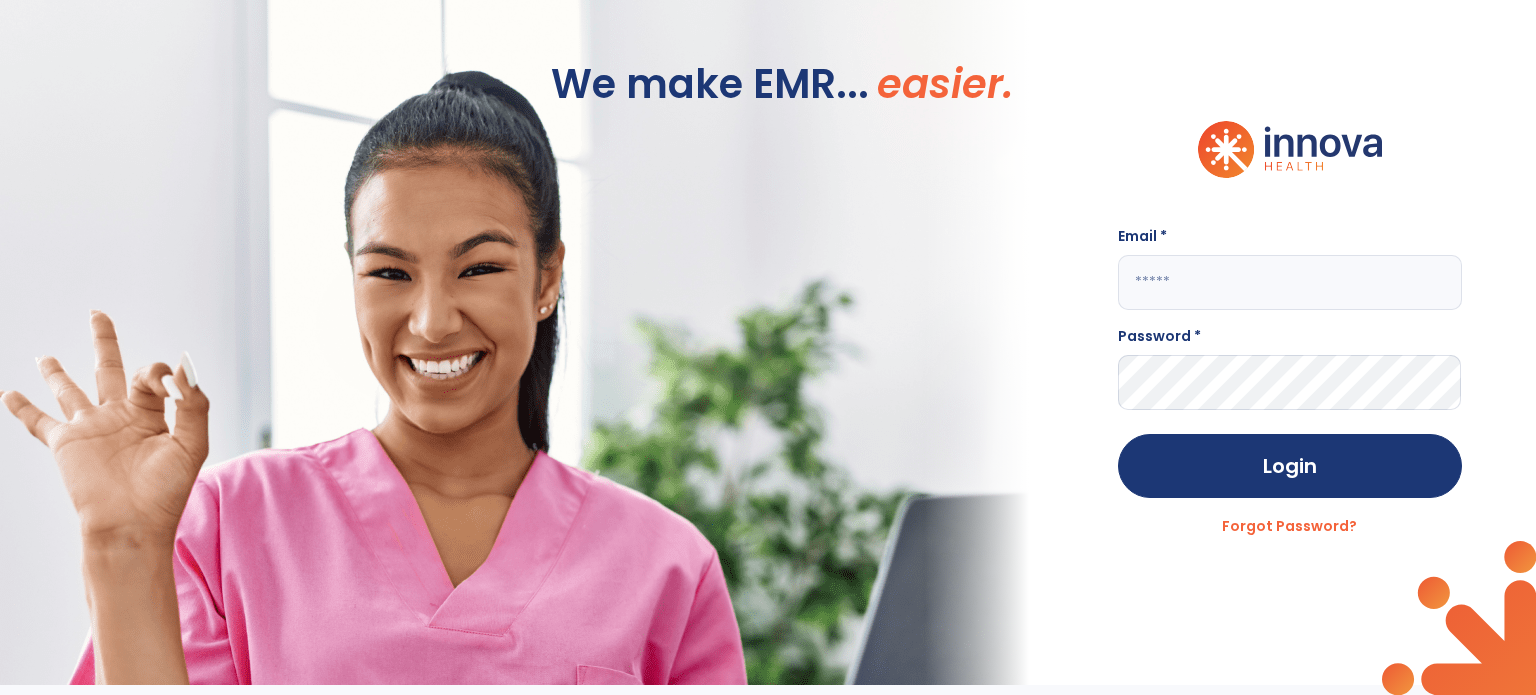 scroll, scrollTop: 0, scrollLeft: 0, axis: both 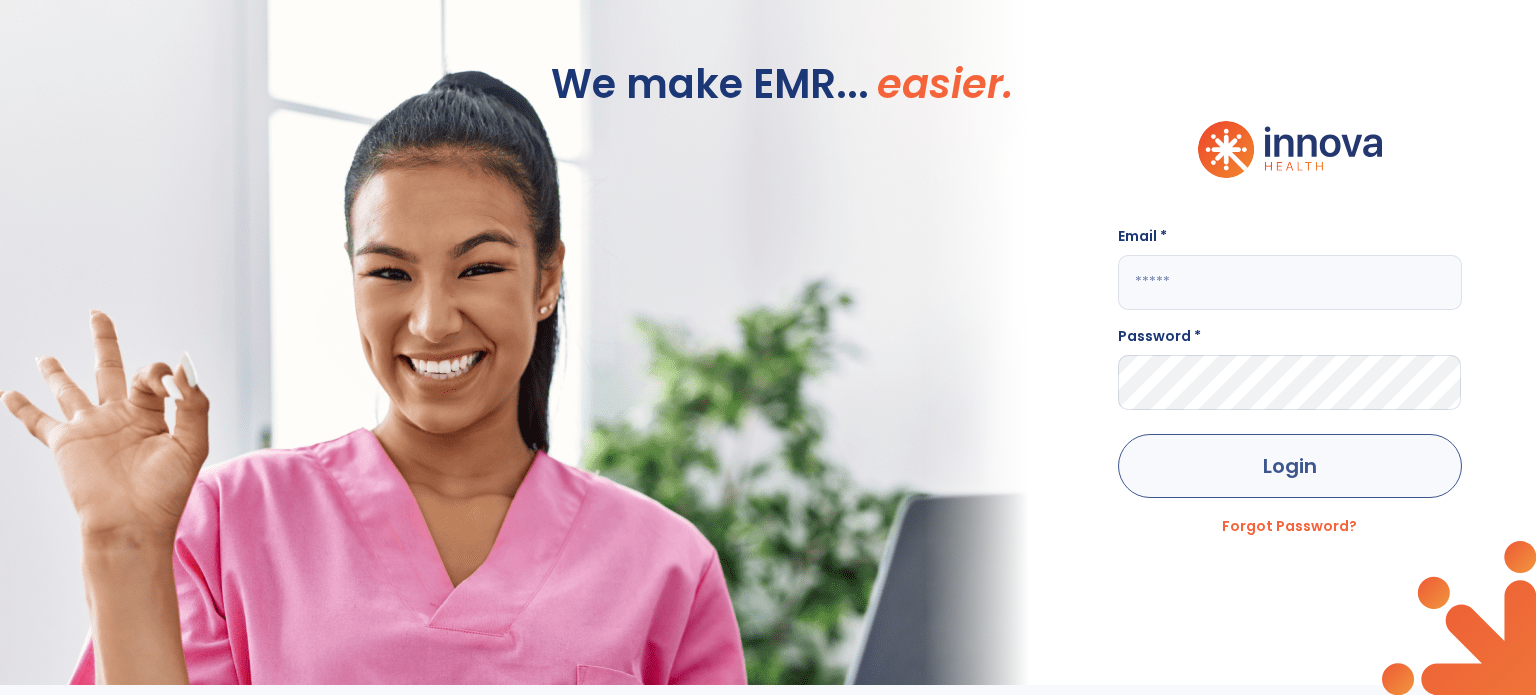 type on "**********" 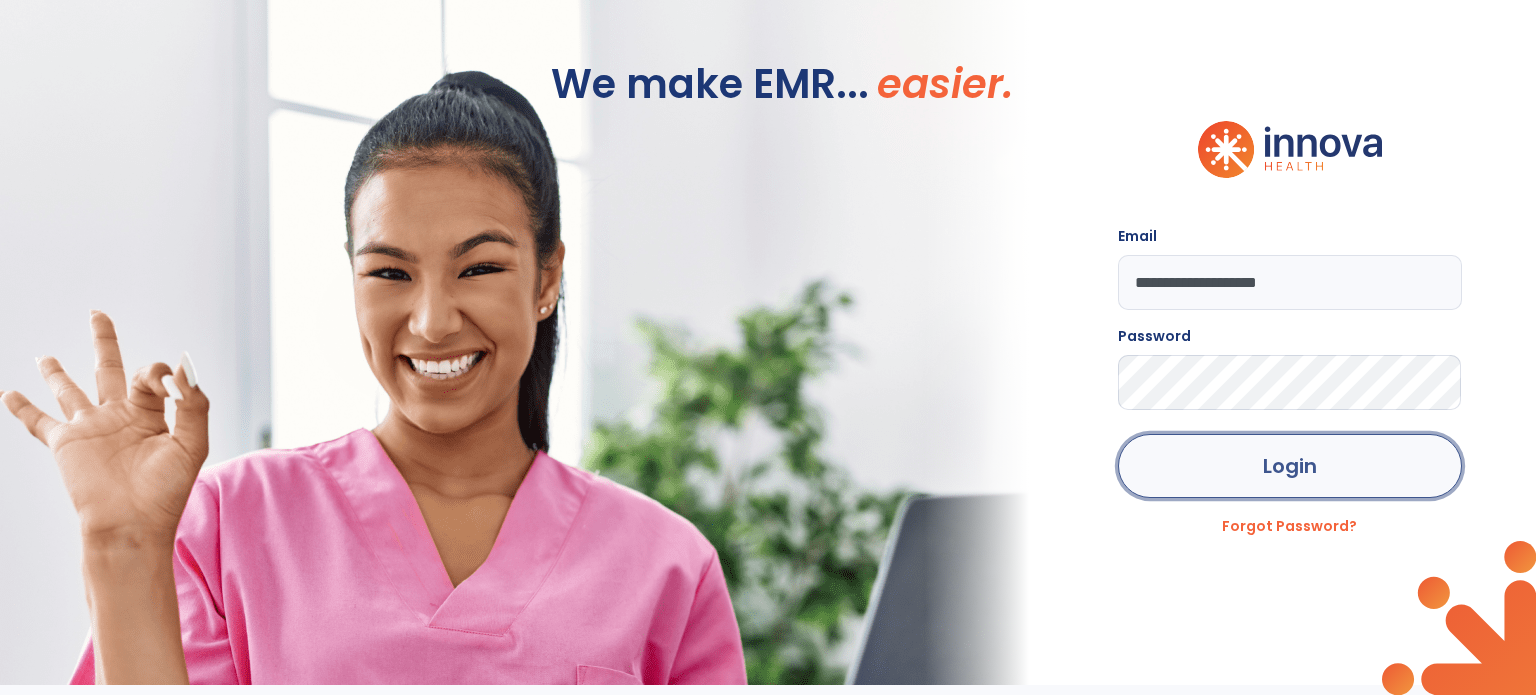 click on "Login" 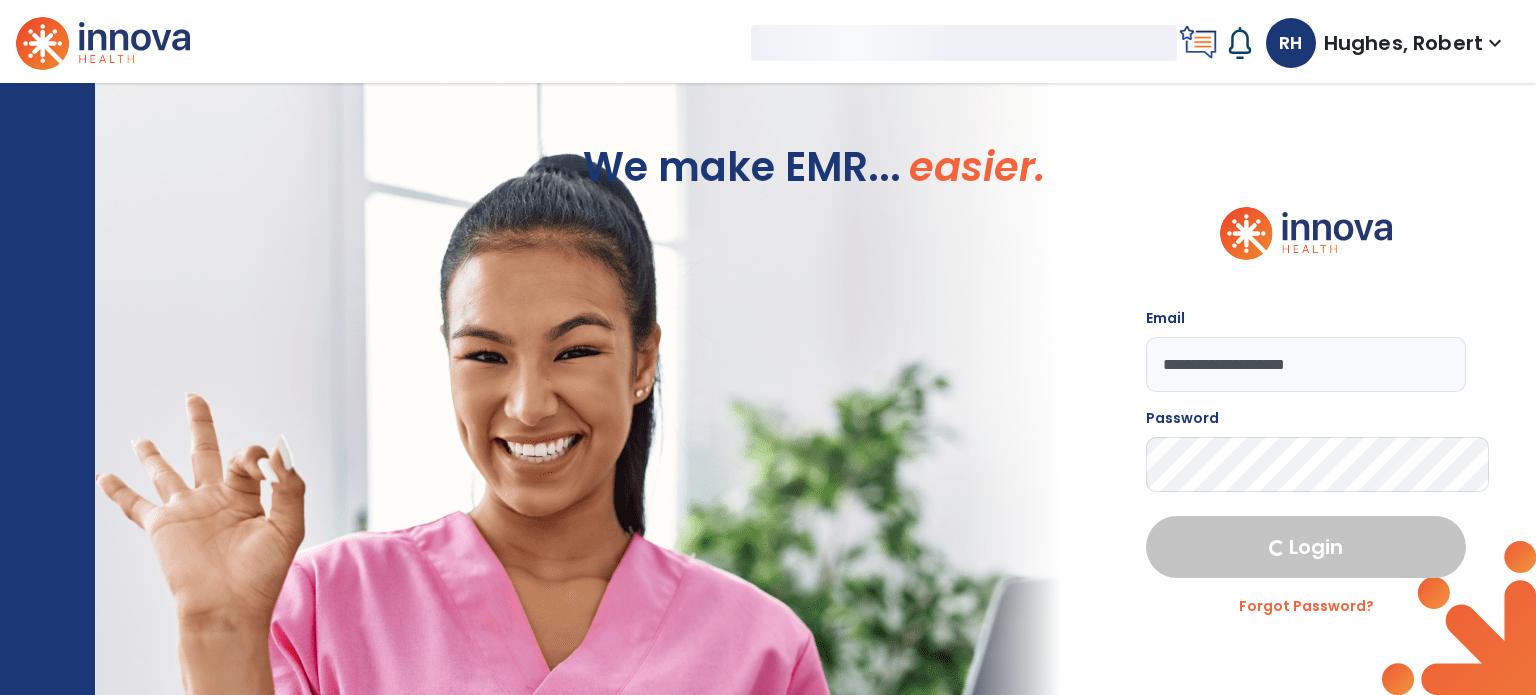 select on "****" 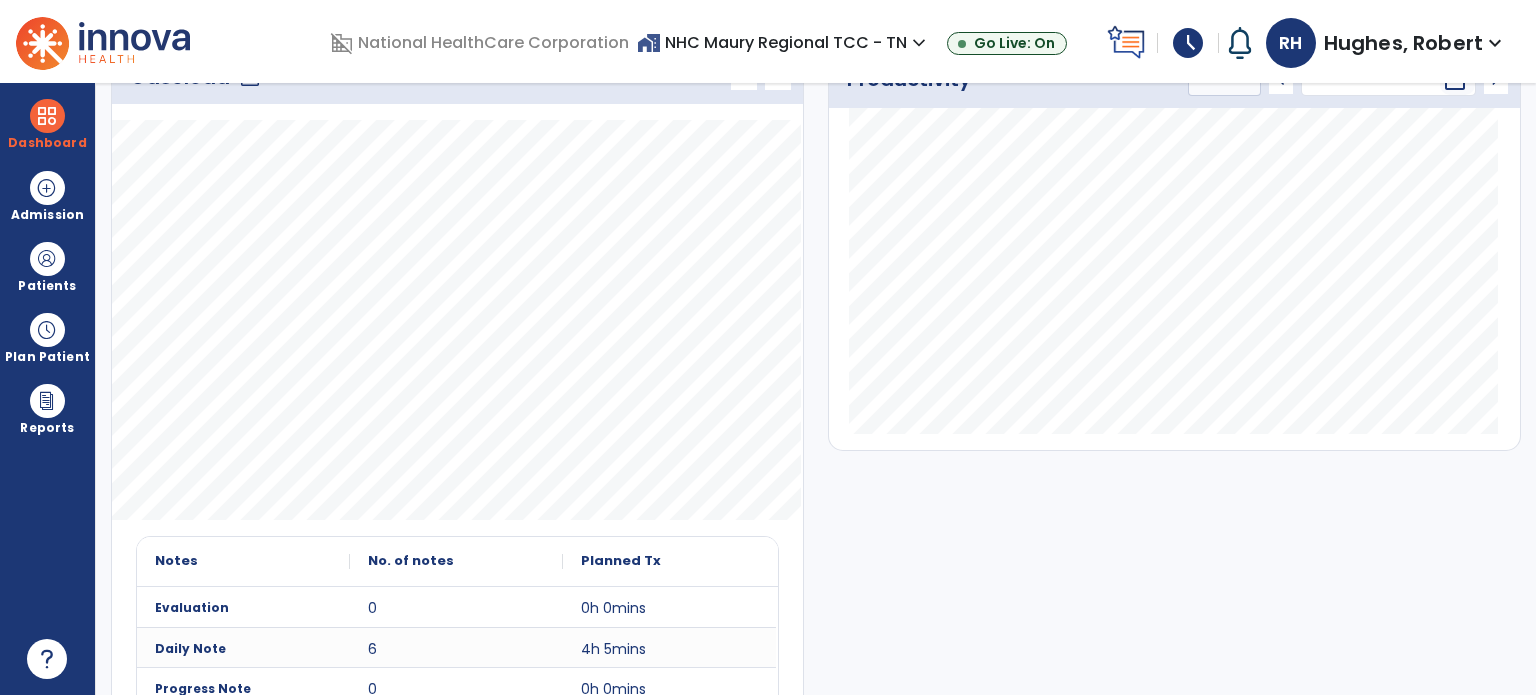 scroll, scrollTop: 0, scrollLeft: 0, axis: both 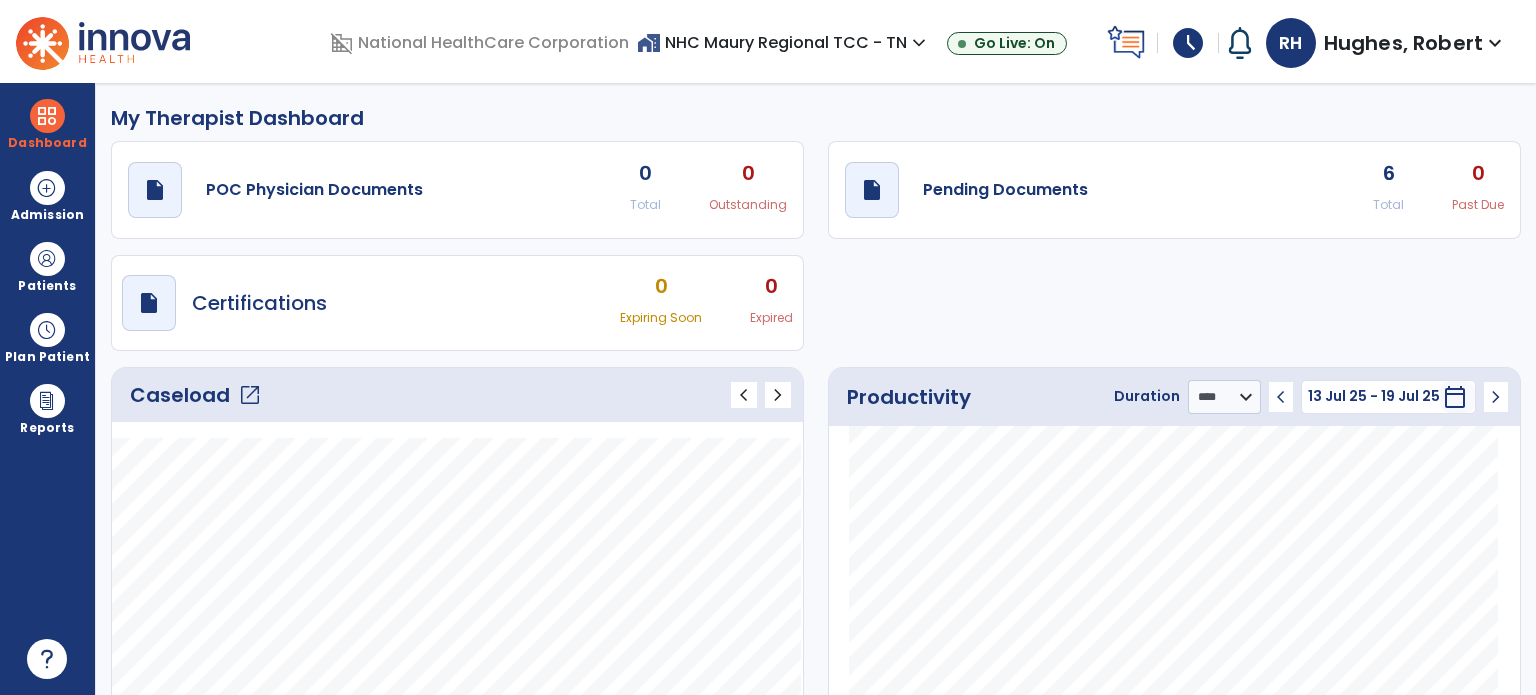 click on "open_in_new" 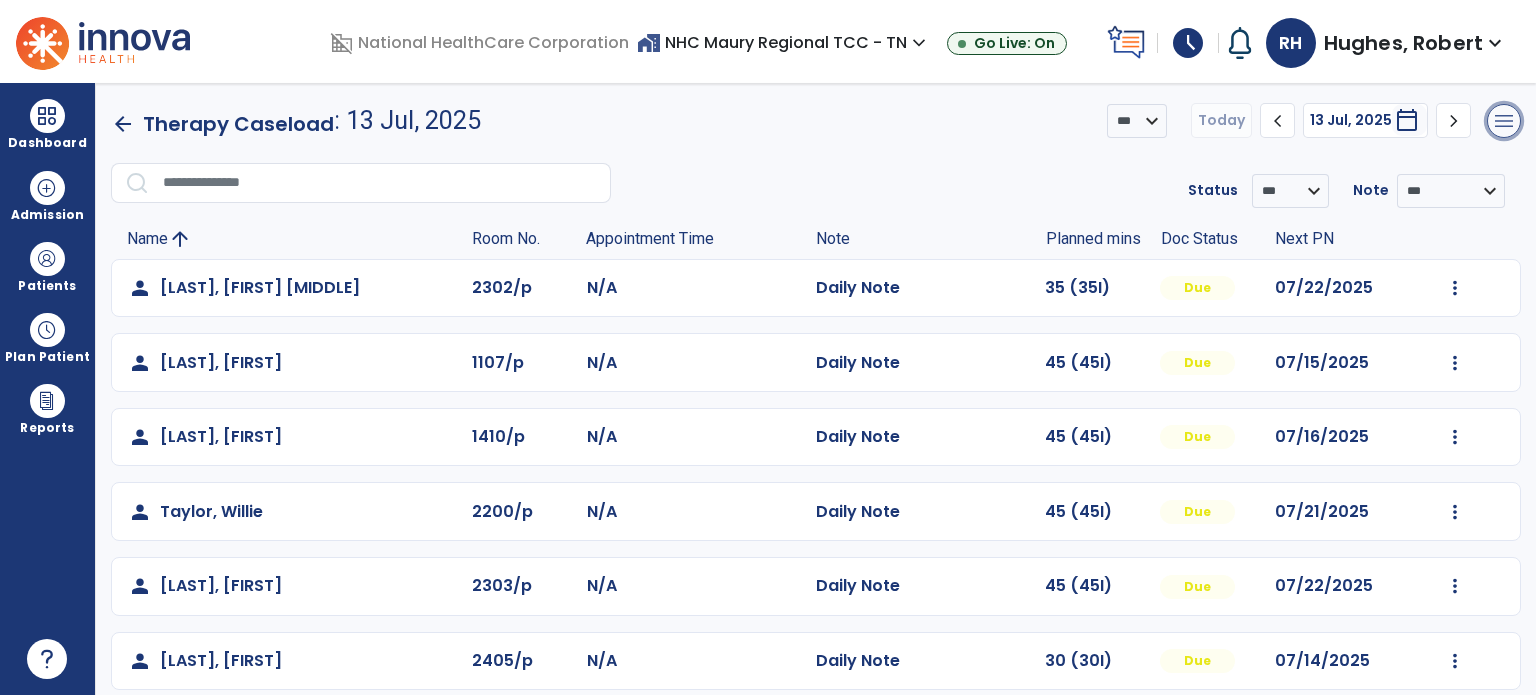 click on "menu" at bounding box center [1504, 121] 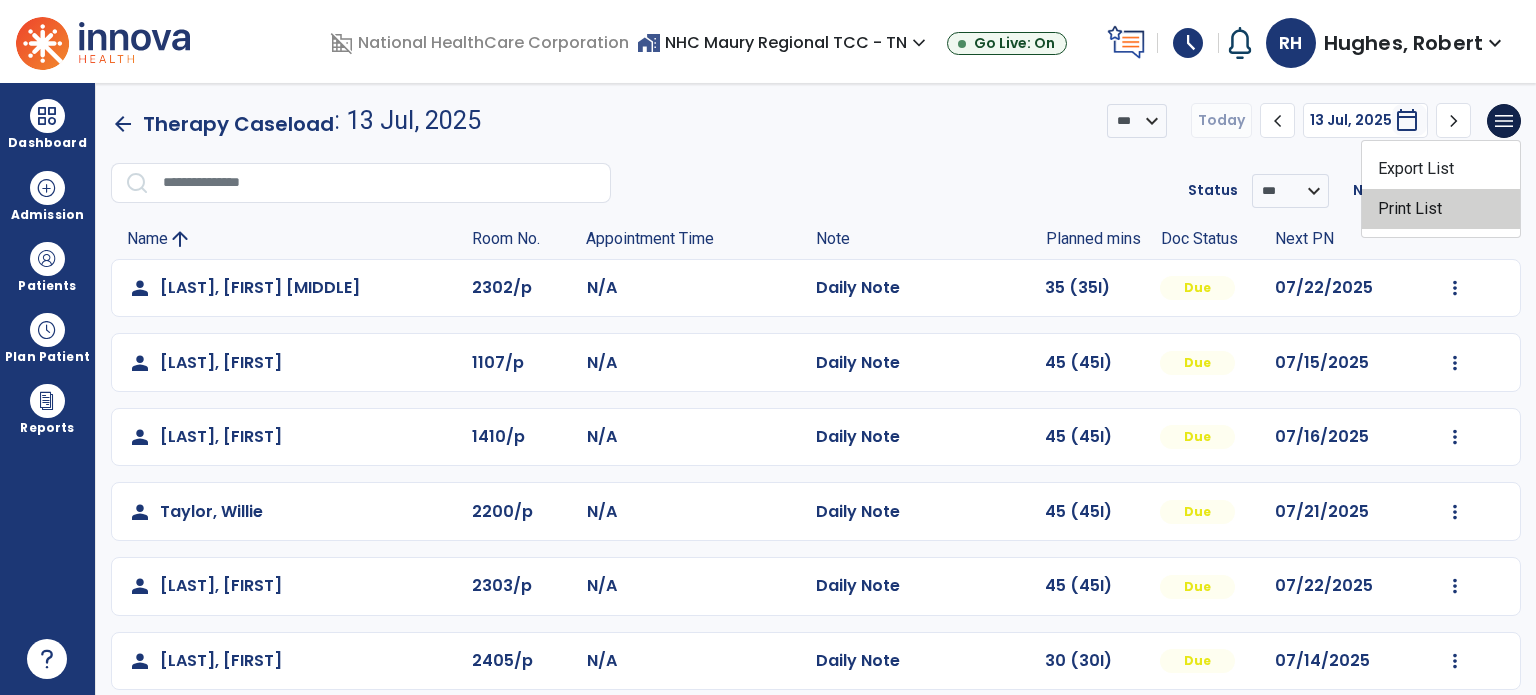 click on "Print List" 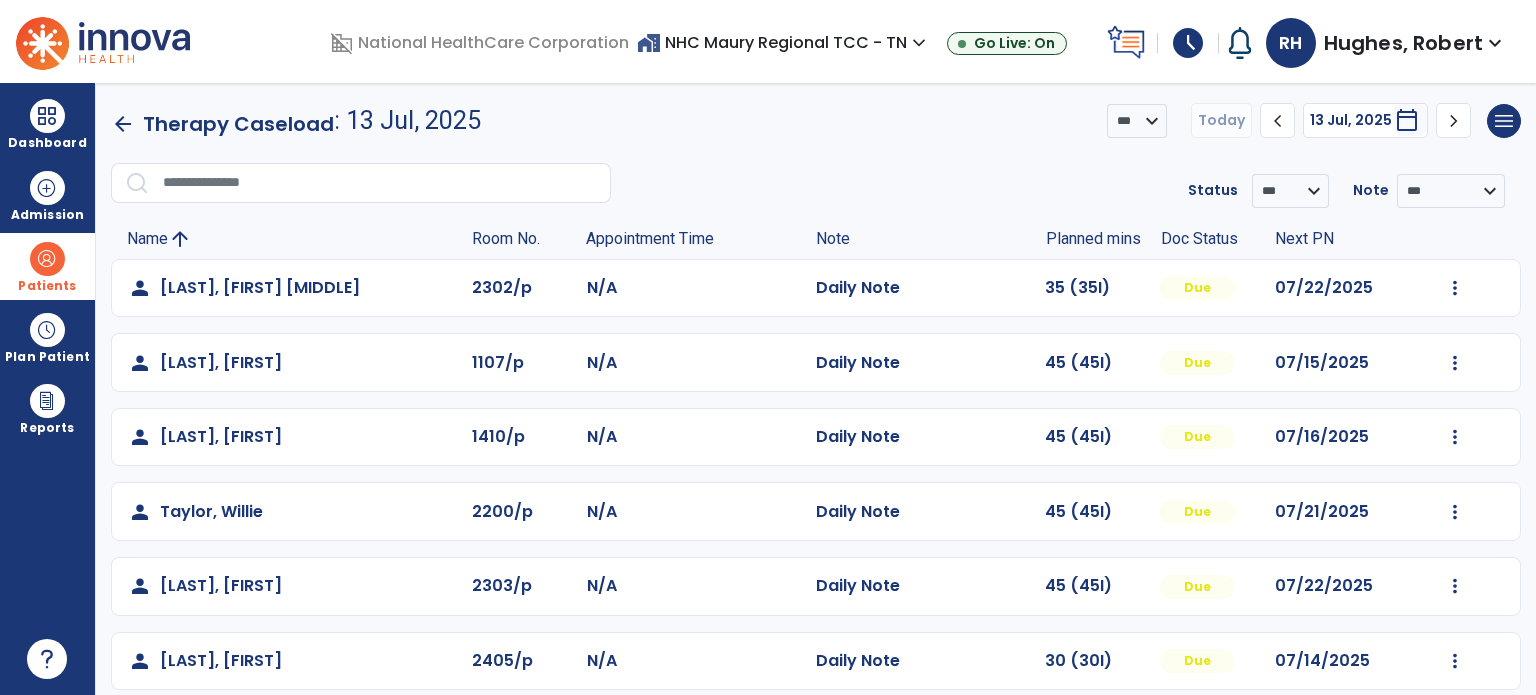 click at bounding box center (47, 259) 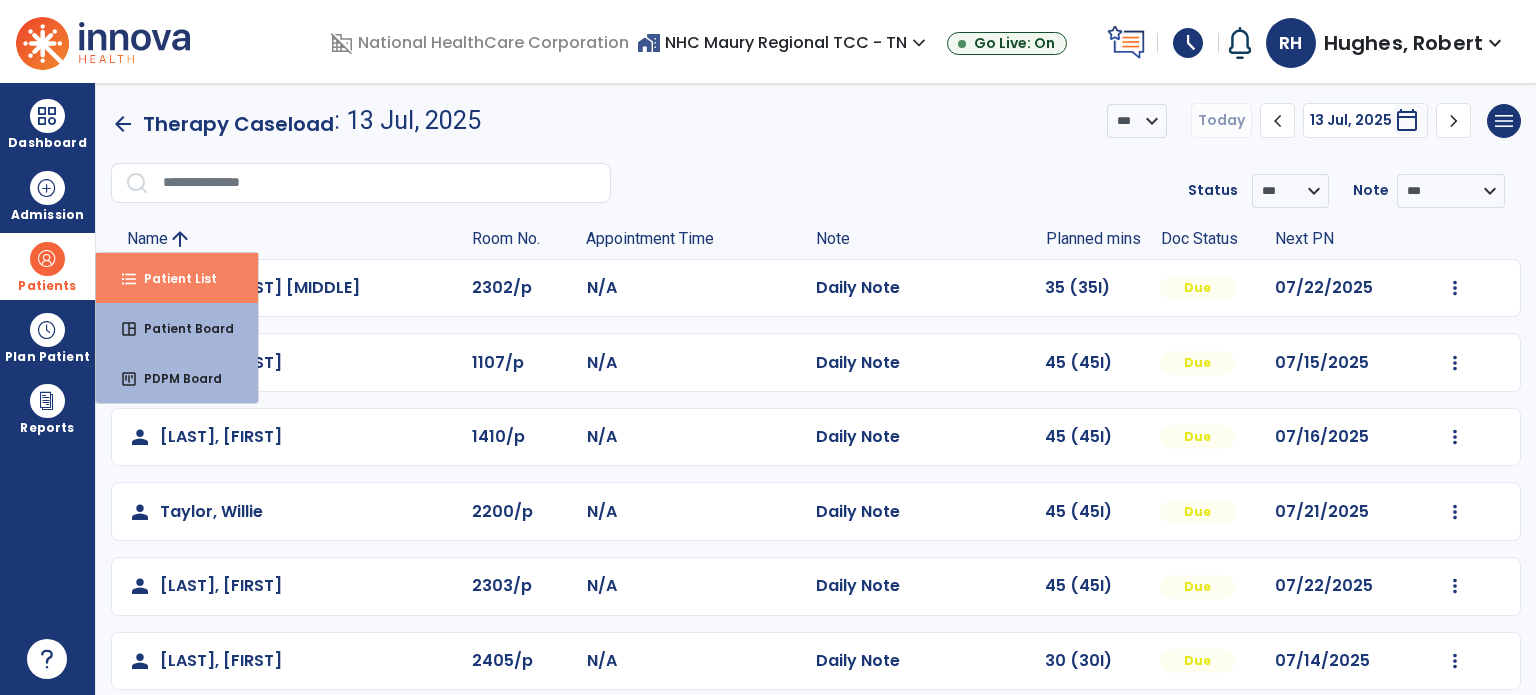 click on "Patient List" at bounding box center (172, 278) 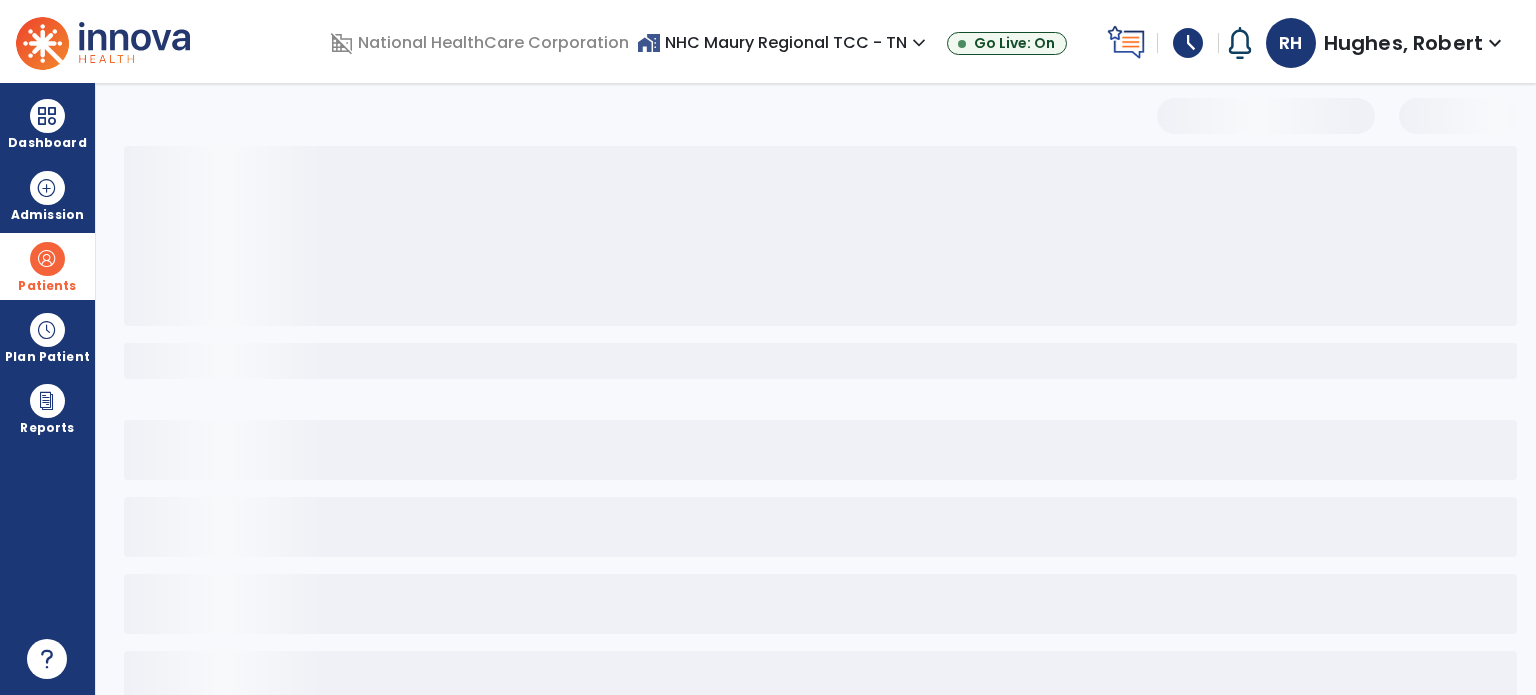 select on "***" 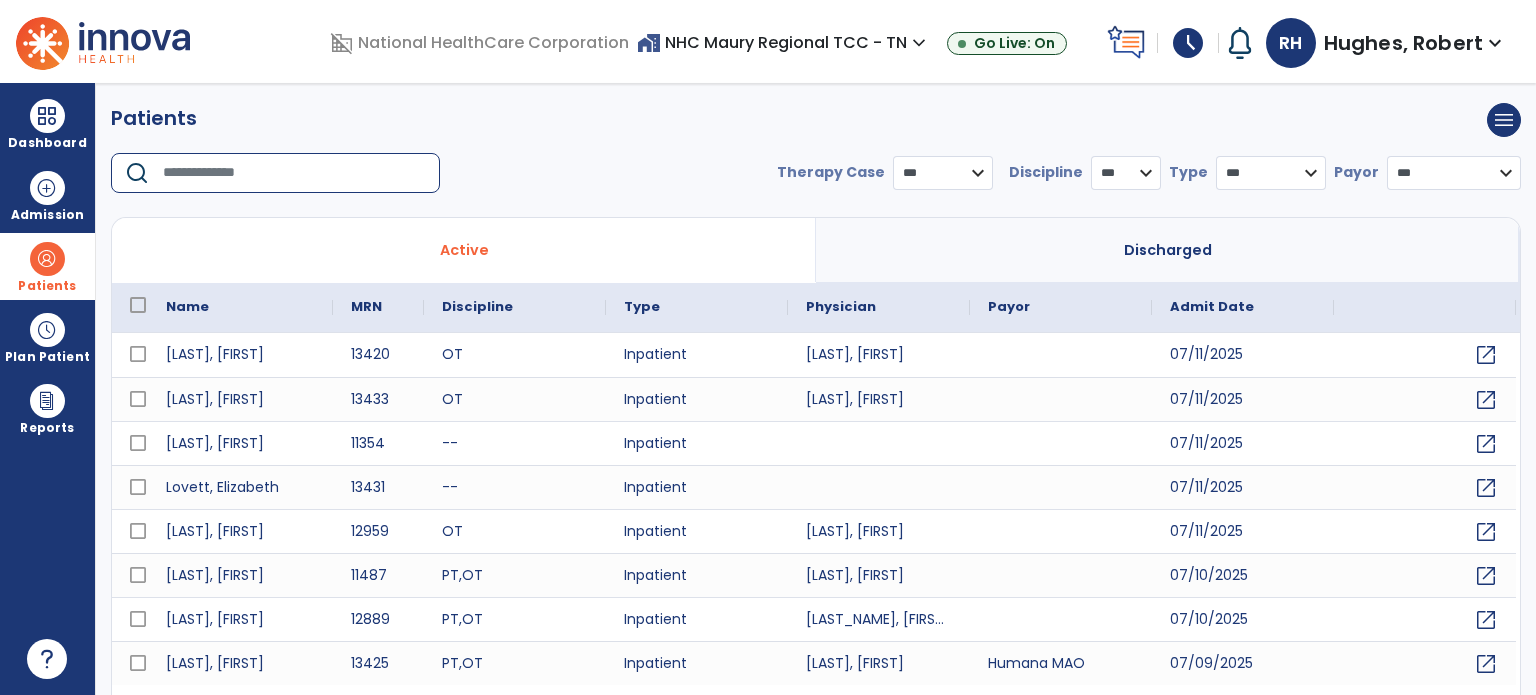 click at bounding box center [294, 173] 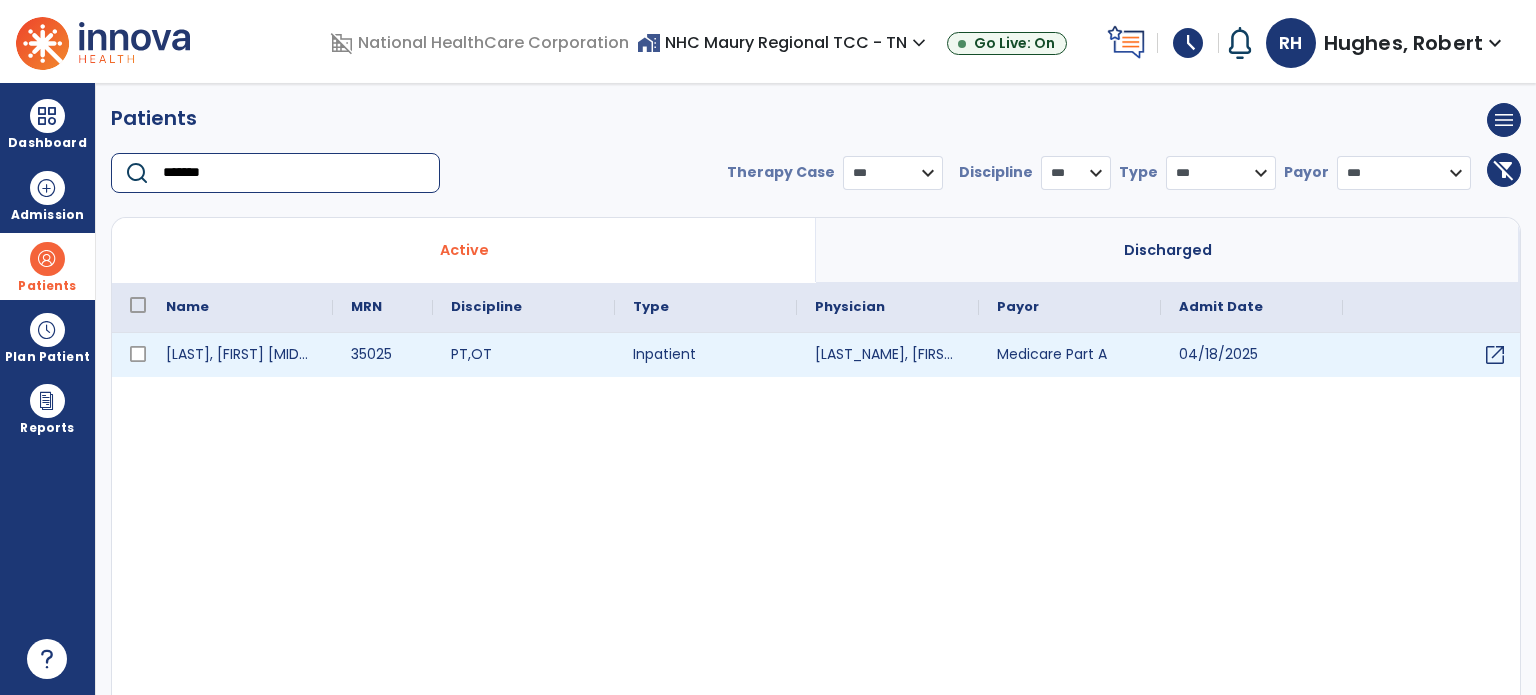 type on "*******" 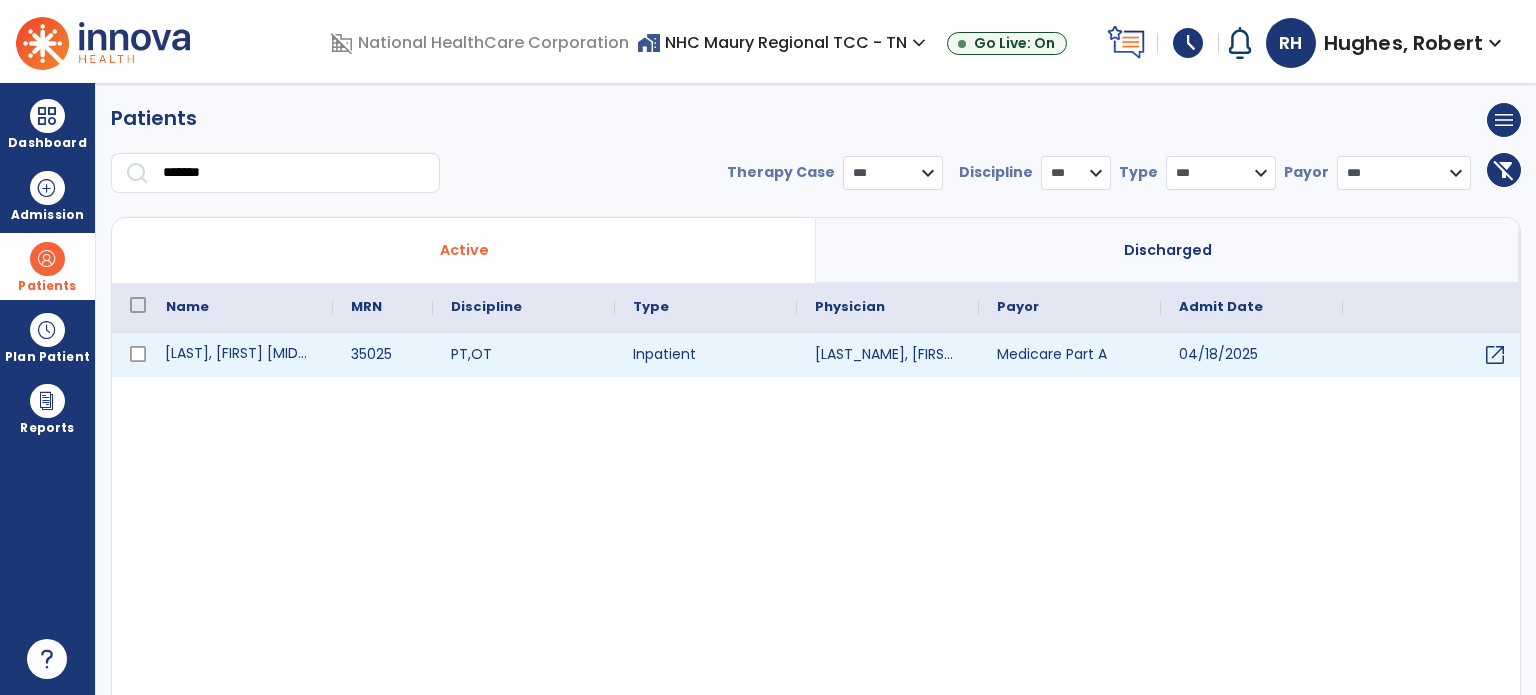 click on "[LAST], [FIRST] [MIDDLE]" at bounding box center (240, 355) 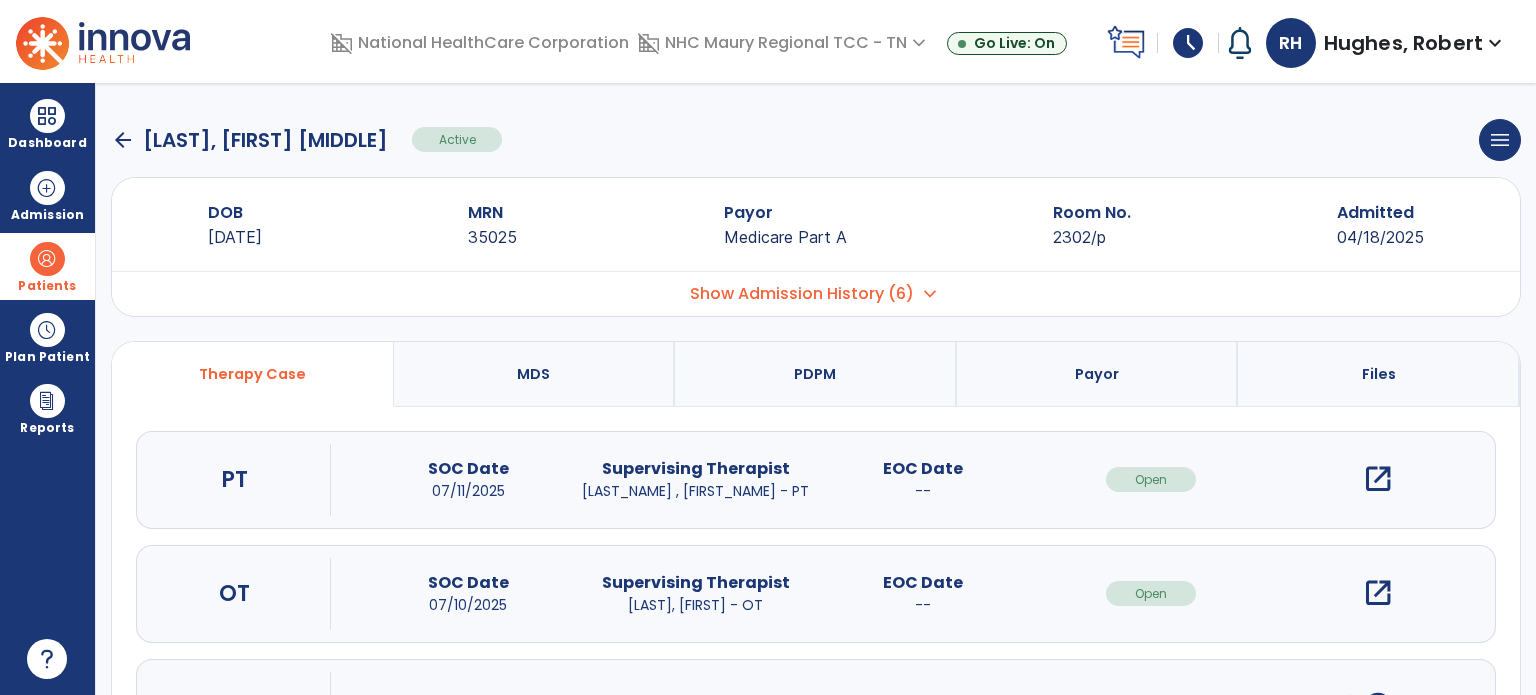 click on "open_in_new" at bounding box center (1378, 593) 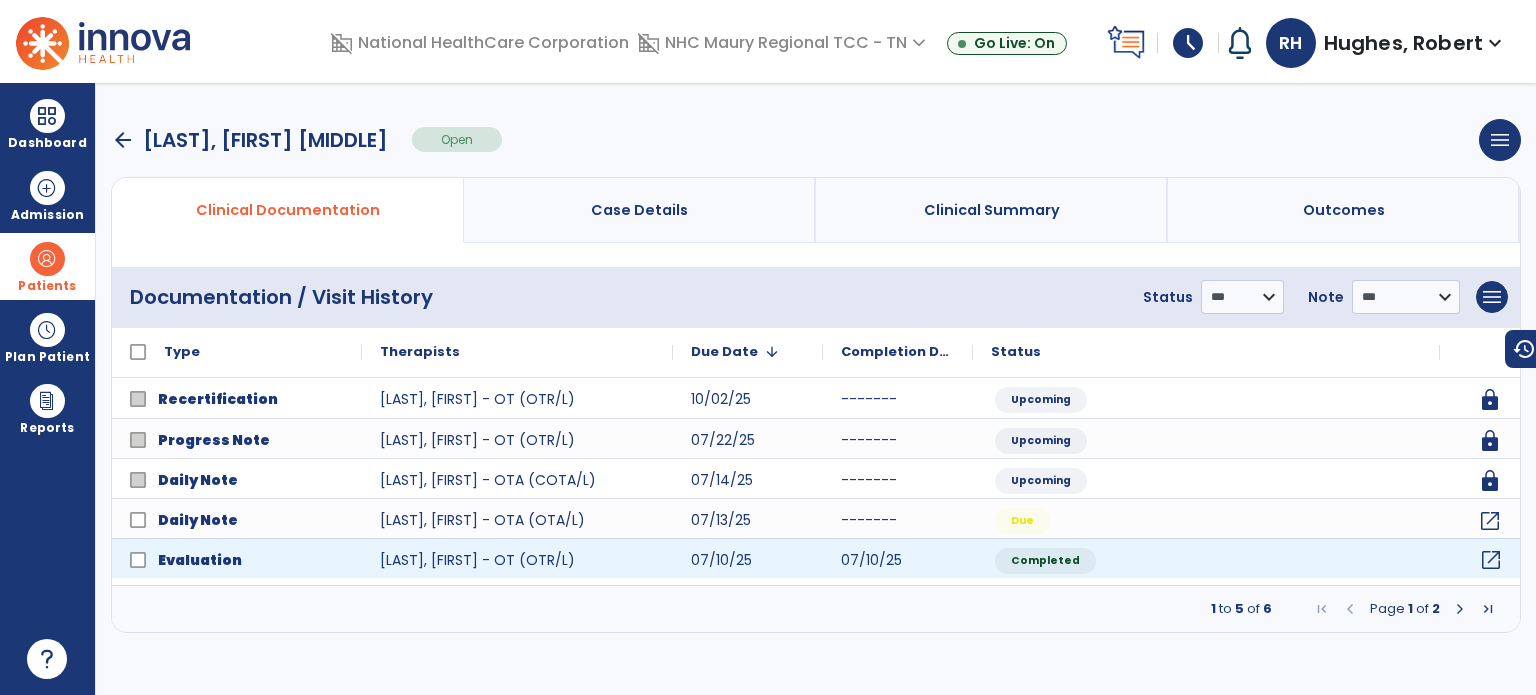 click on "open_in_new" 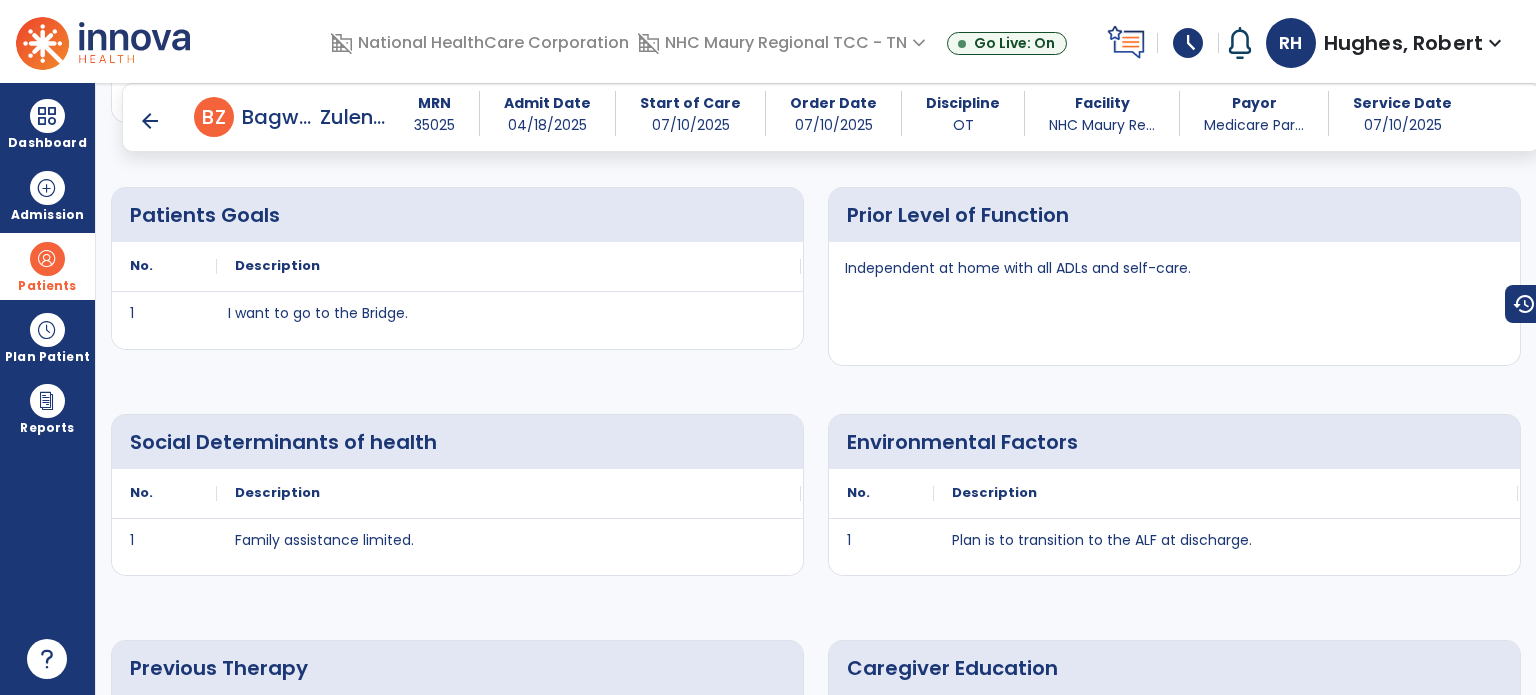 scroll, scrollTop: 1345, scrollLeft: 0, axis: vertical 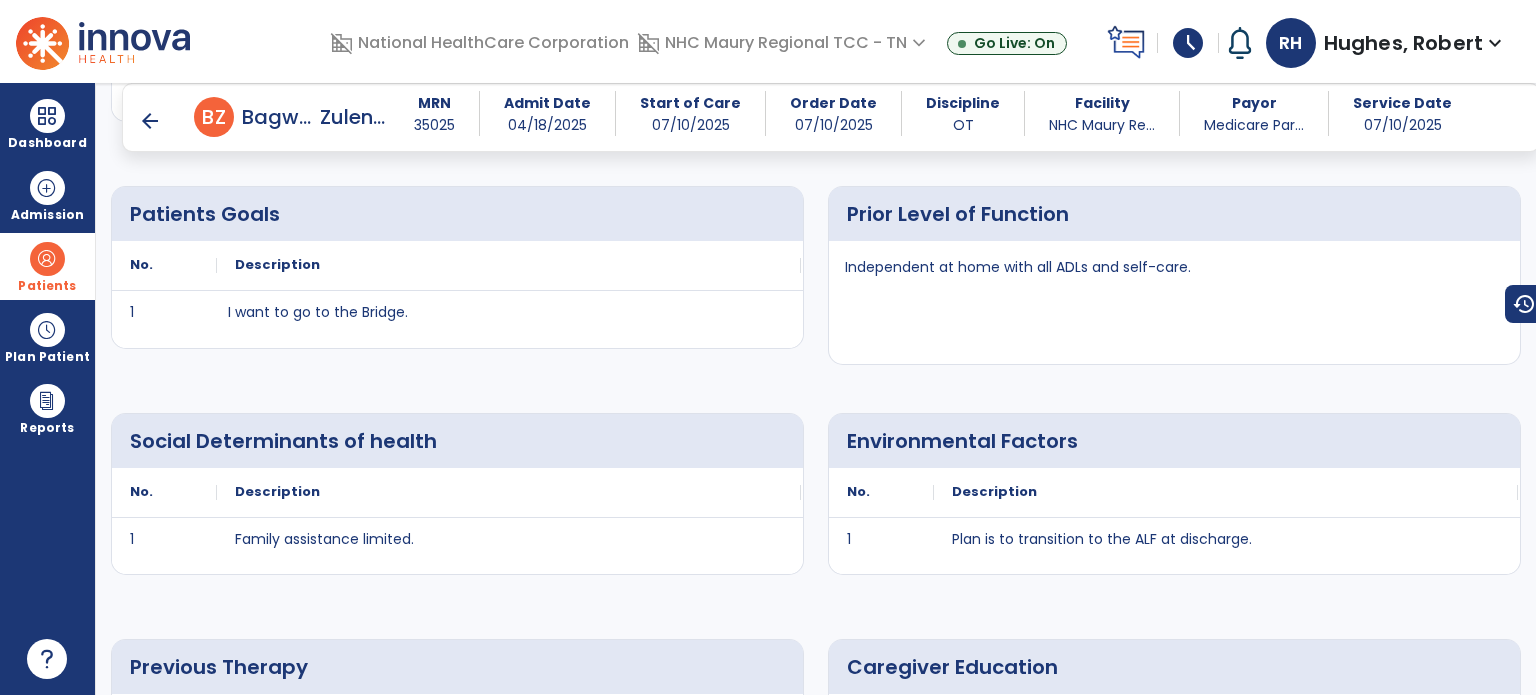 click on "Previous Therapy At this SNF Caregiver Education Nursing tech present and educated to keep BSC in bathroom so patient is not encouraged to get up by herself if seen next to her bed." 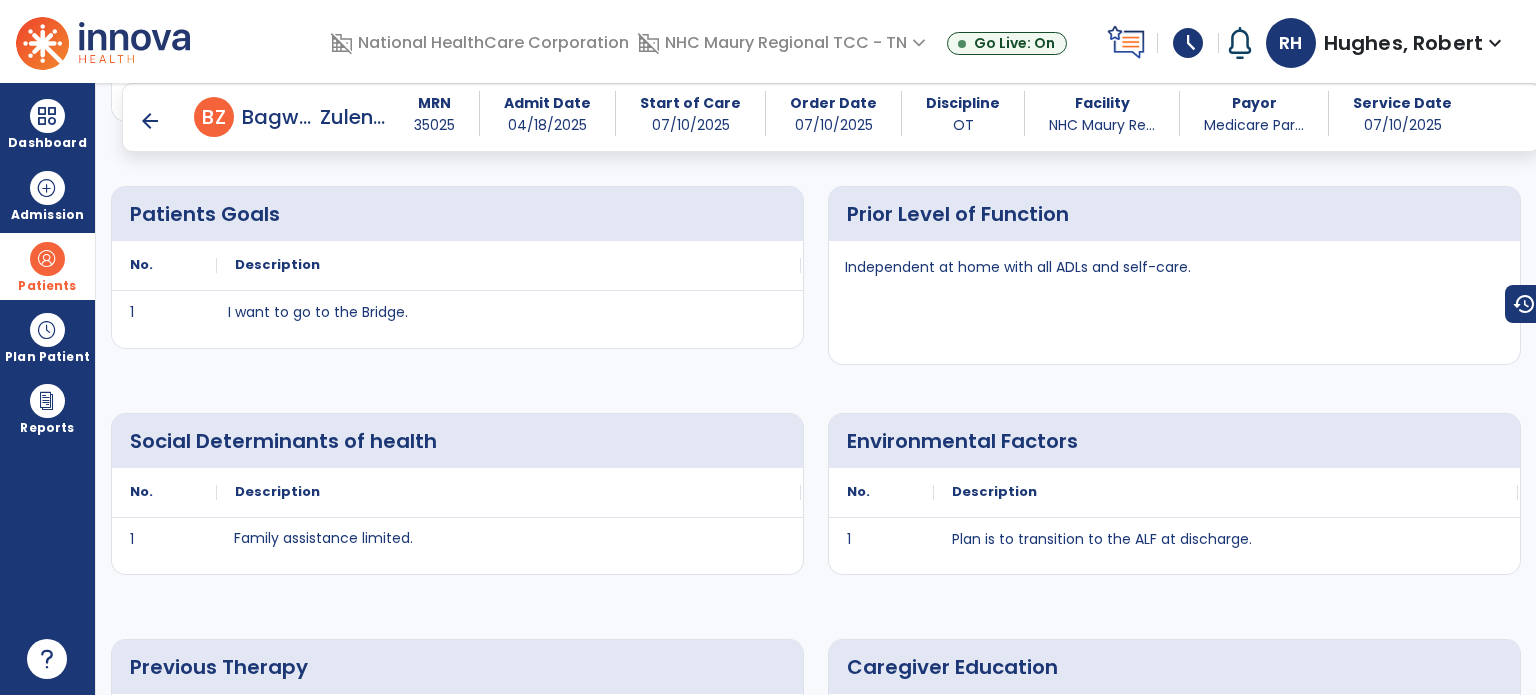 click on "Family assistance limited." at bounding box center [509, 546] 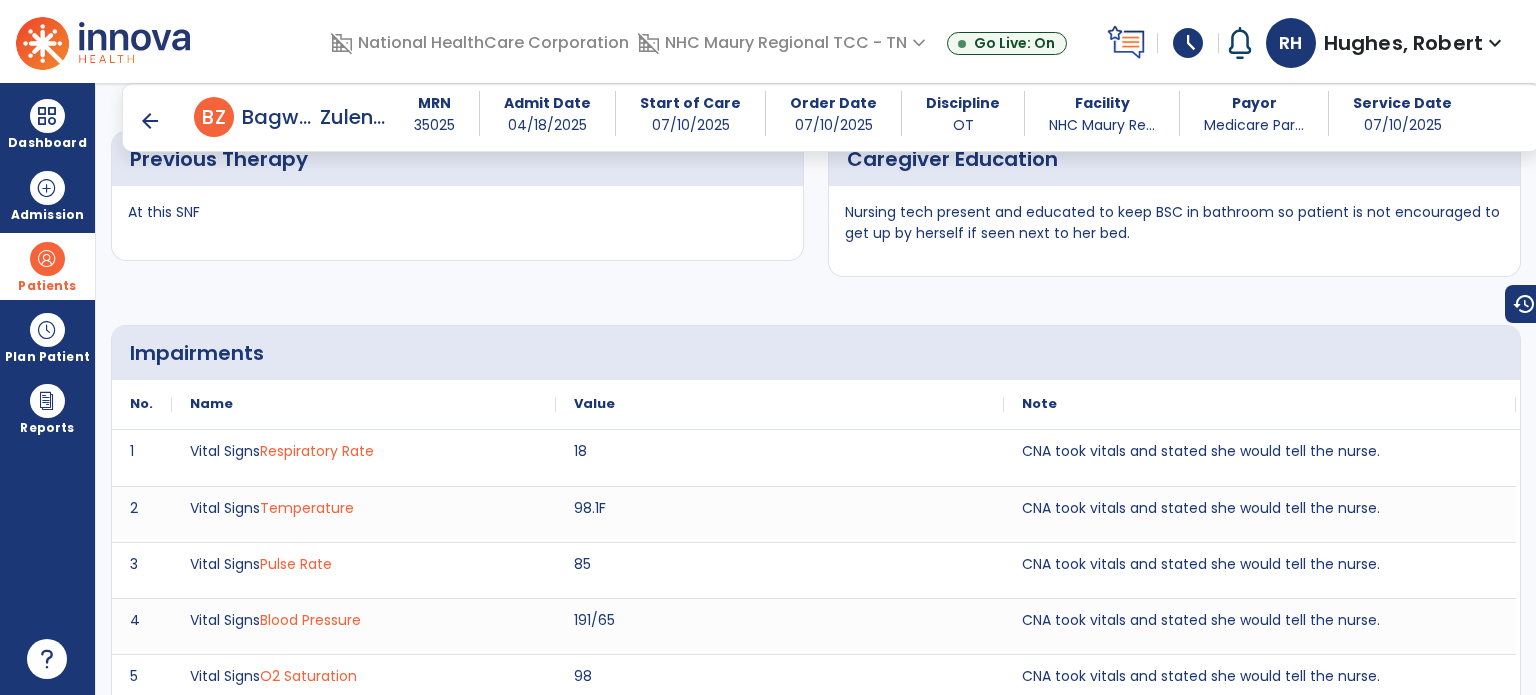 scroll, scrollTop: 1857, scrollLeft: 0, axis: vertical 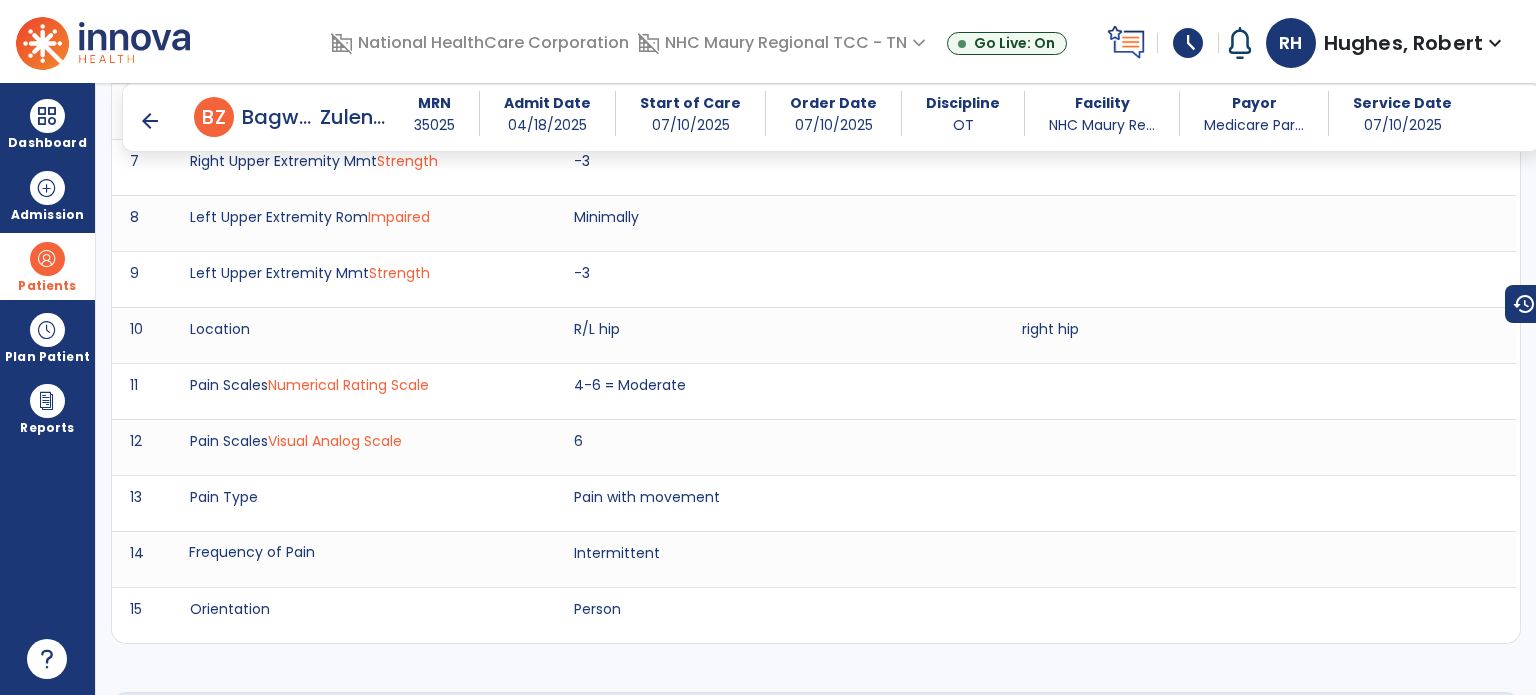 click on "Frequency of Pain" at bounding box center (364, 560) 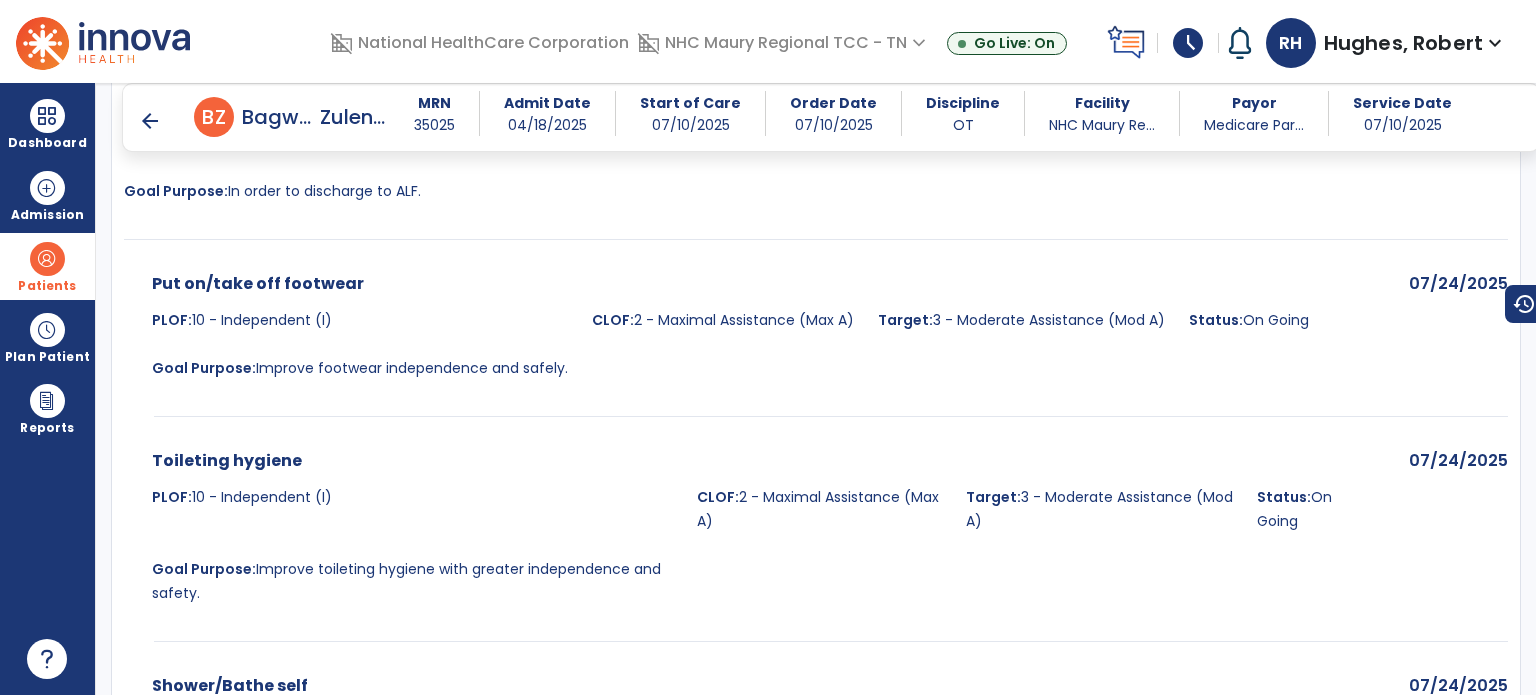 scroll, scrollTop: 4568, scrollLeft: 0, axis: vertical 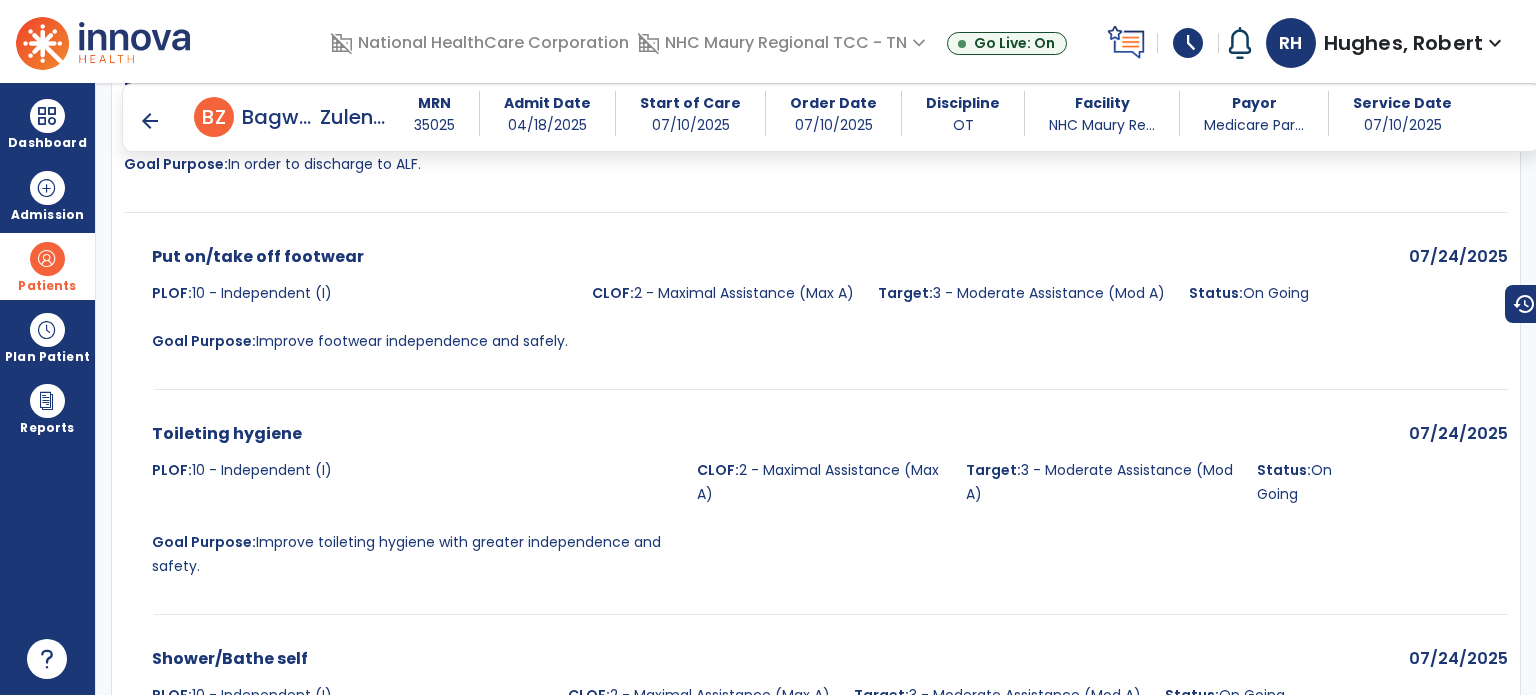 click on "arrow_back" at bounding box center [150, 121] 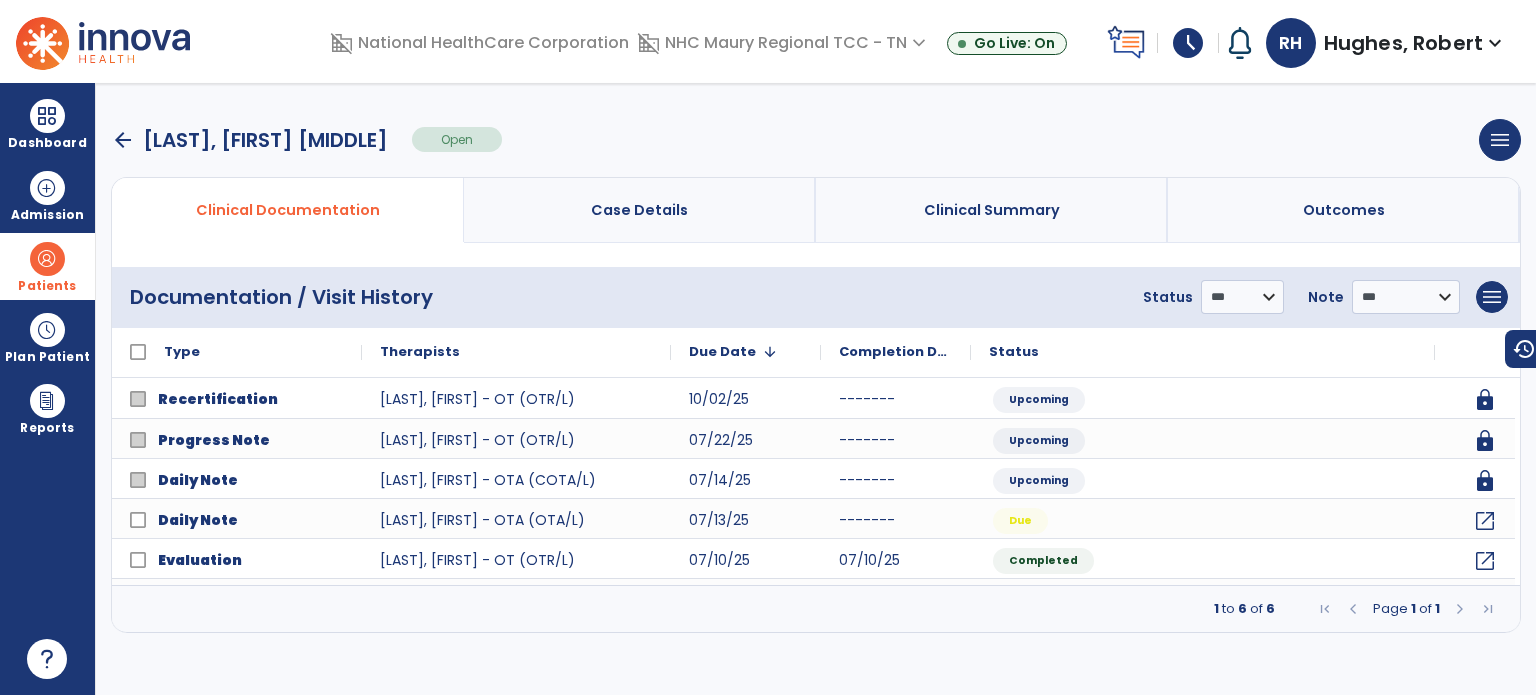 scroll, scrollTop: 0, scrollLeft: 0, axis: both 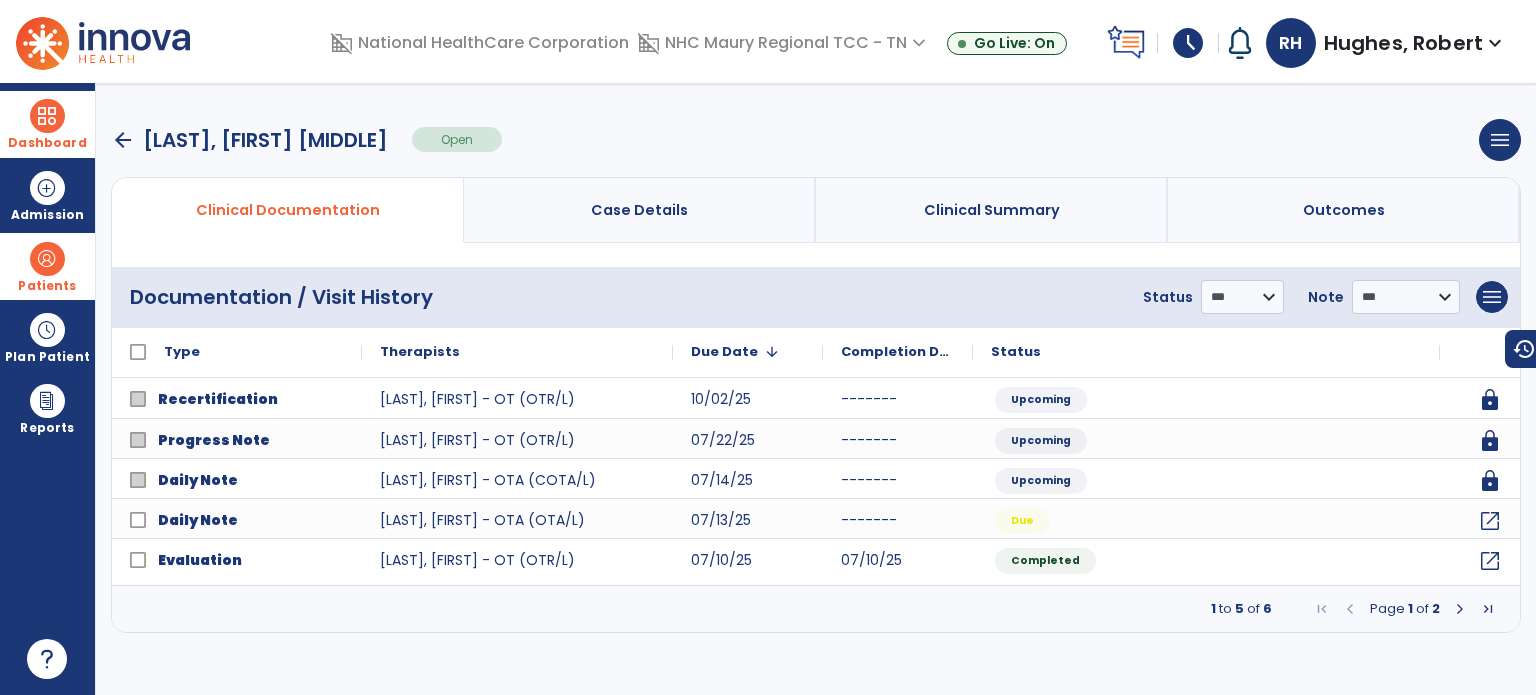 click at bounding box center (47, 116) 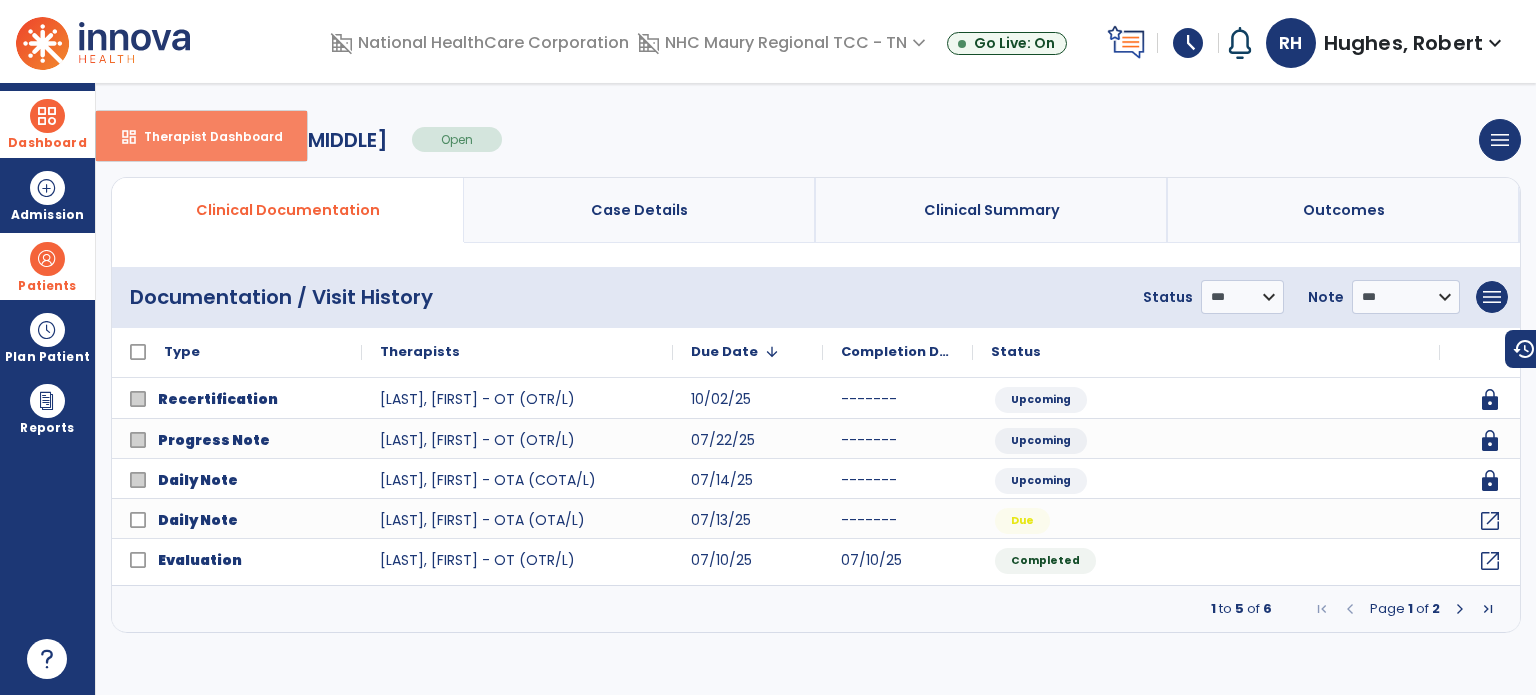 click on "Therapist Dashboard" at bounding box center (205, 136) 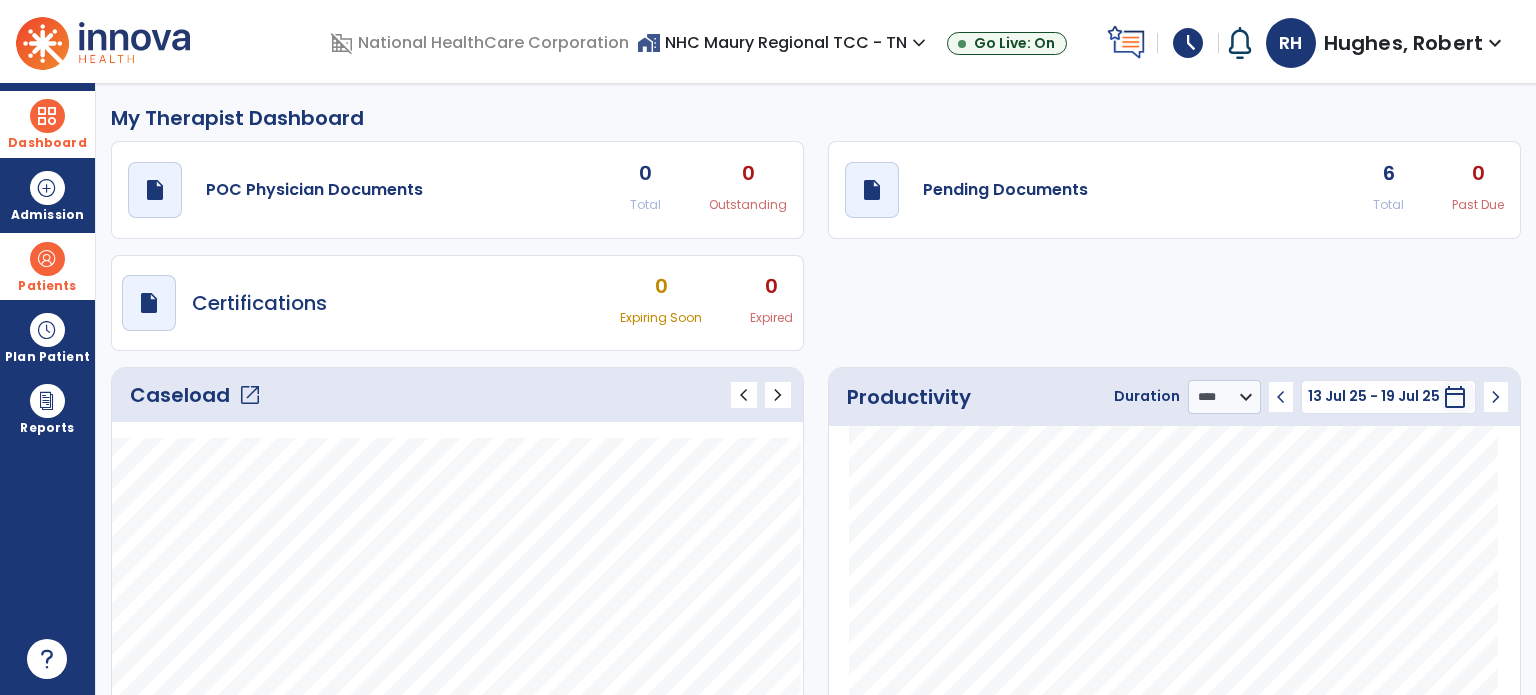 click on "open_in_new" 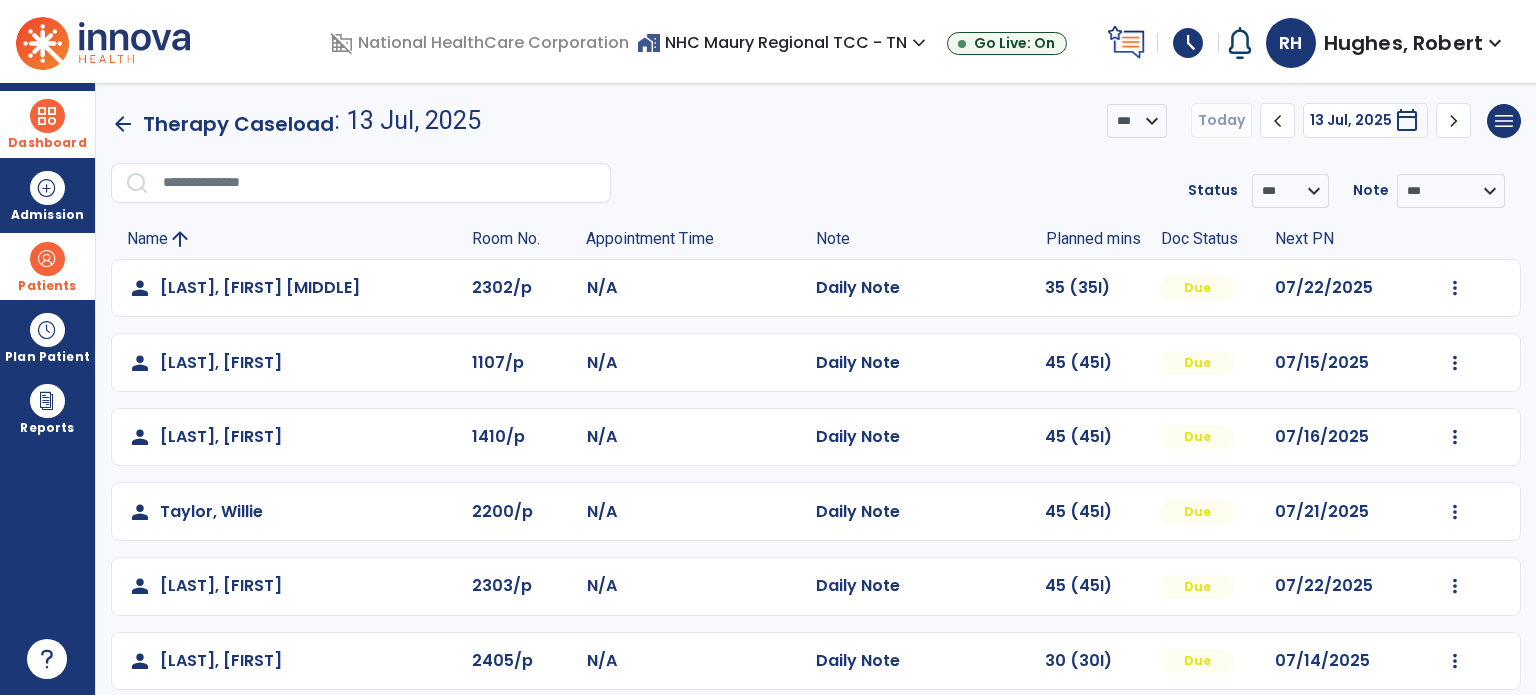 click at bounding box center (47, 259) 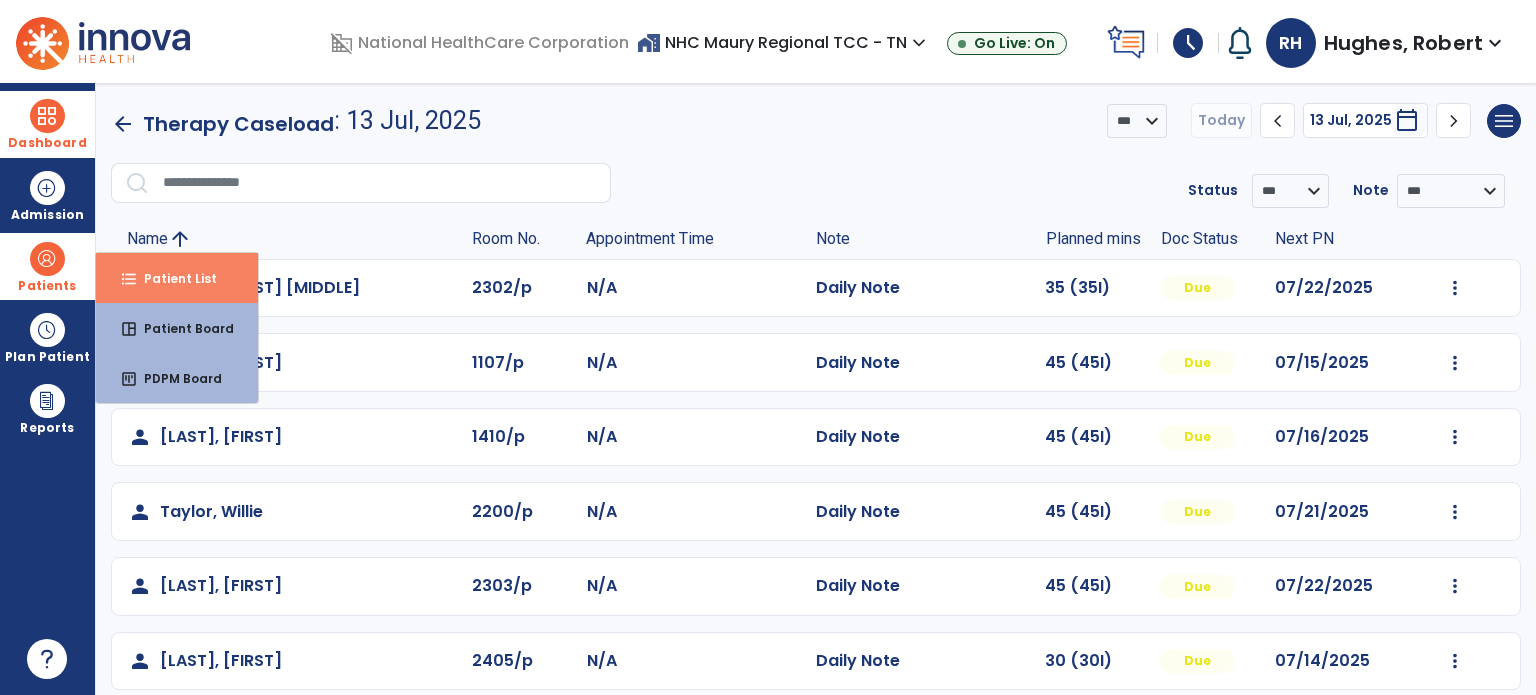 click on "Patient List" at bounding box center (172, 278) 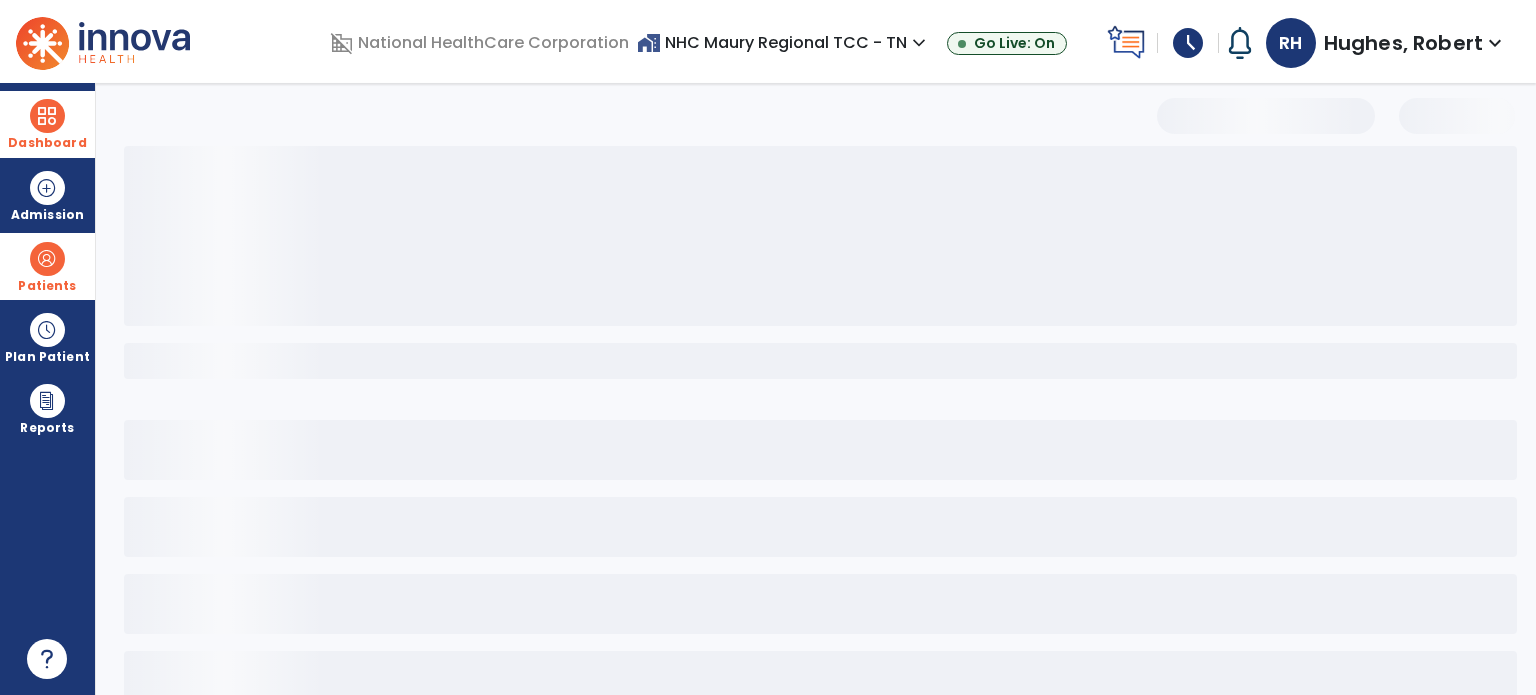 select on "***" 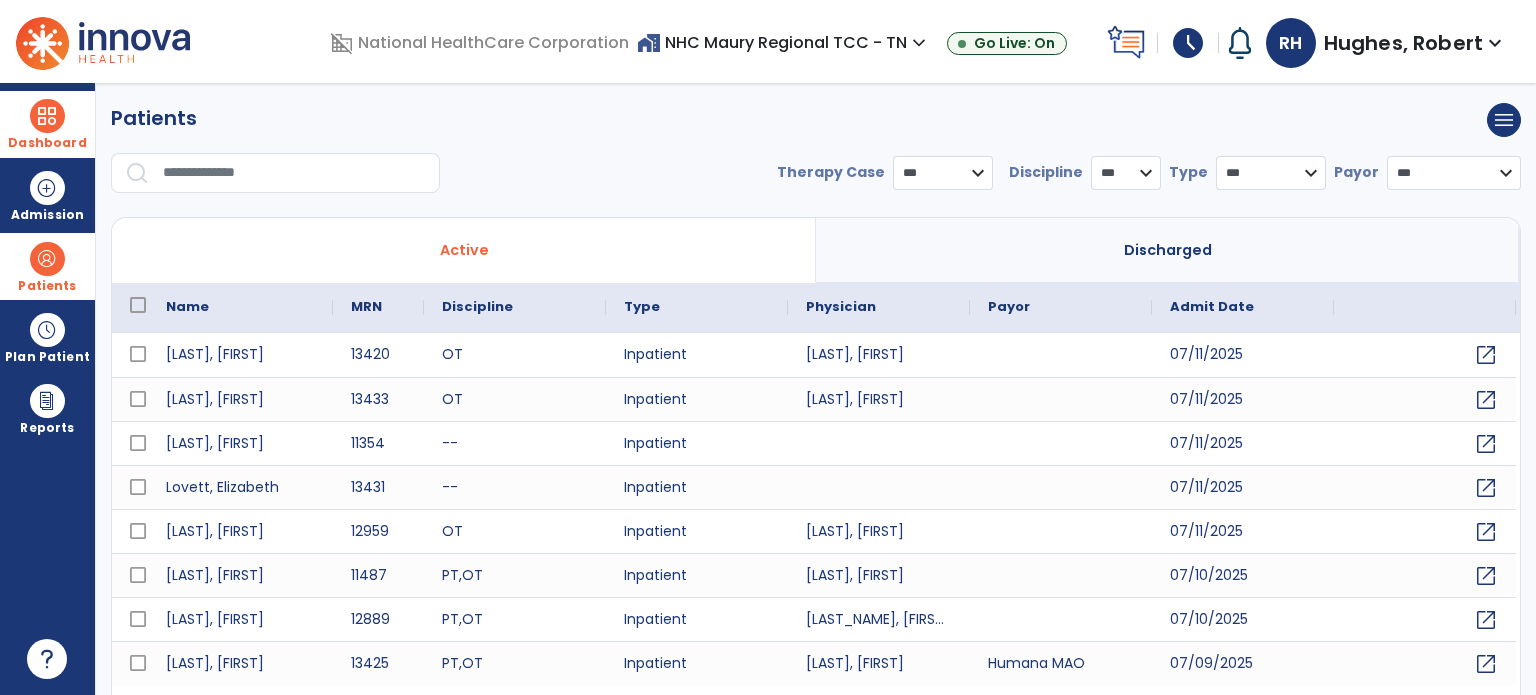 click at bounding box center (294, 173) 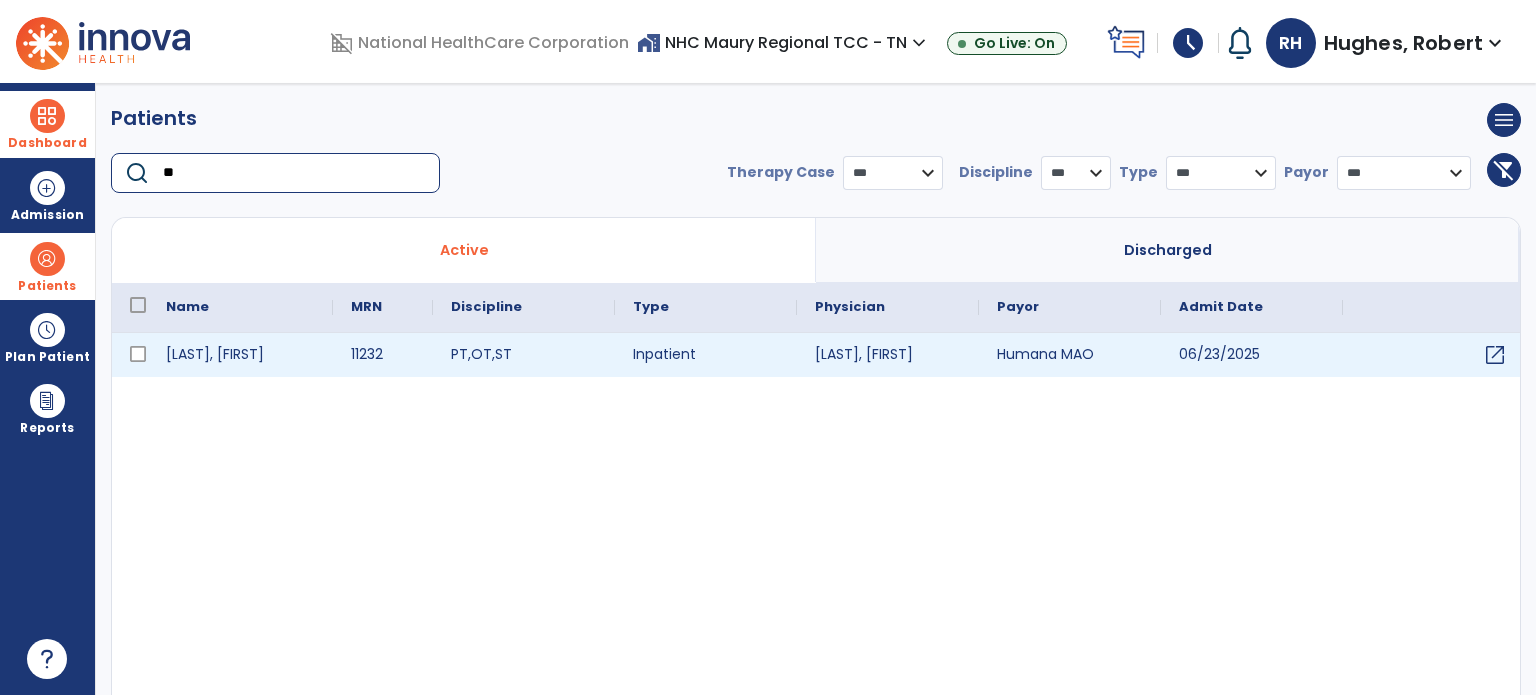type on "**" 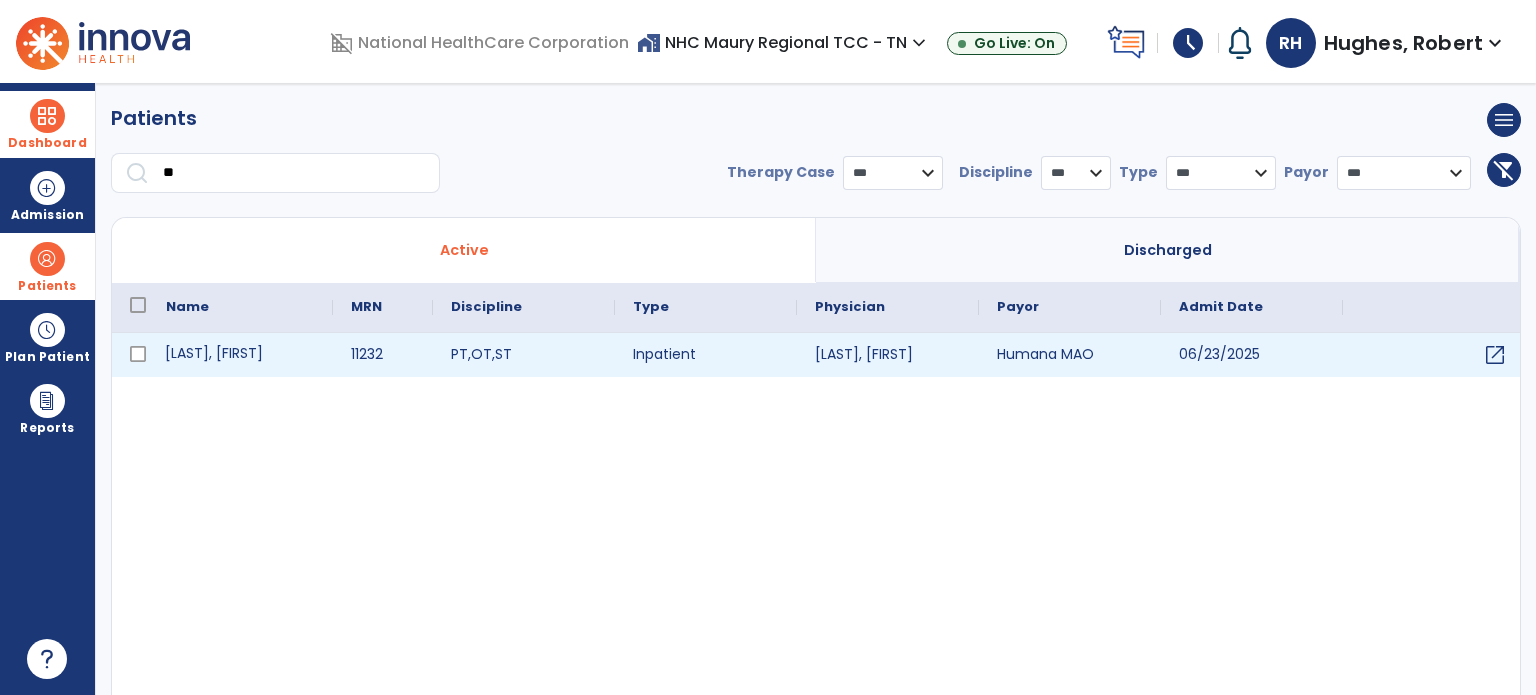 click on "[LAST], [FIRST]" at bounding box center [240, 355] 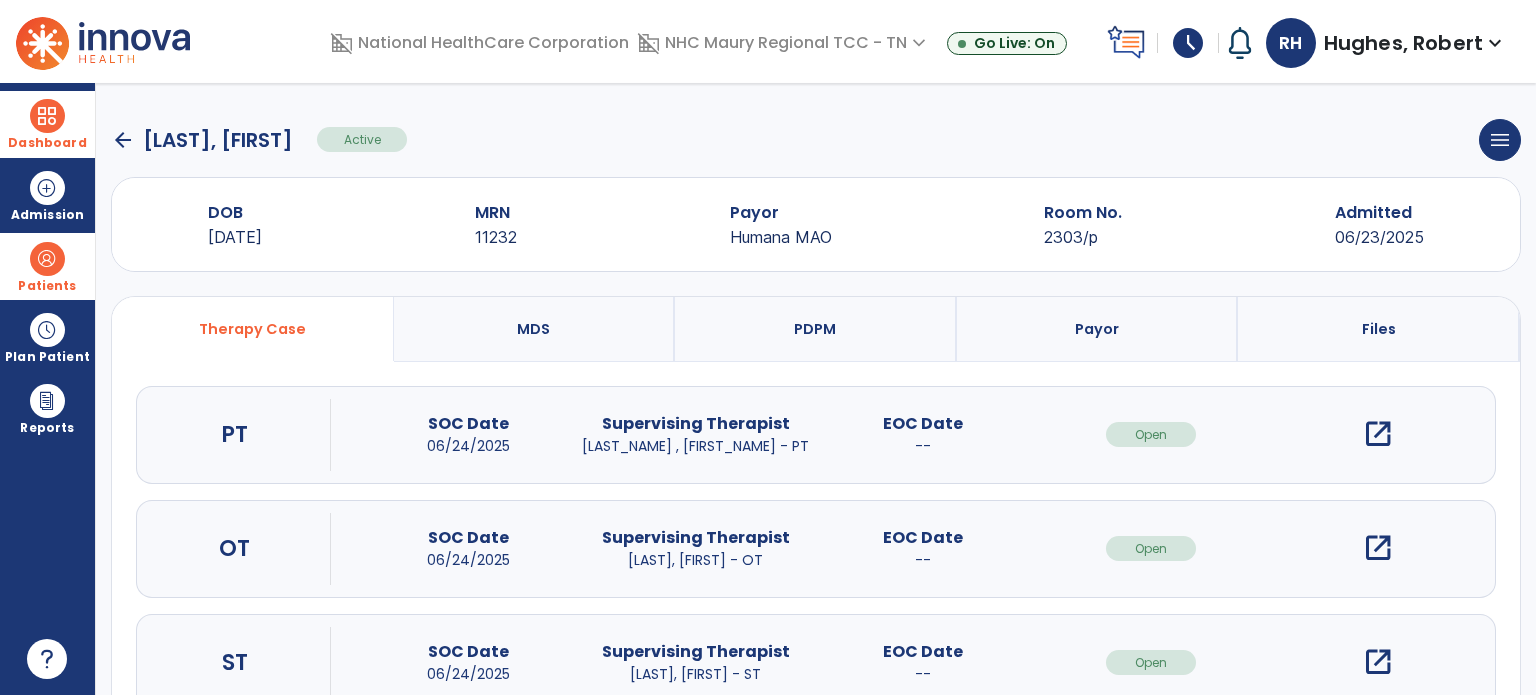 click on "open_in_new" at bounding box center [1378, 548] 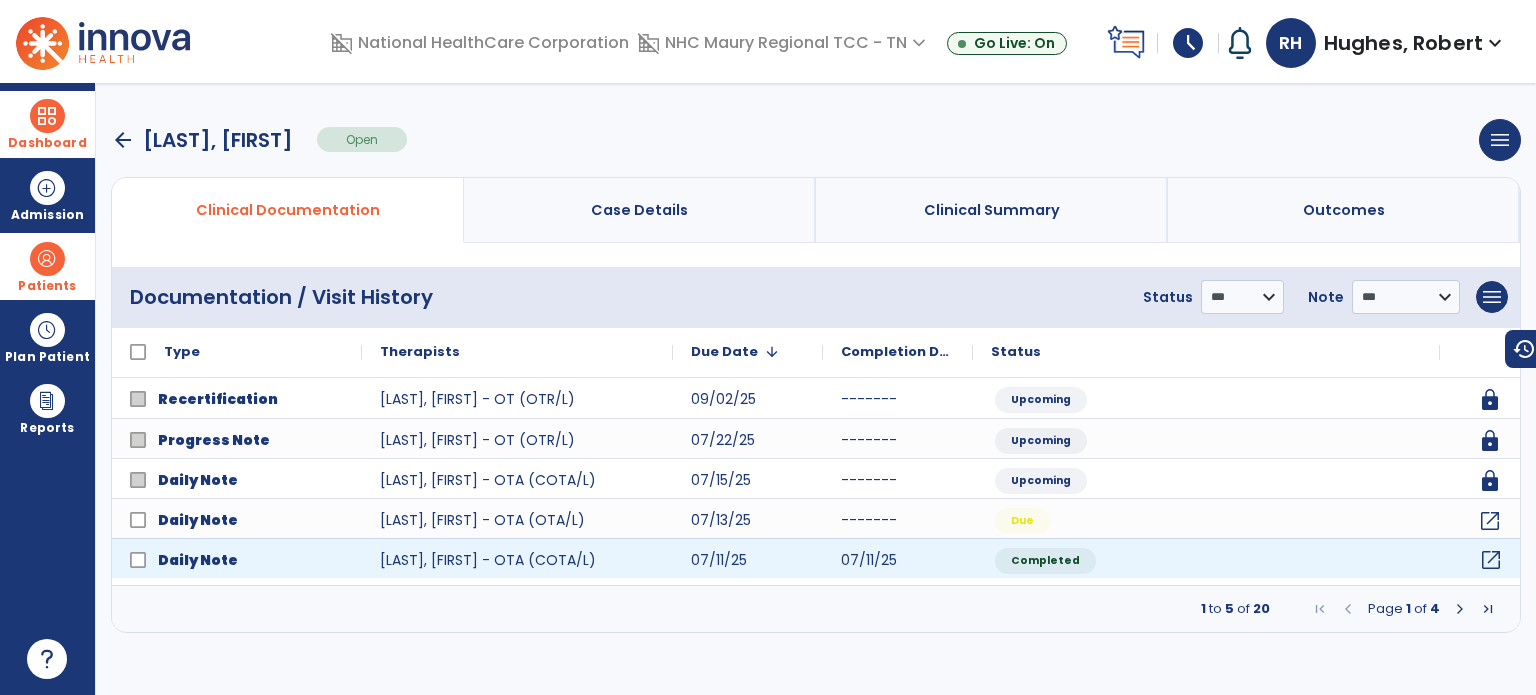 click on "open_in_new" 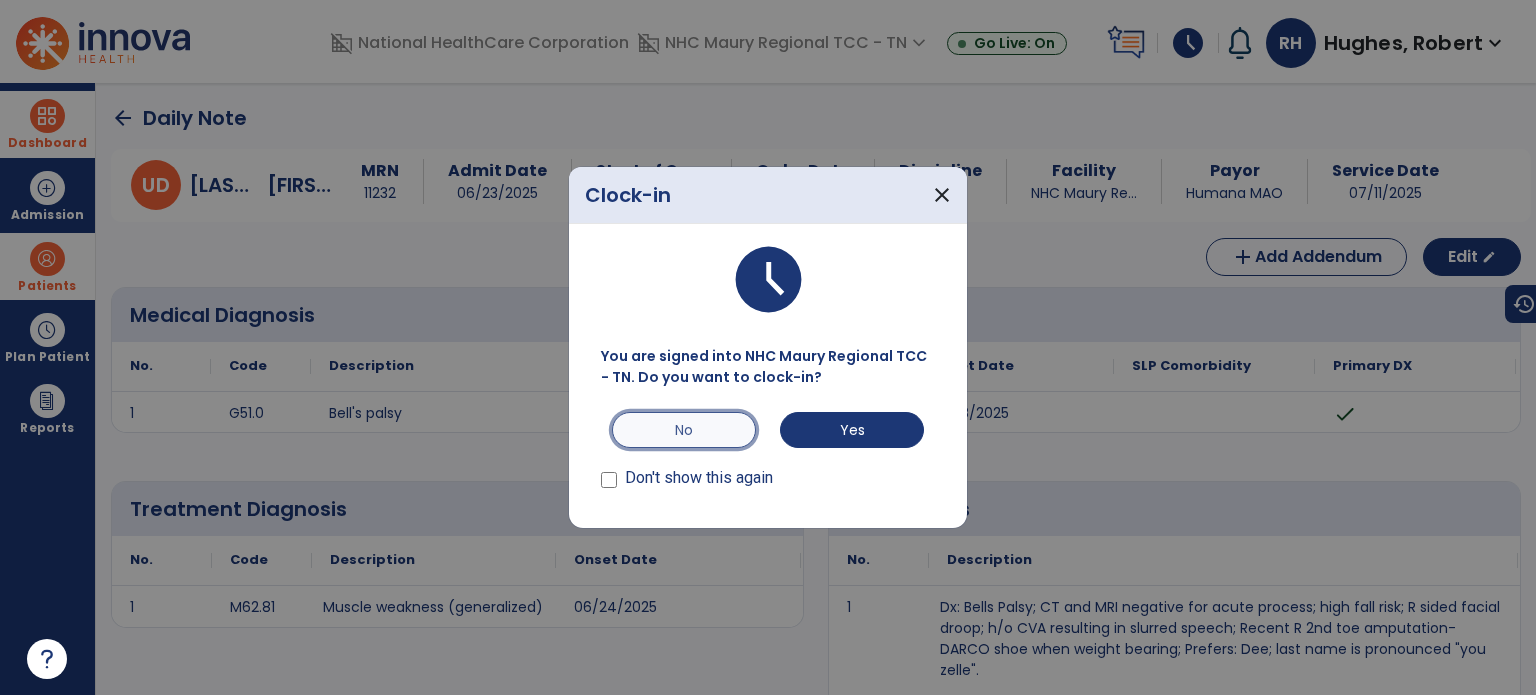 click on "No" at bounding box center (684, 430) 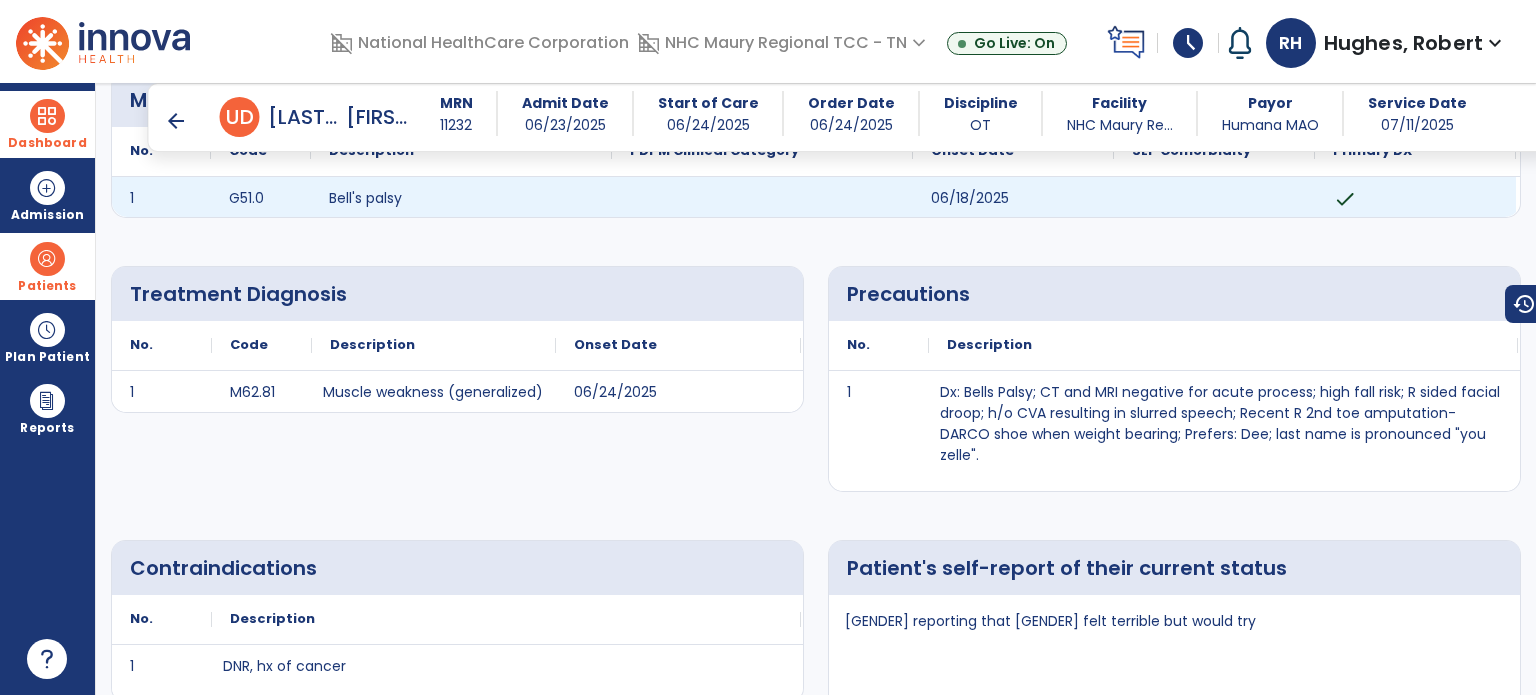 scroll, scrollTop: 210, scrollLeft: 0, axis: vertical 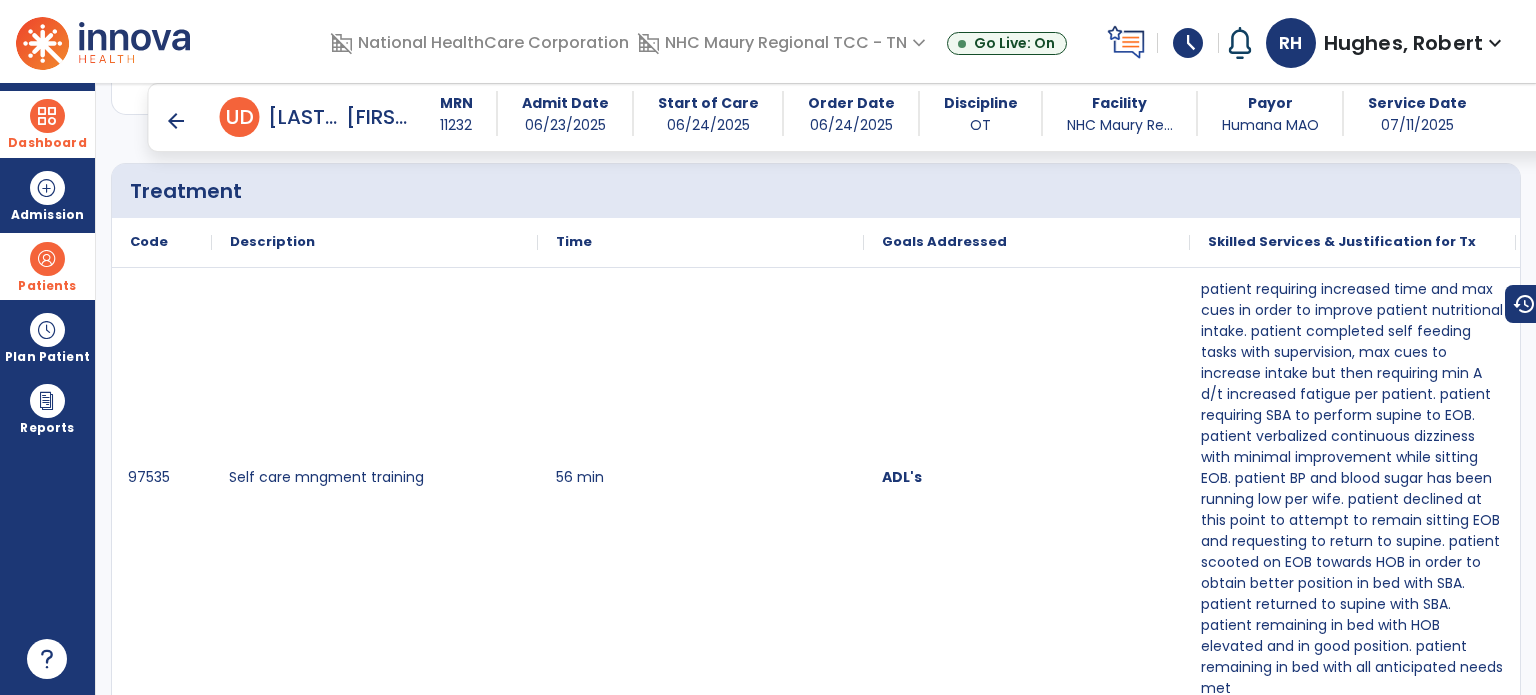 click on "Self care mngment training" at bounding box center (375, 485) 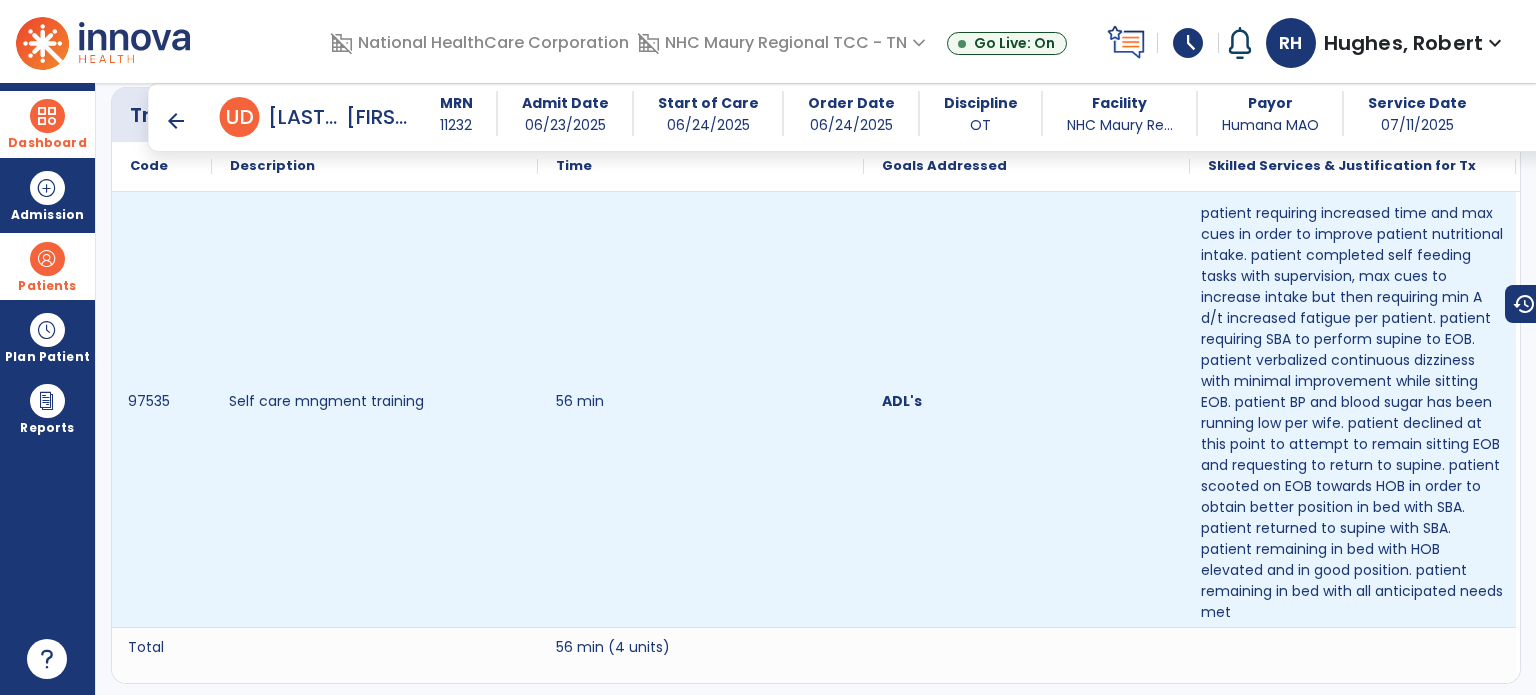 scroll, scrollTop: 1187, scrollLeft: 0, axis: vertical 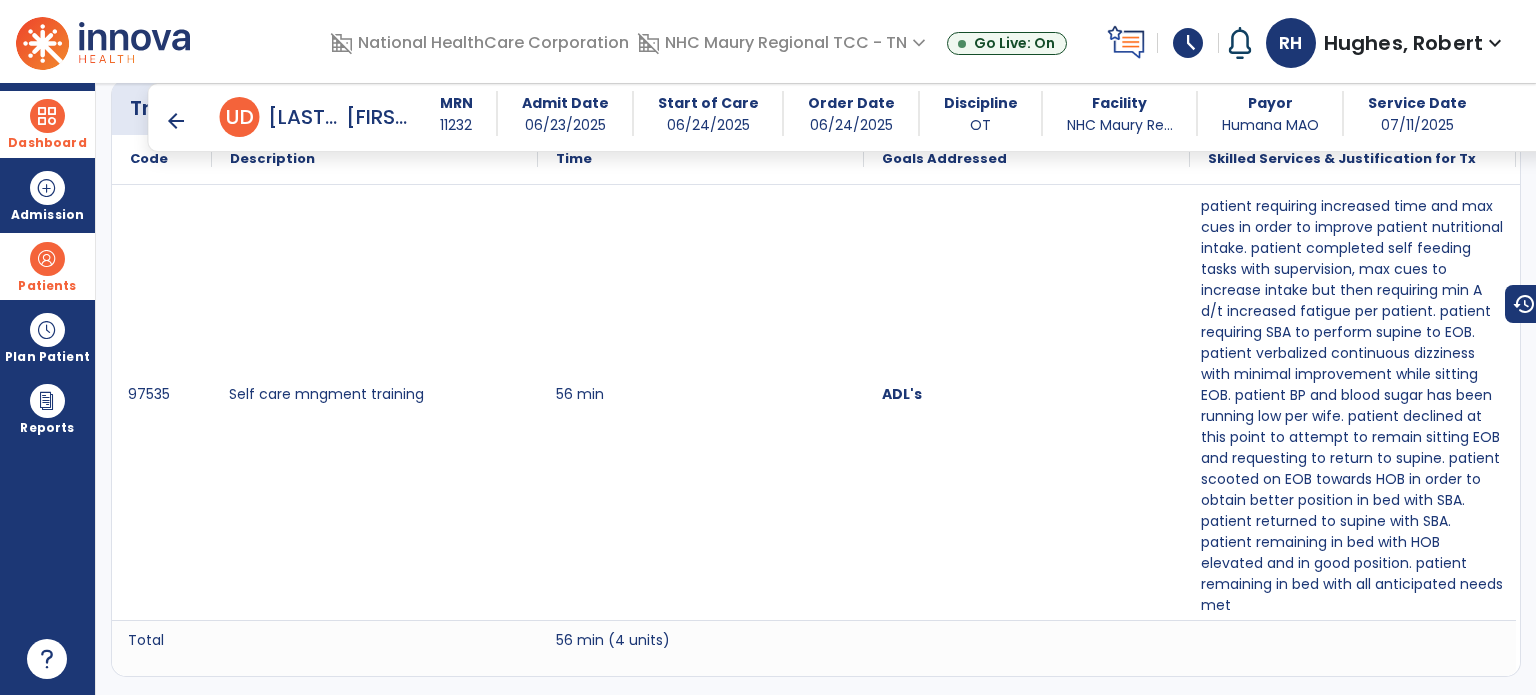 click on "arrow_back" at bounding box center [176, 121] 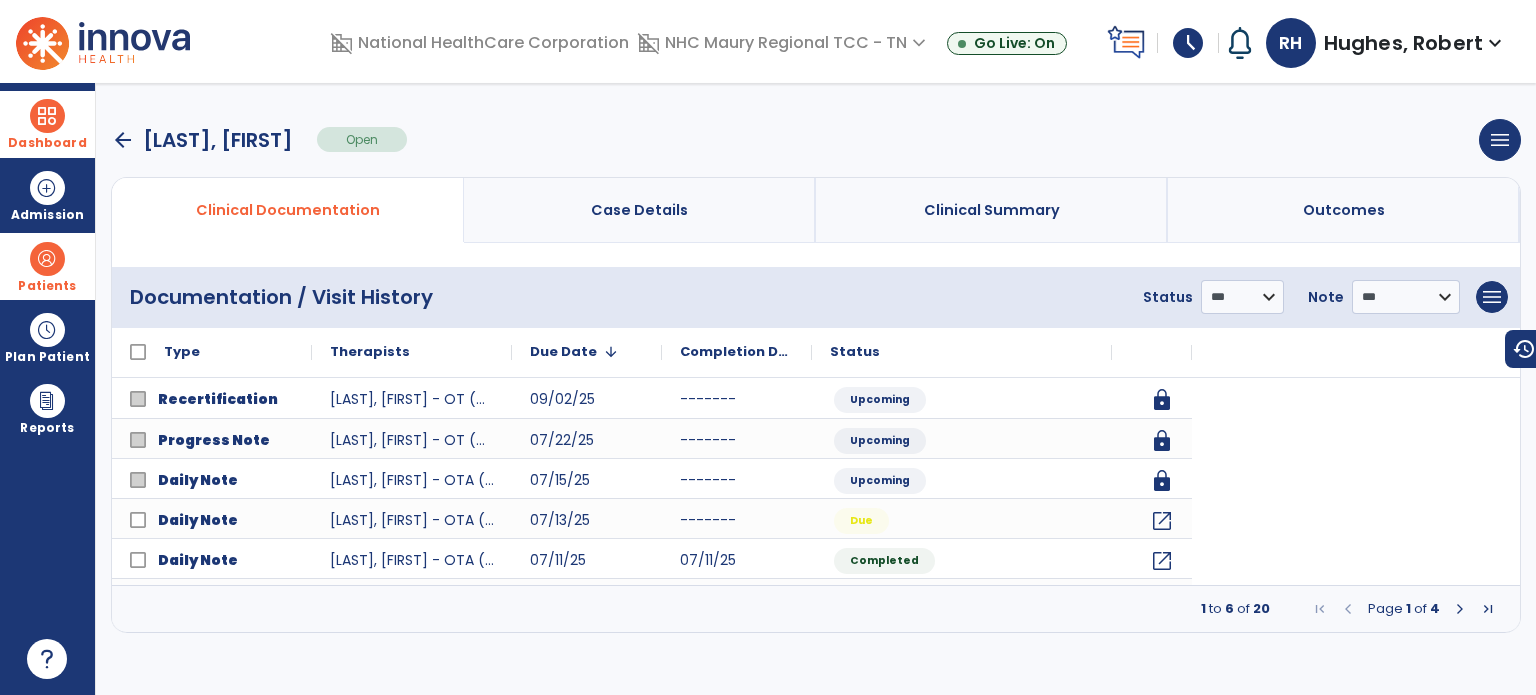 scroll, scrollTop: 0, scrollLeft: 0, axis: both 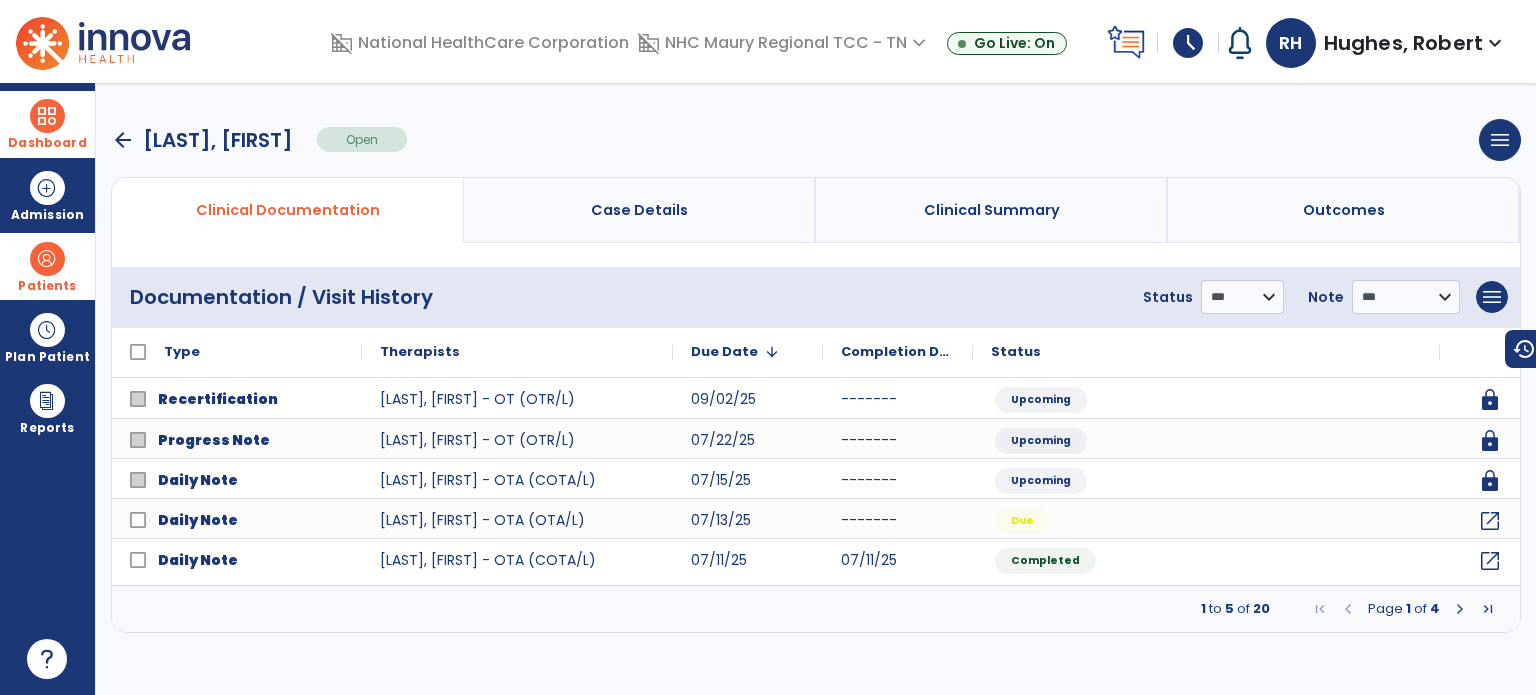 click on "arrow_back" at bounding box center (123, 140) 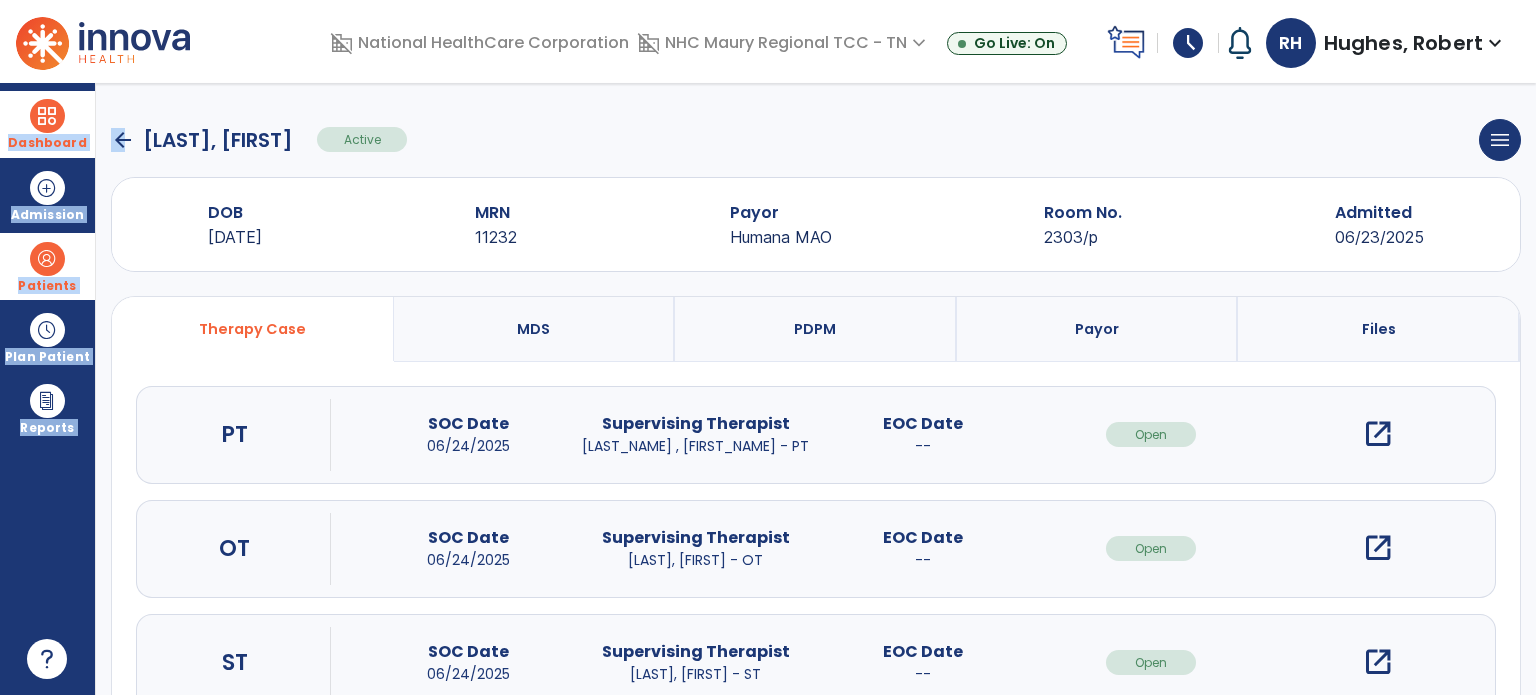 drag, startPoint x: 123, startPoint y: 139, endPoint x: 49, endPoint y: 111, distance: 79.12016 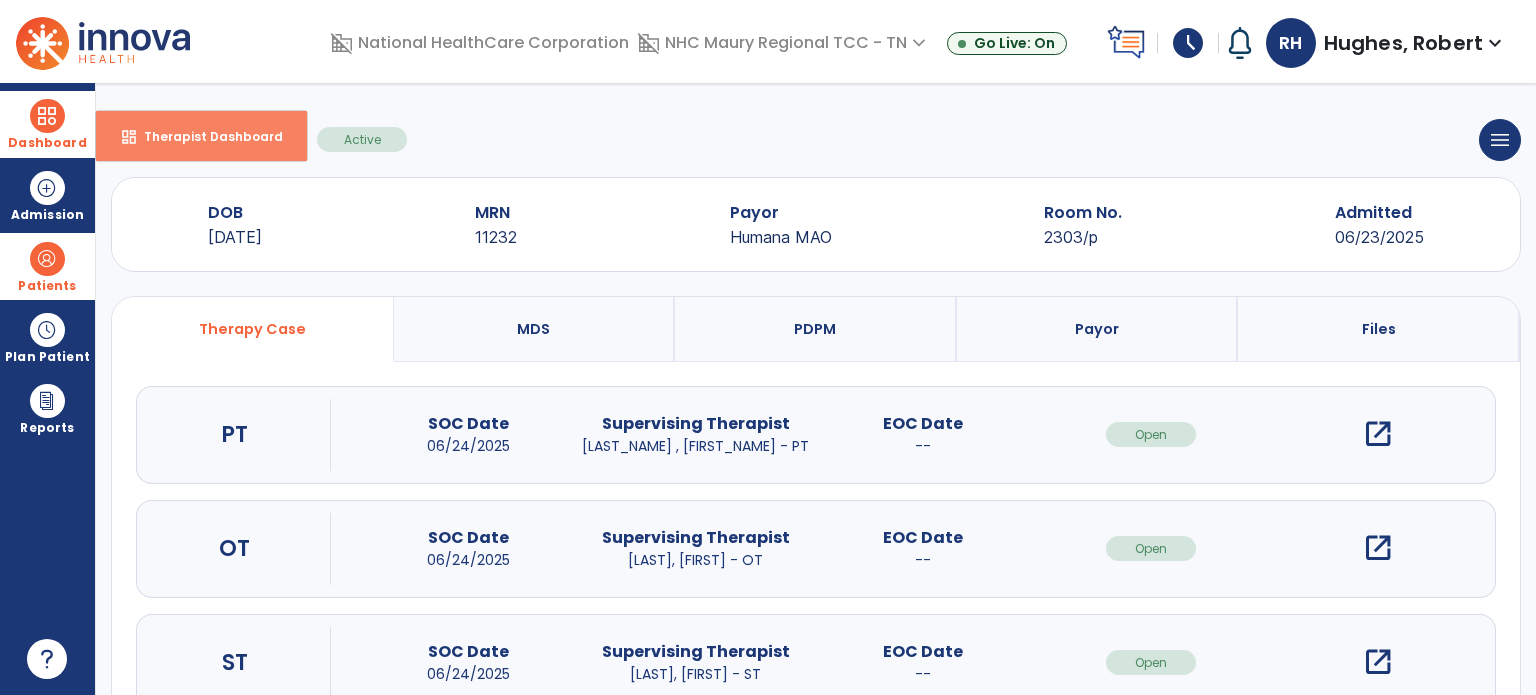 click on "Therapist Dashboard" at bounding box center [205, 136] 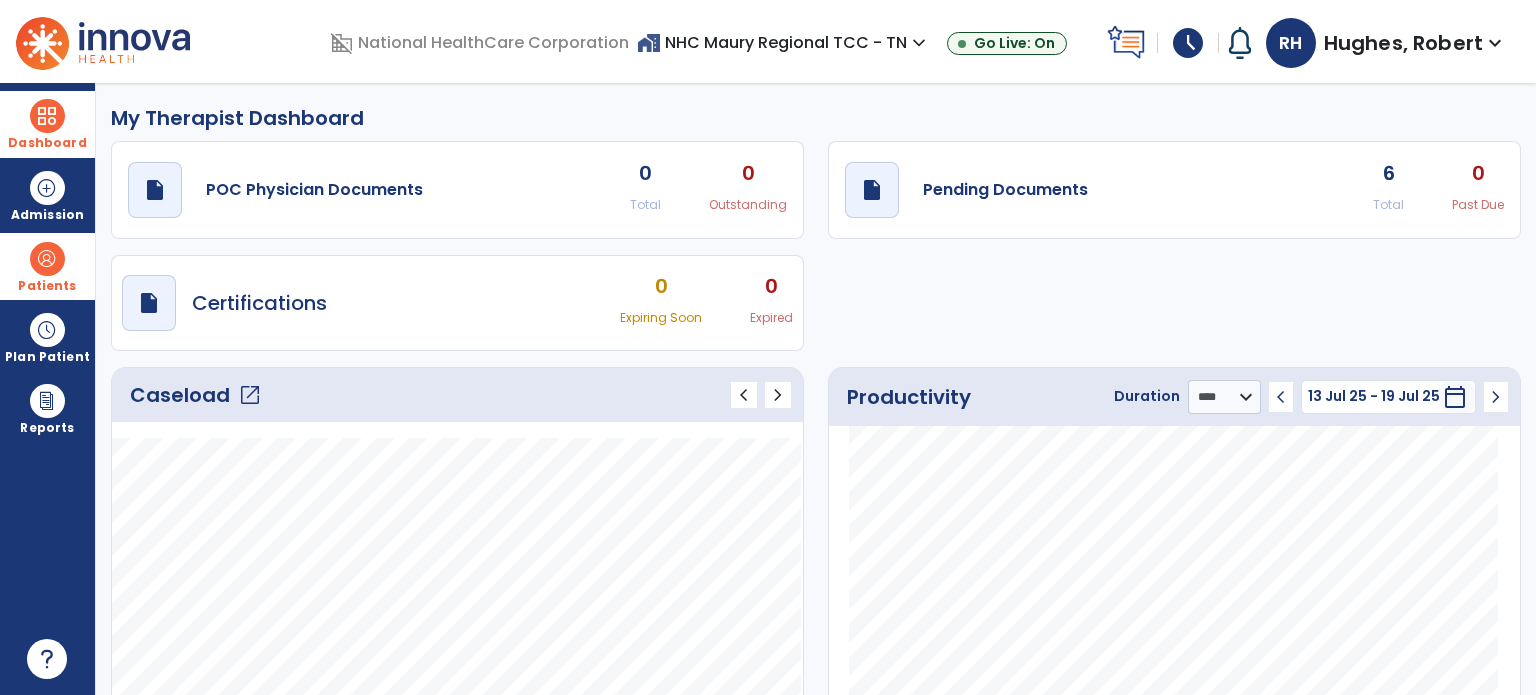 click on "open_in_new" 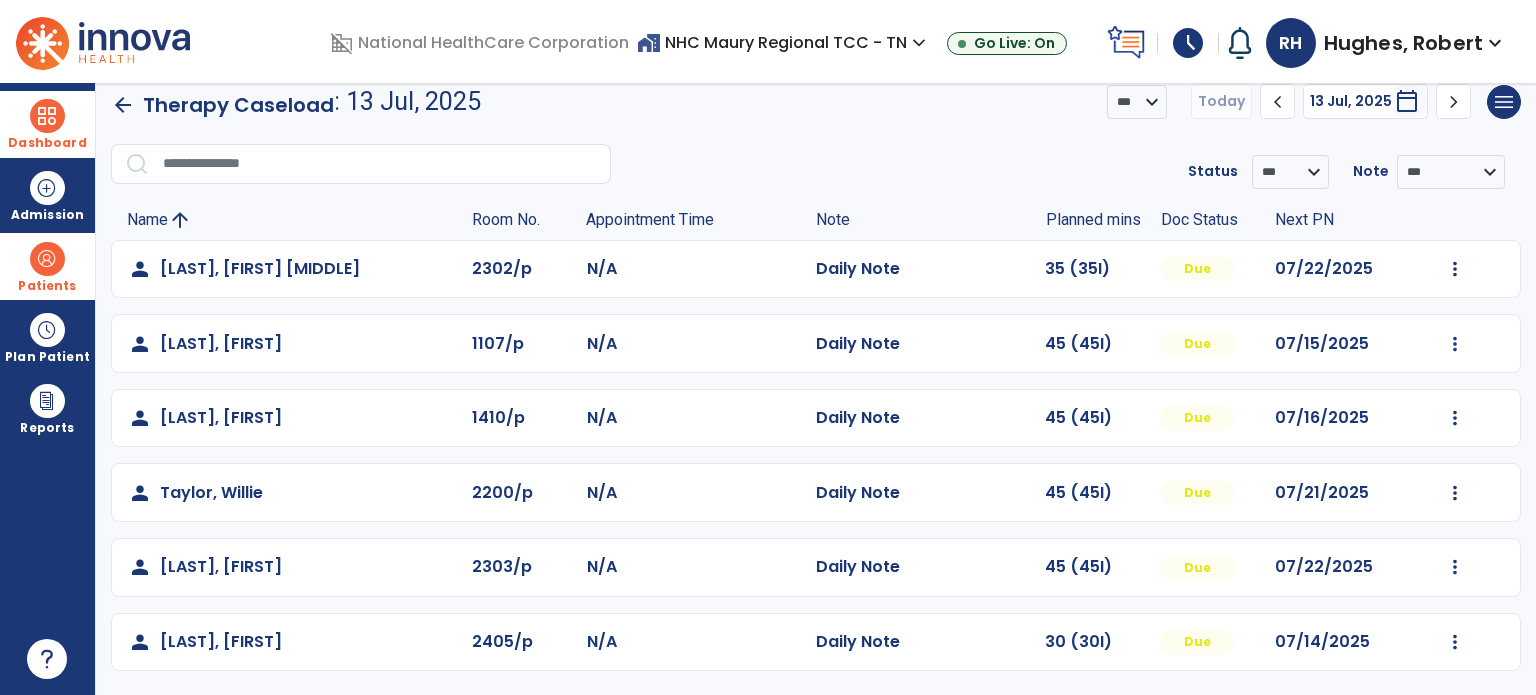 scroll, scrollTop: 0, scrollLeft: 0, axis: both 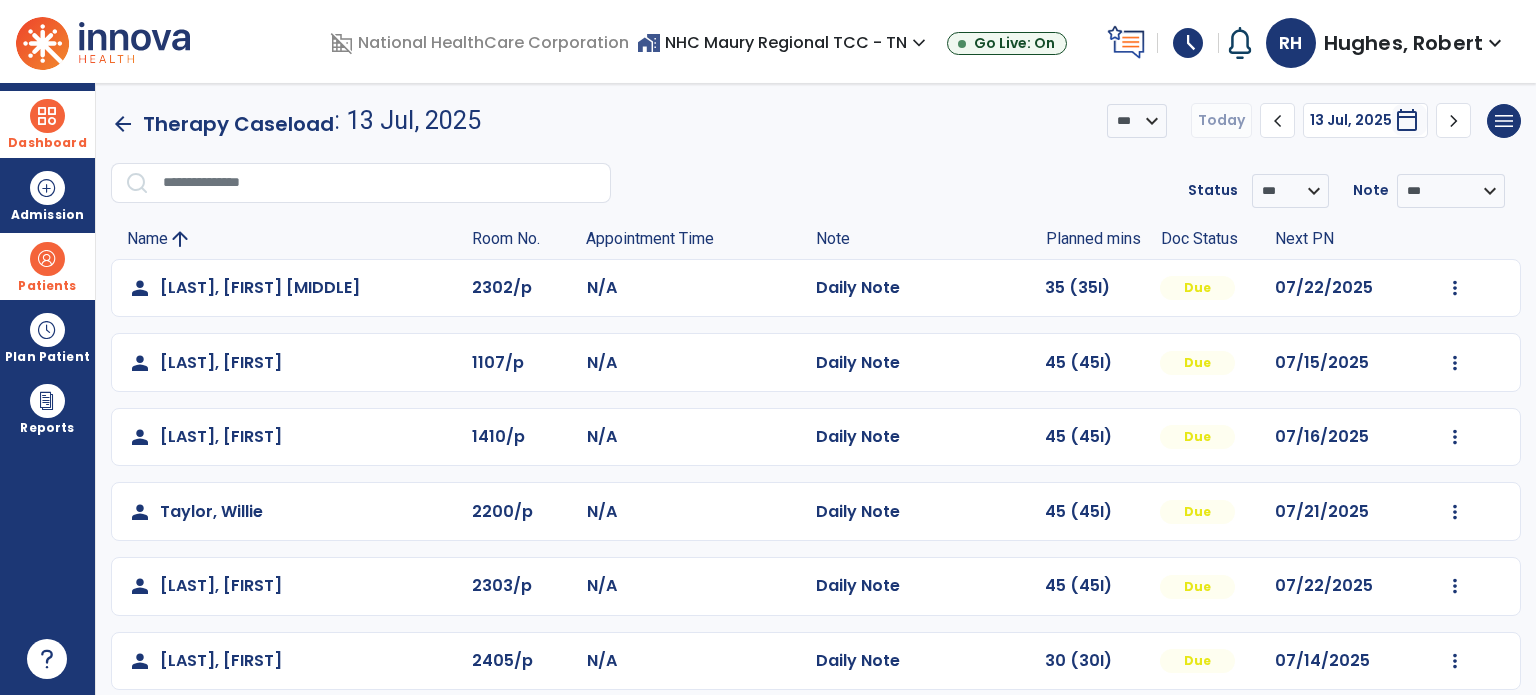 click at bounding box center (47, 259) 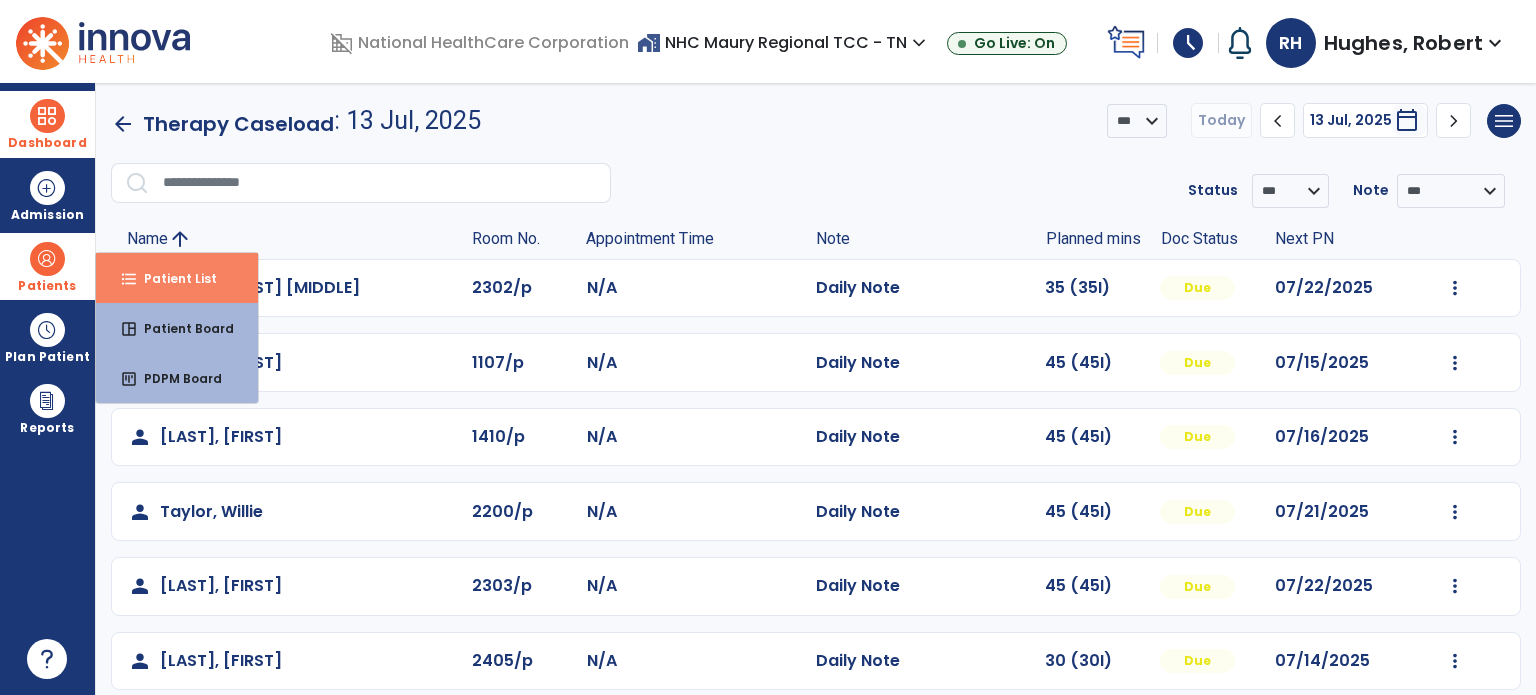 click on "Patient List" at bounding box center [172, 278] 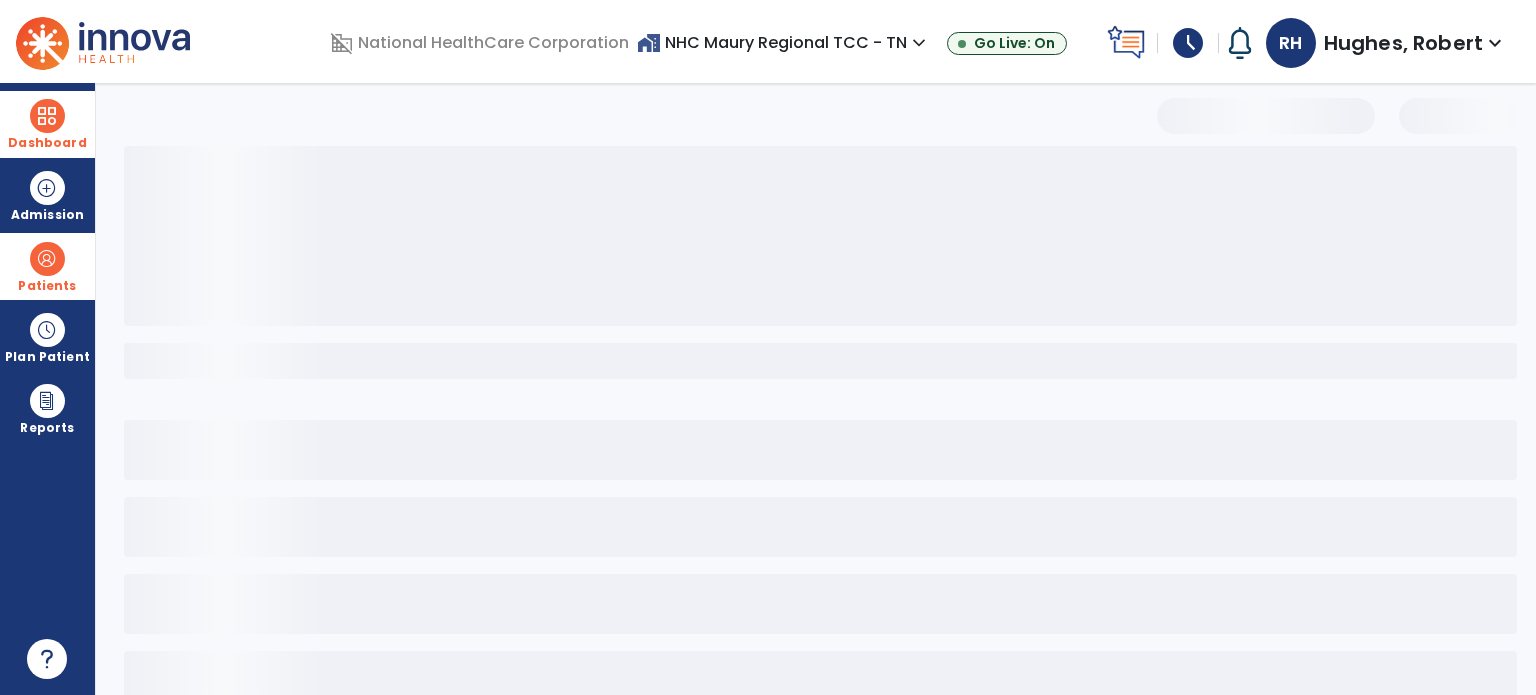 select on "***" 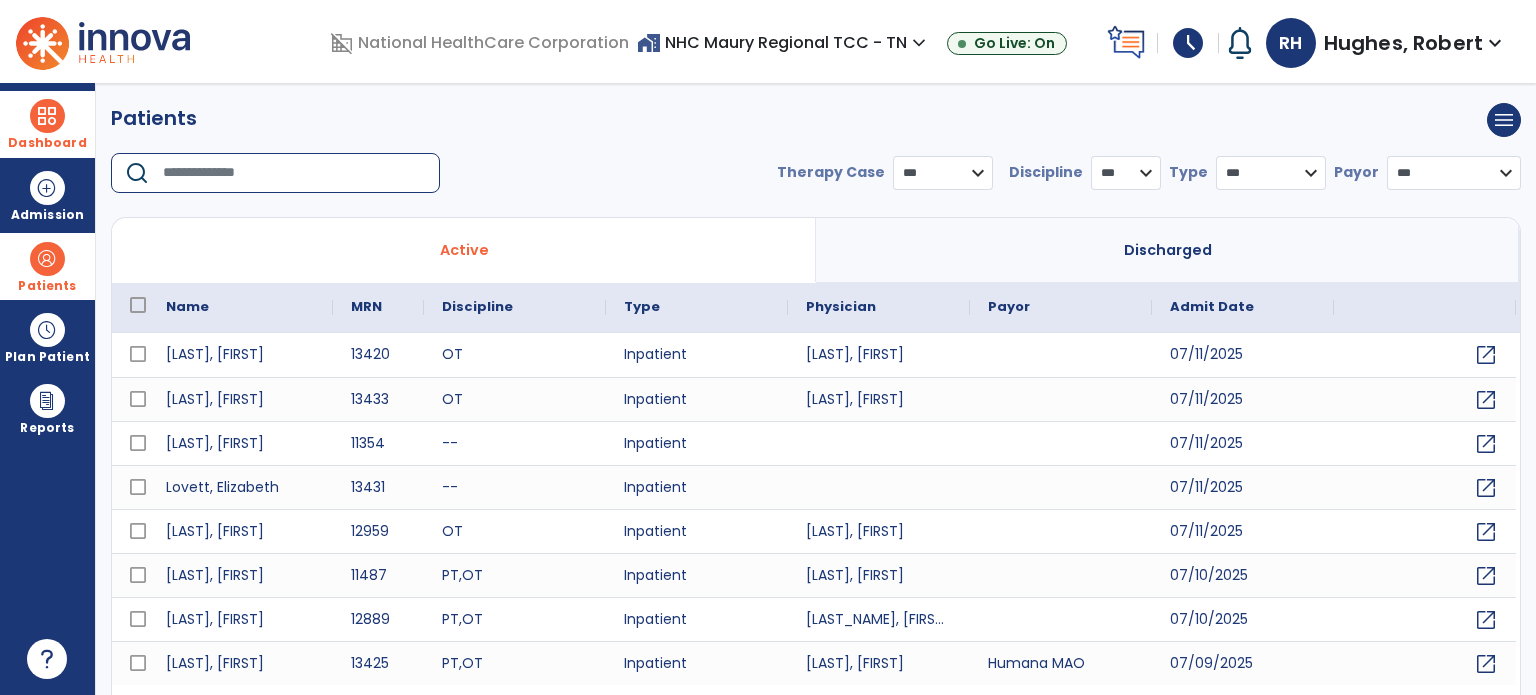 click at bounding box center (294, 173) 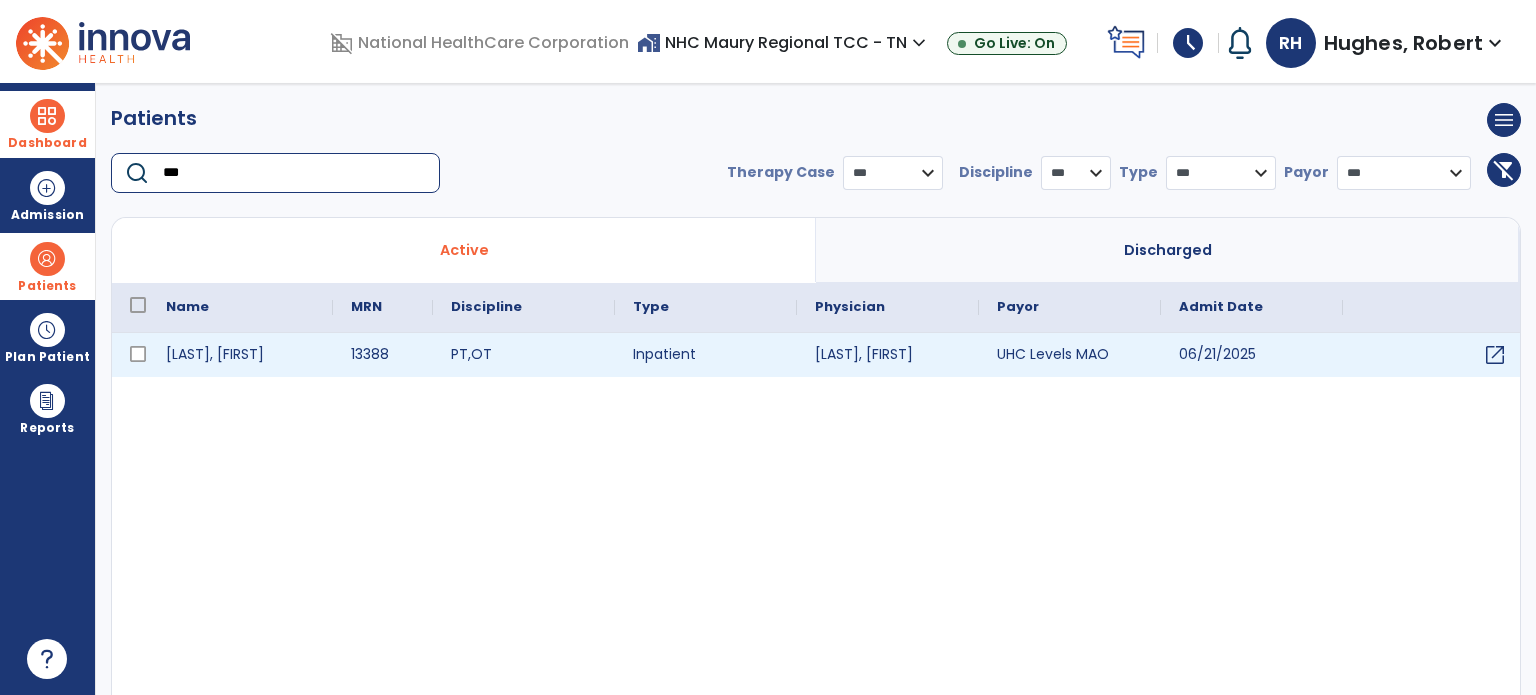 type on "***" 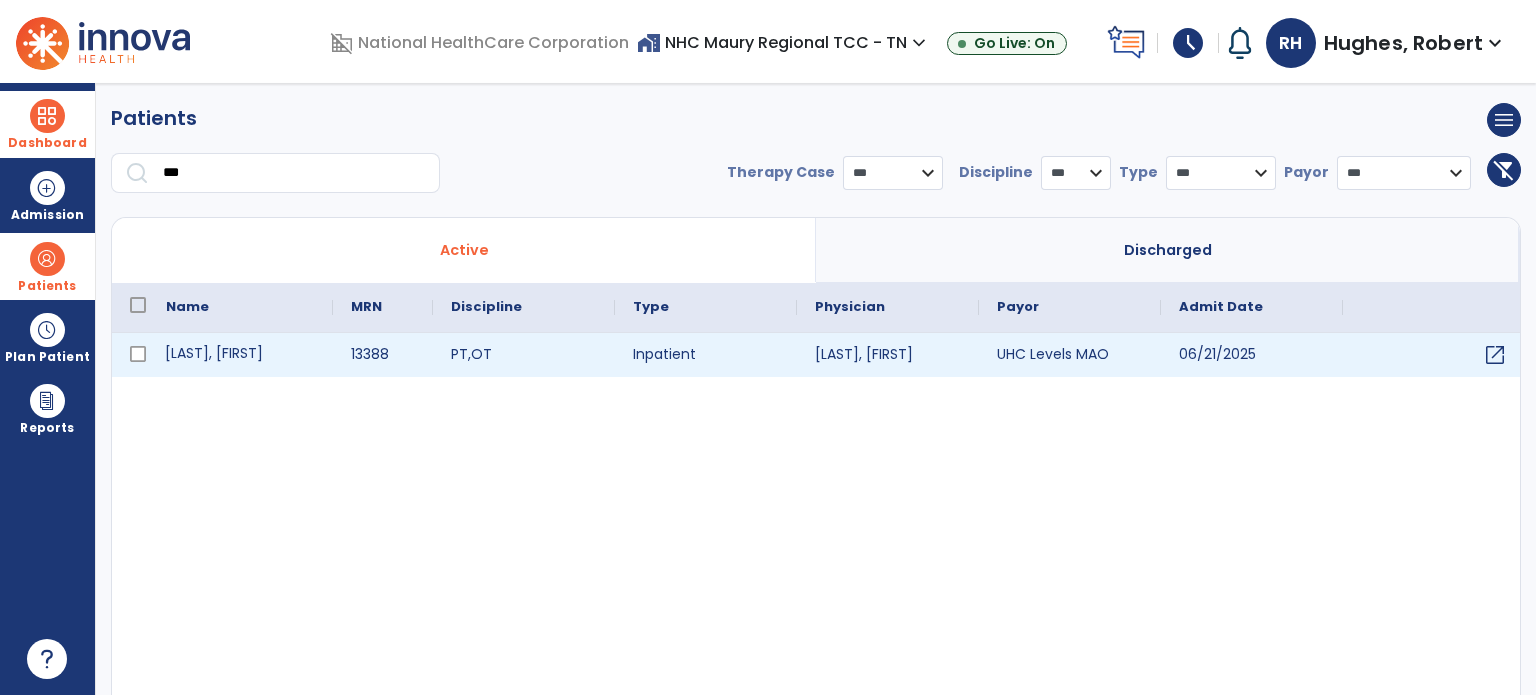 click on "[LAST], [FIRST]" at bounding box center [240, 355] 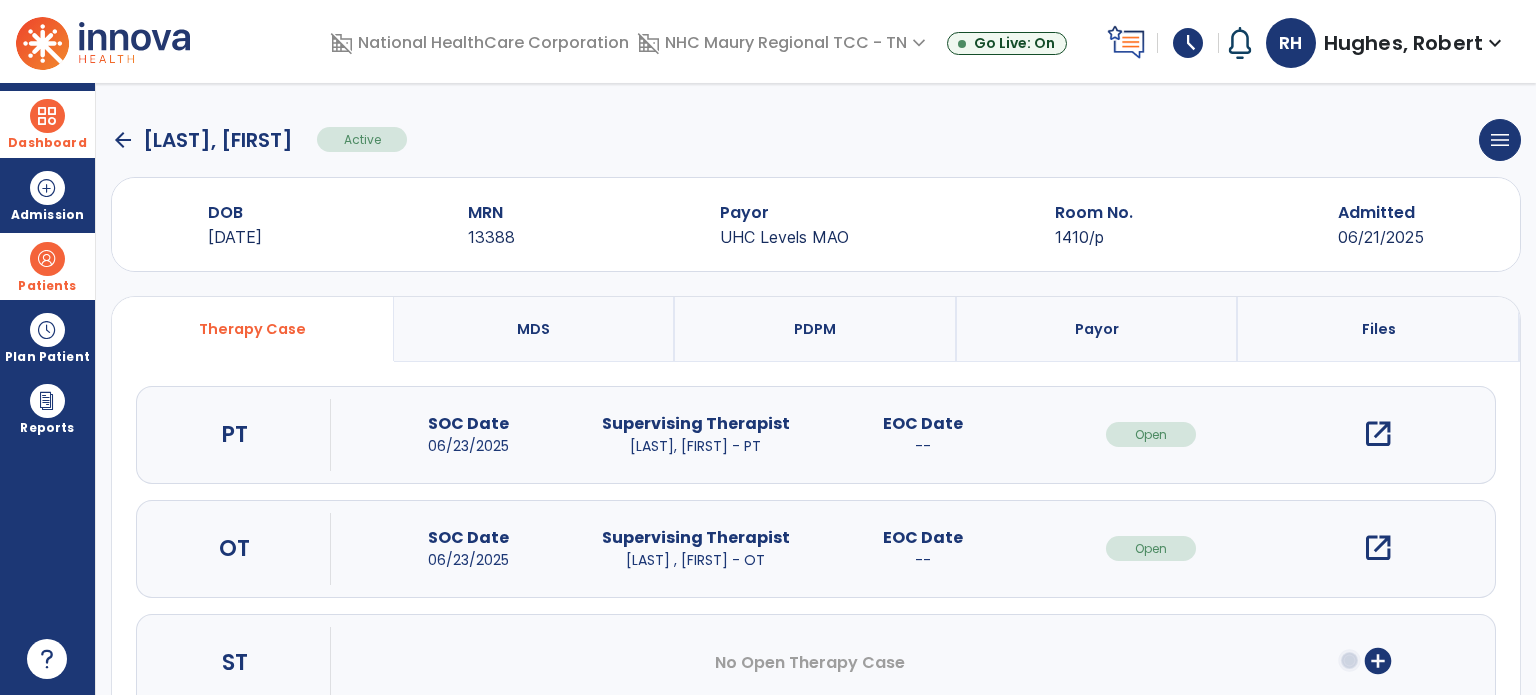 click on "open_in_new" at bounding box center (1378, 548) 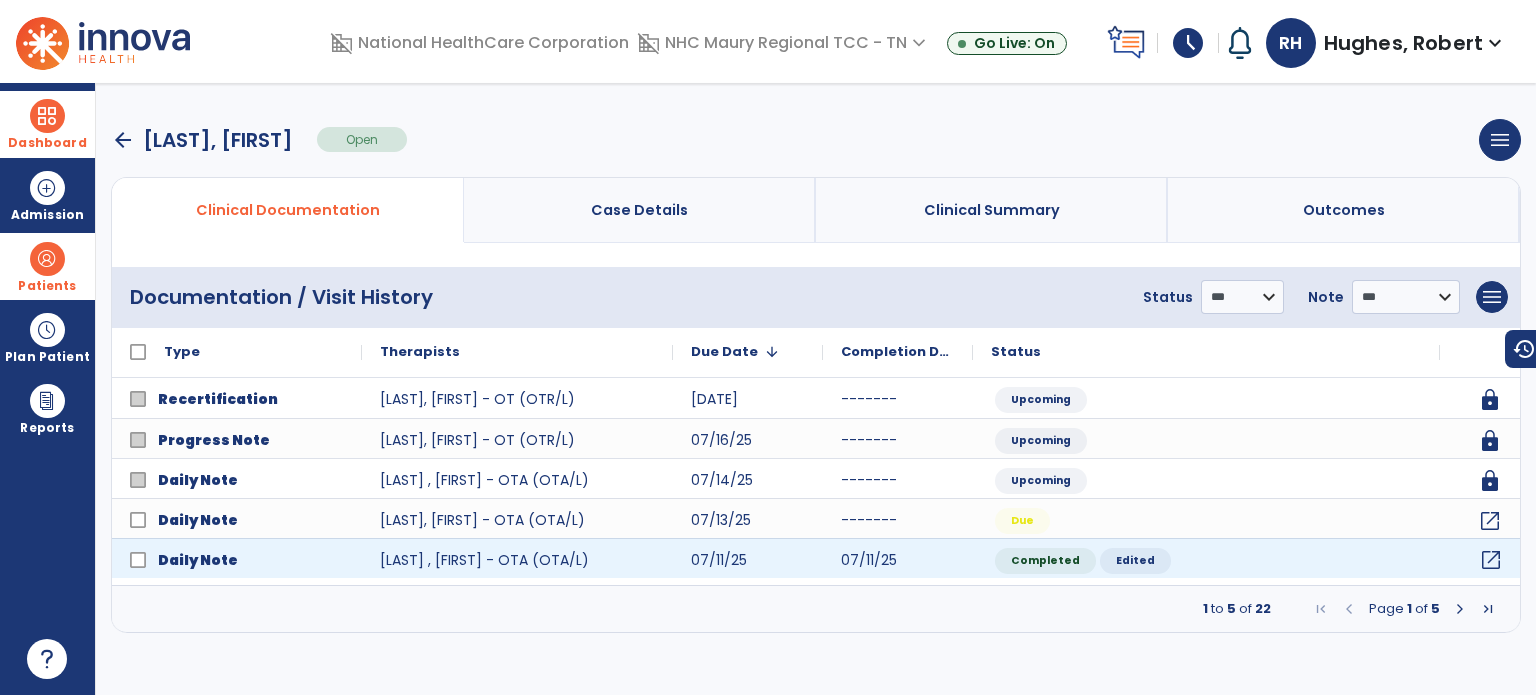 click on "open_in_new" 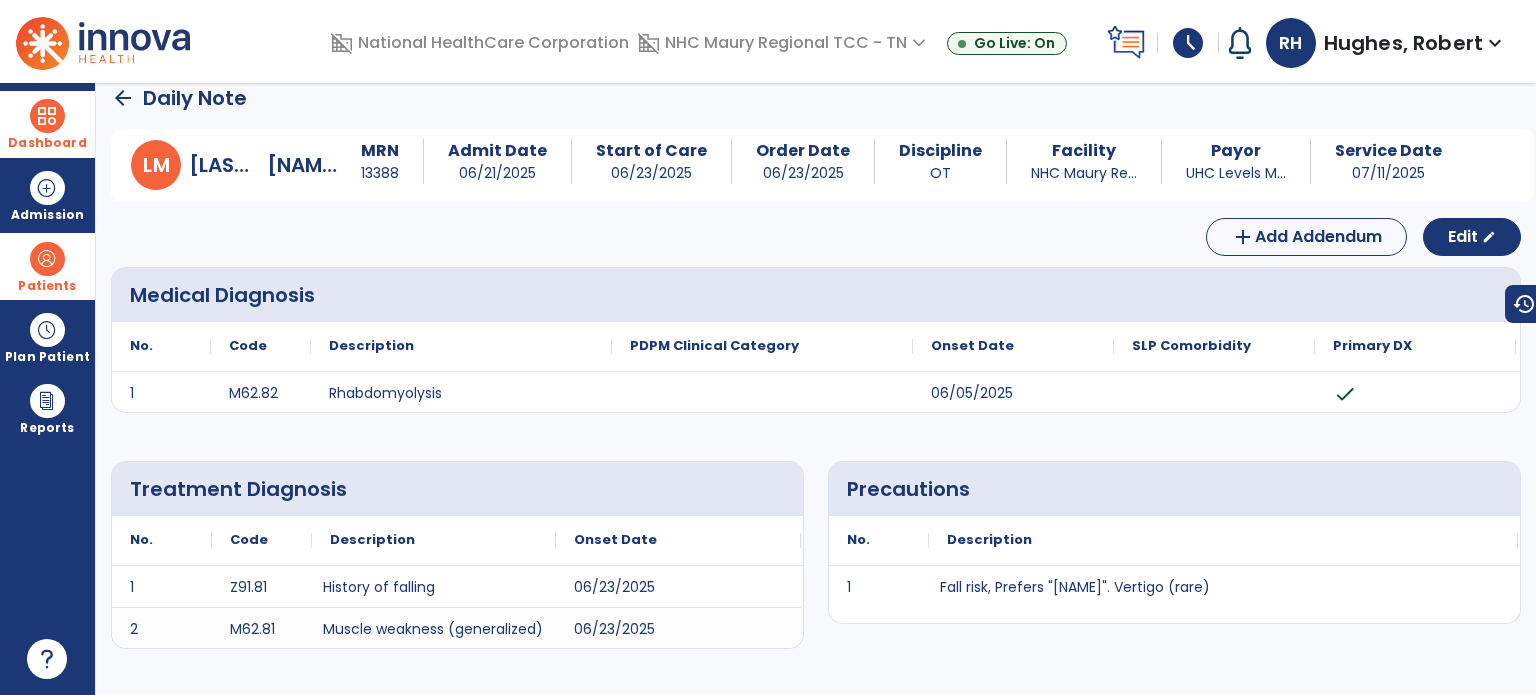 scroll, scrollTop: 0, scrollLeft: 0, axis: both 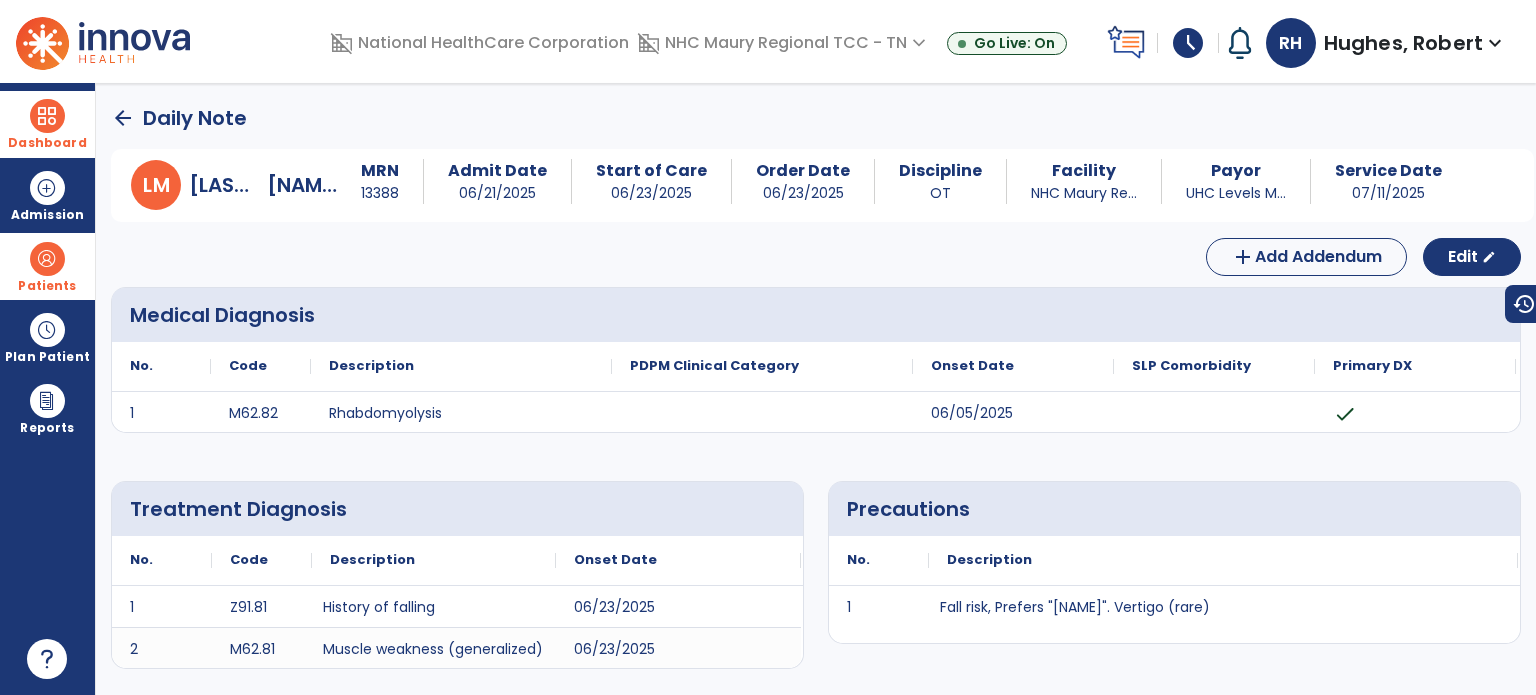 click at bounding box center (47, 116) 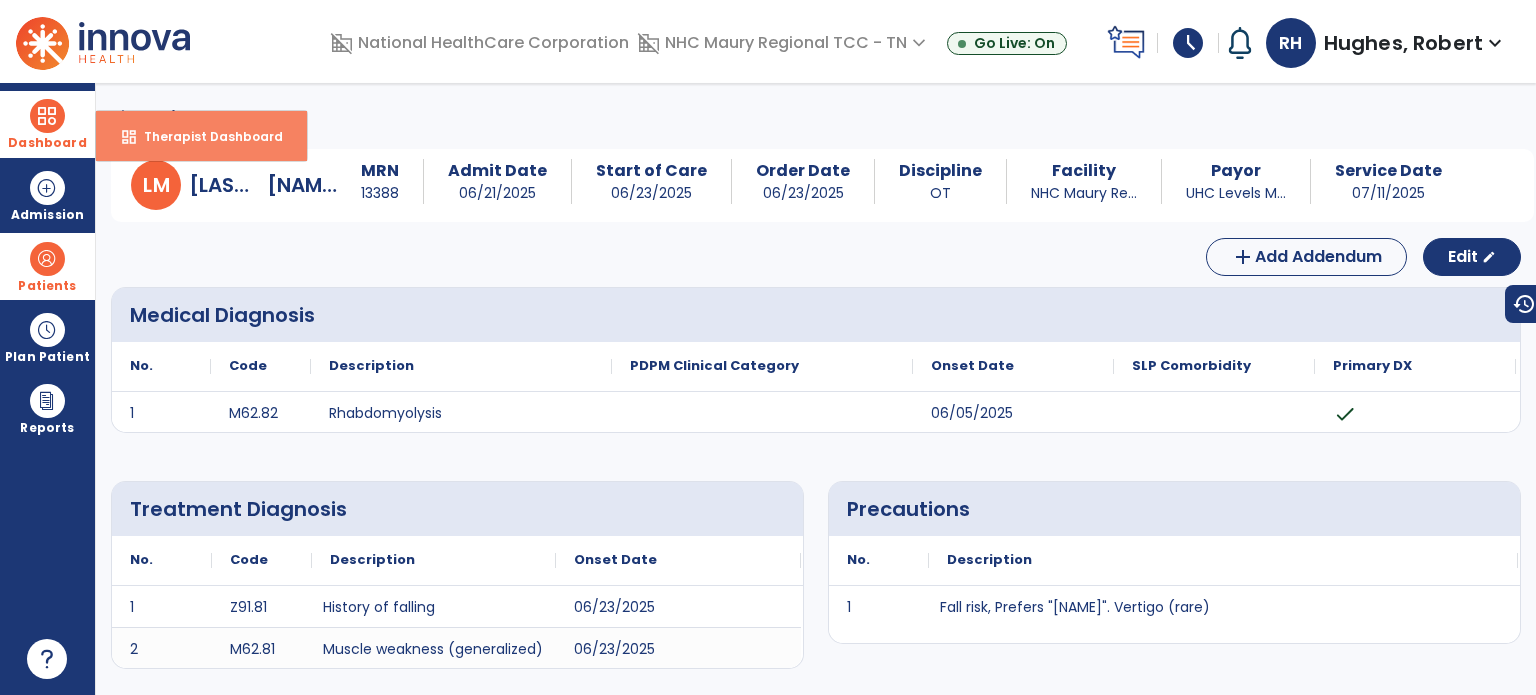 click on "Therapist Dashboard" at bounding box center (205, 136) 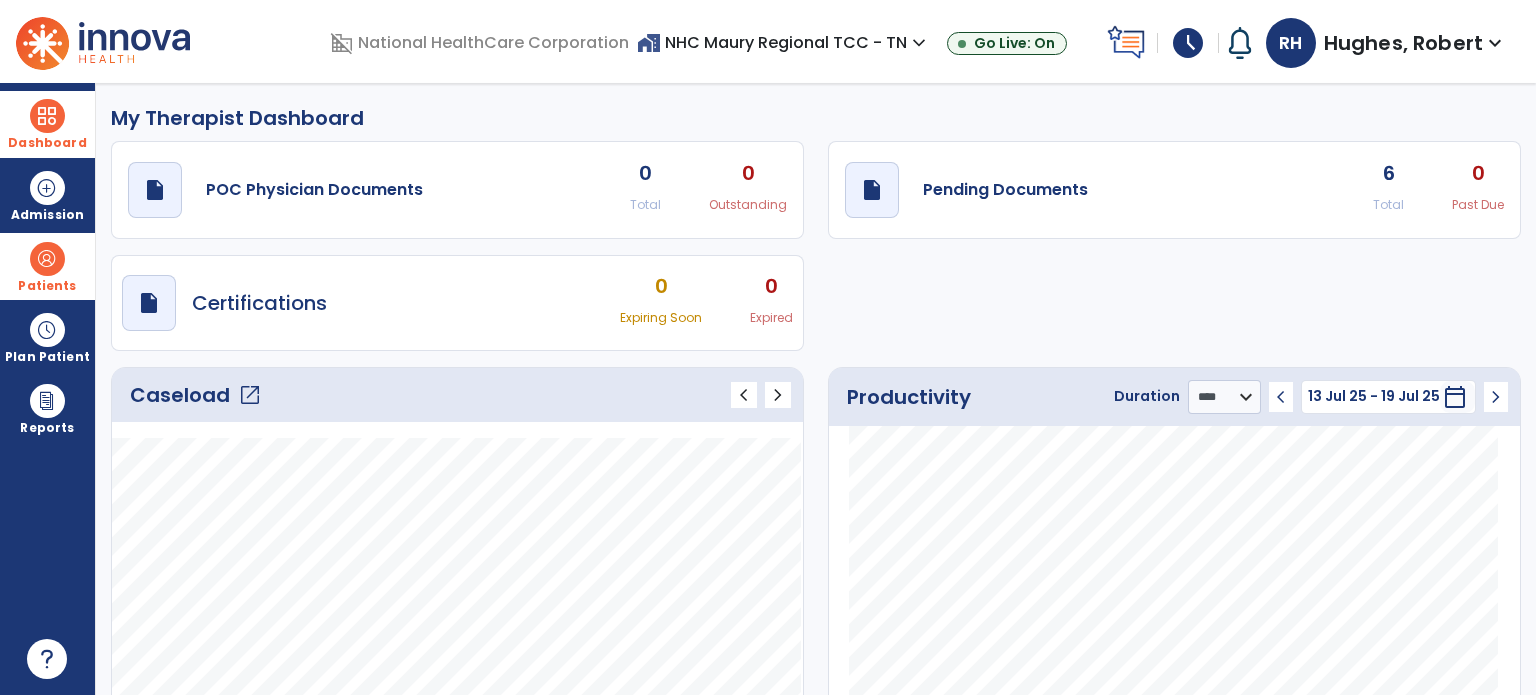 click on "open_in_new" 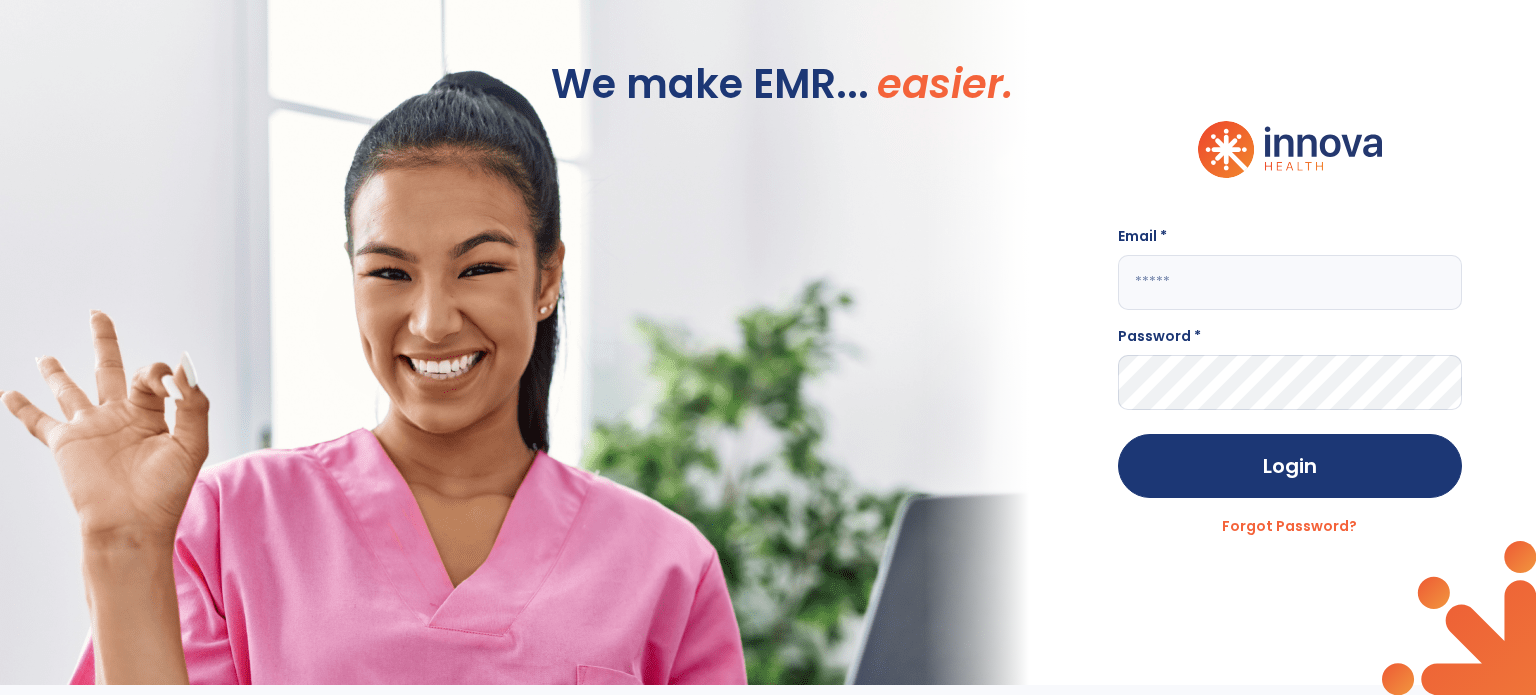 type on "**********" 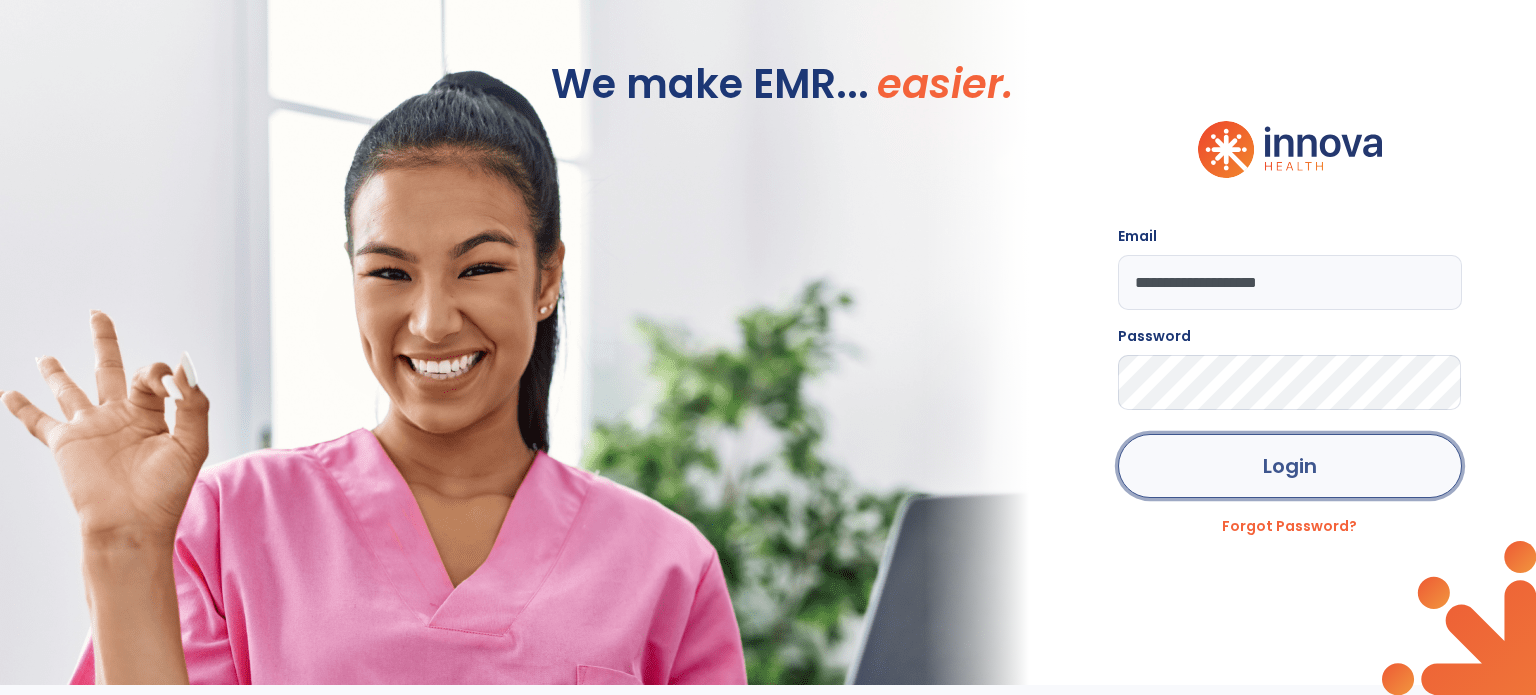 click on "Login" 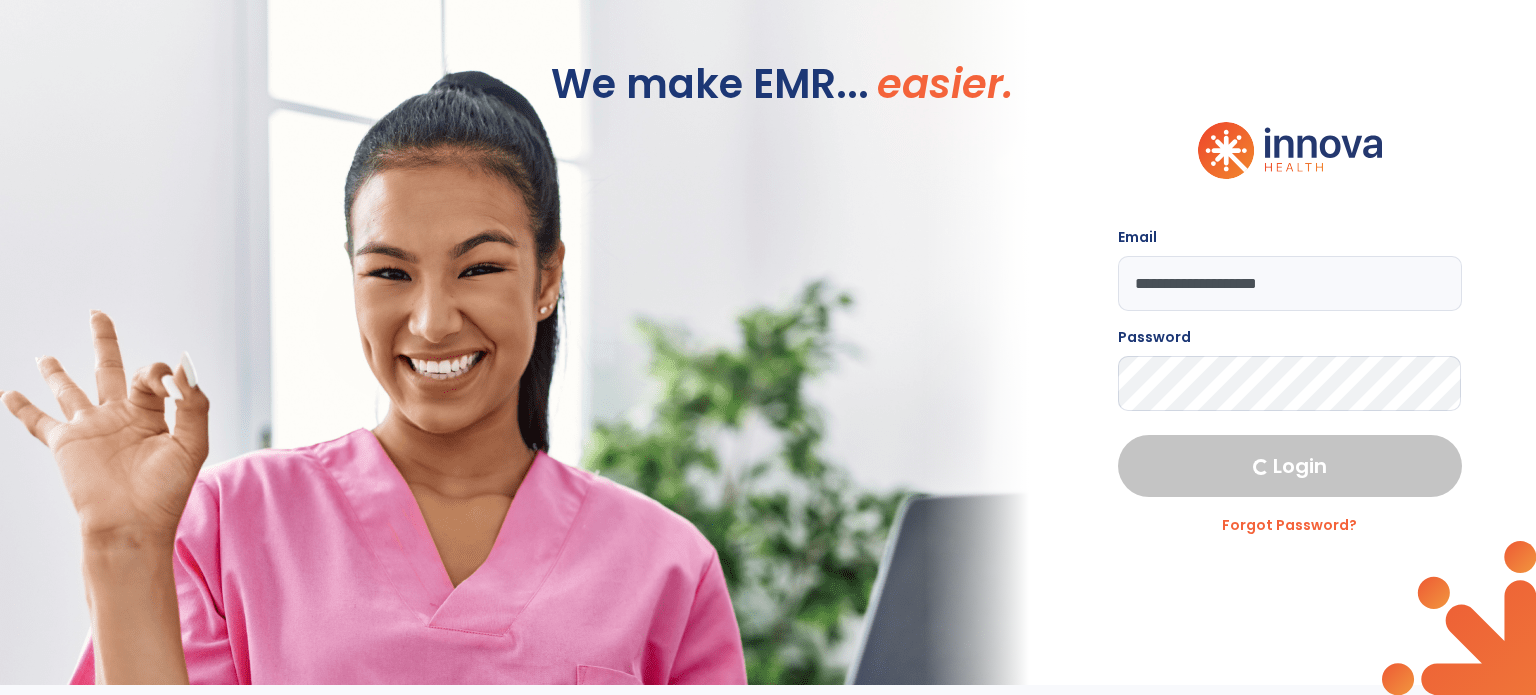 select on "****" 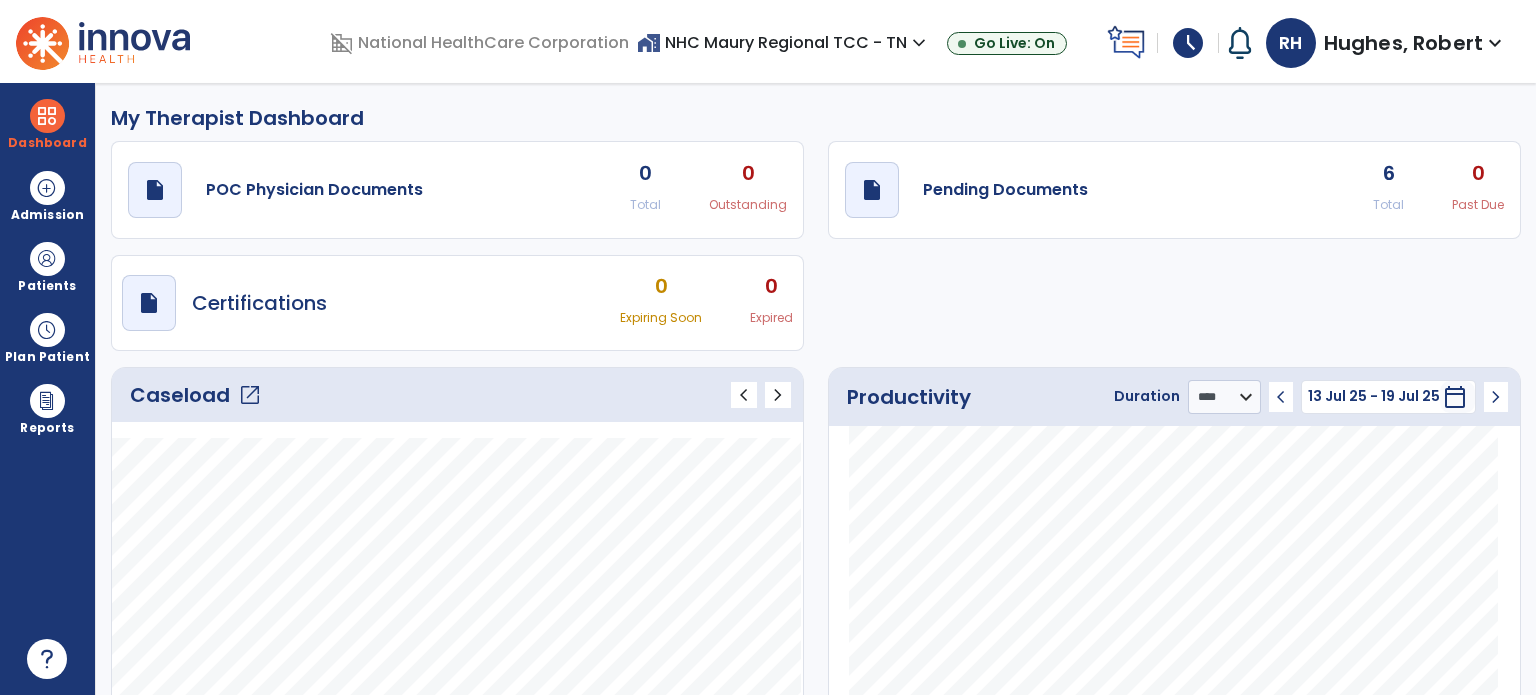 click on "open_in_new" 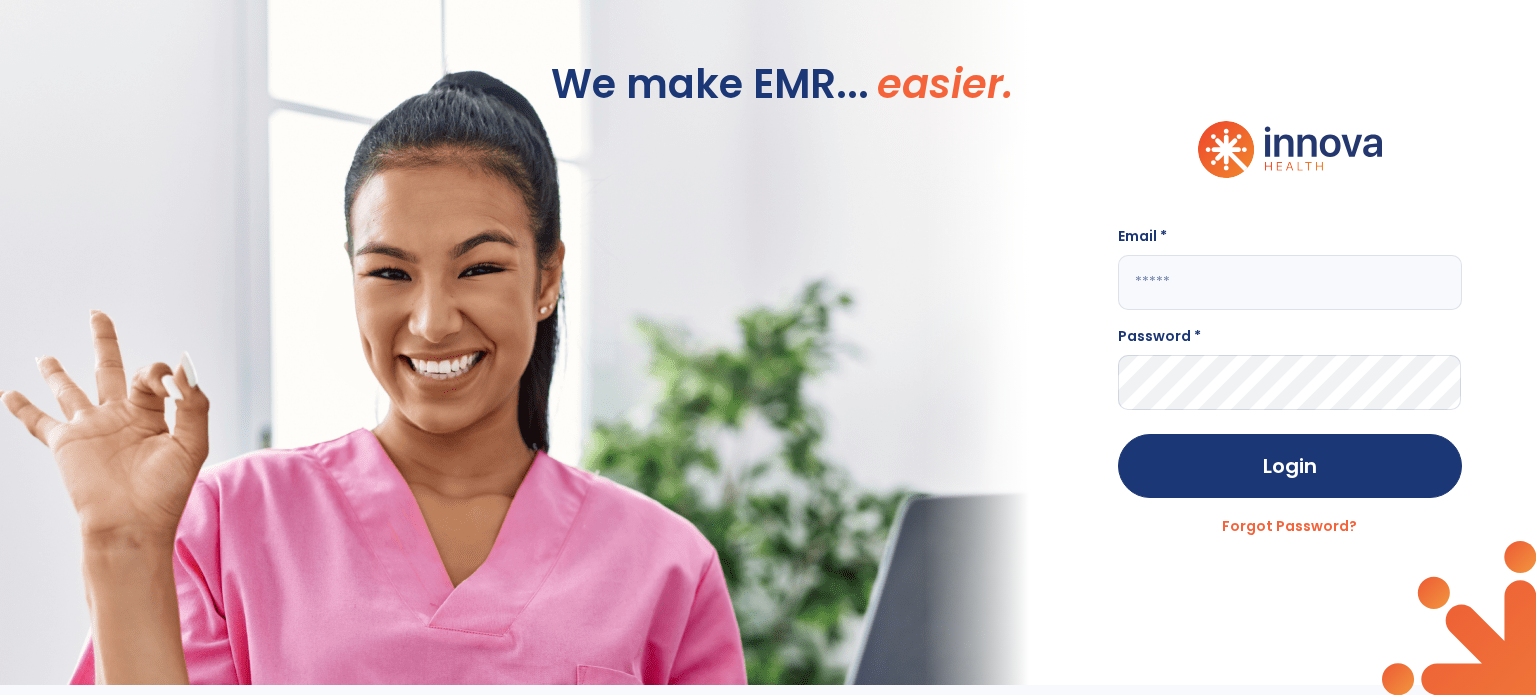type on "**********" 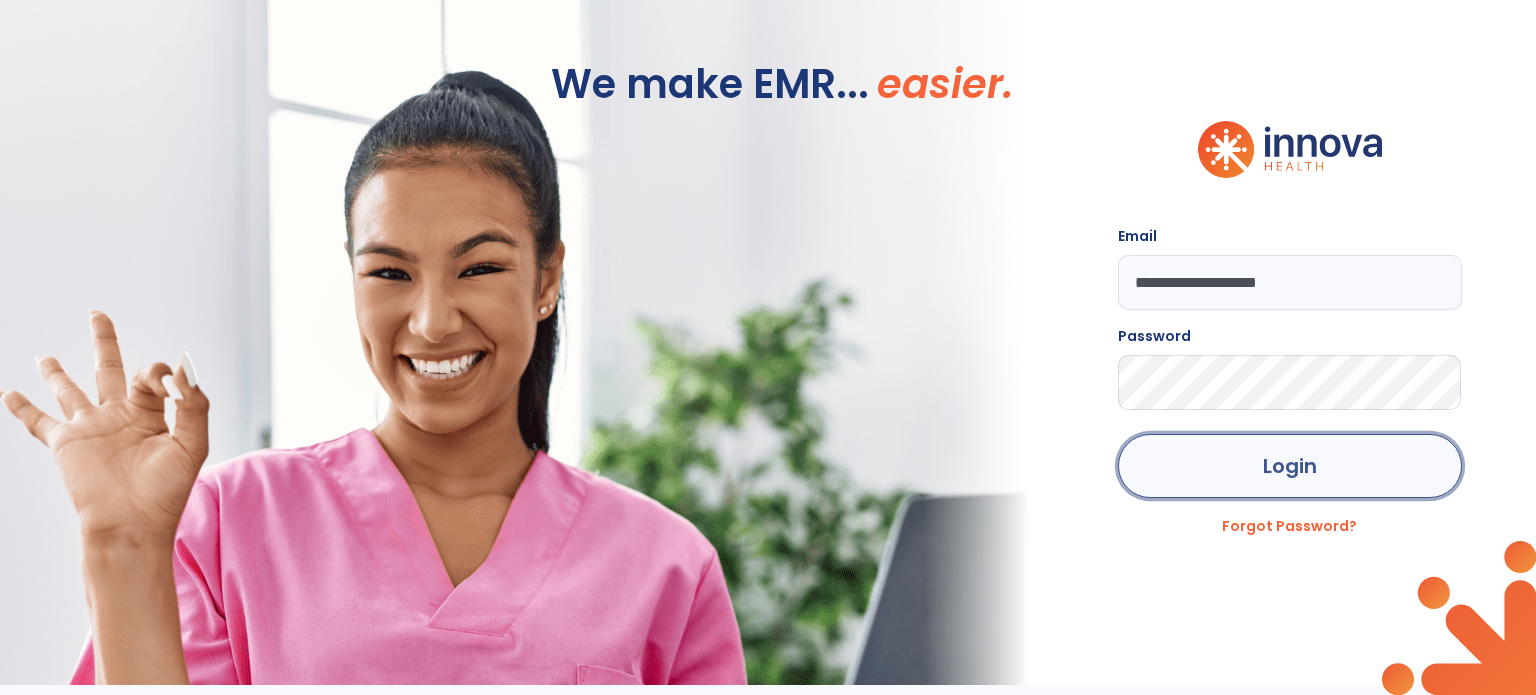 click on "Login" 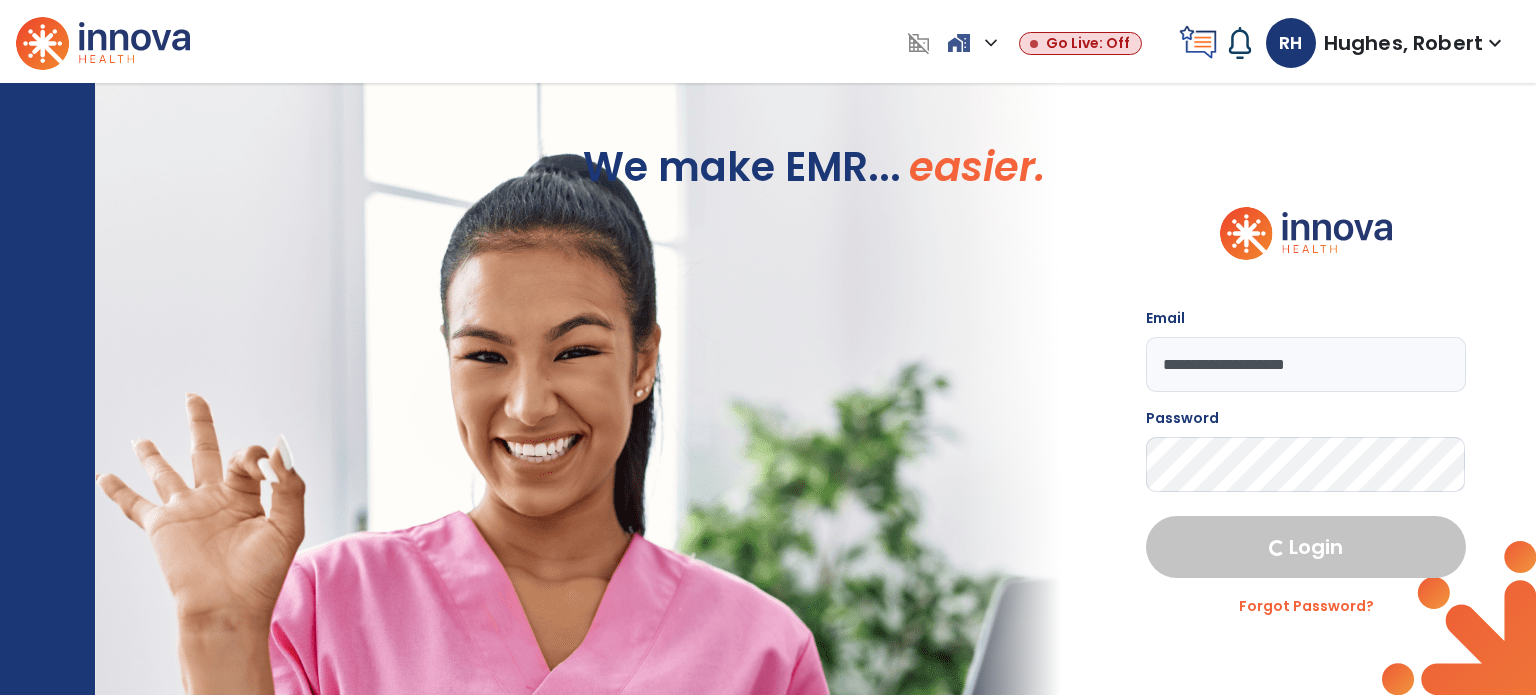 select on "****" 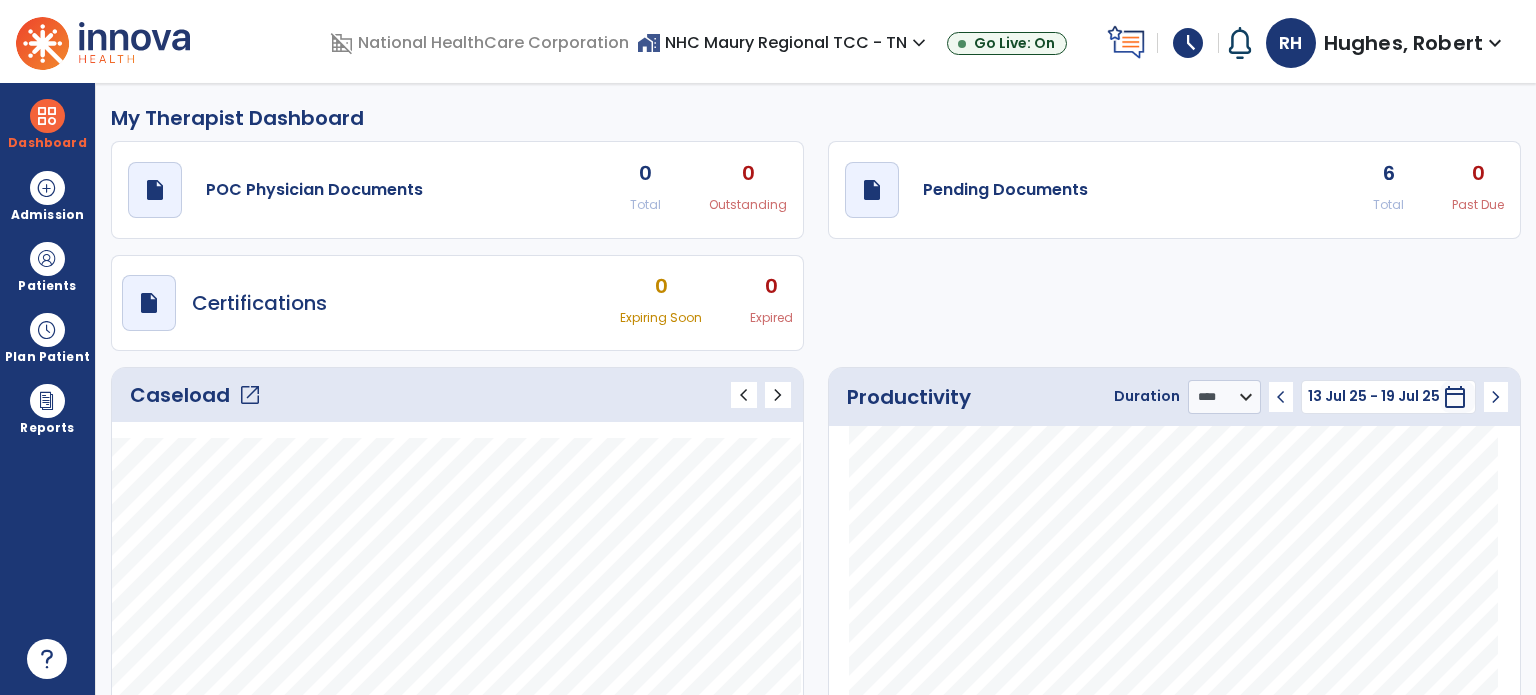 click on "open_in_new" 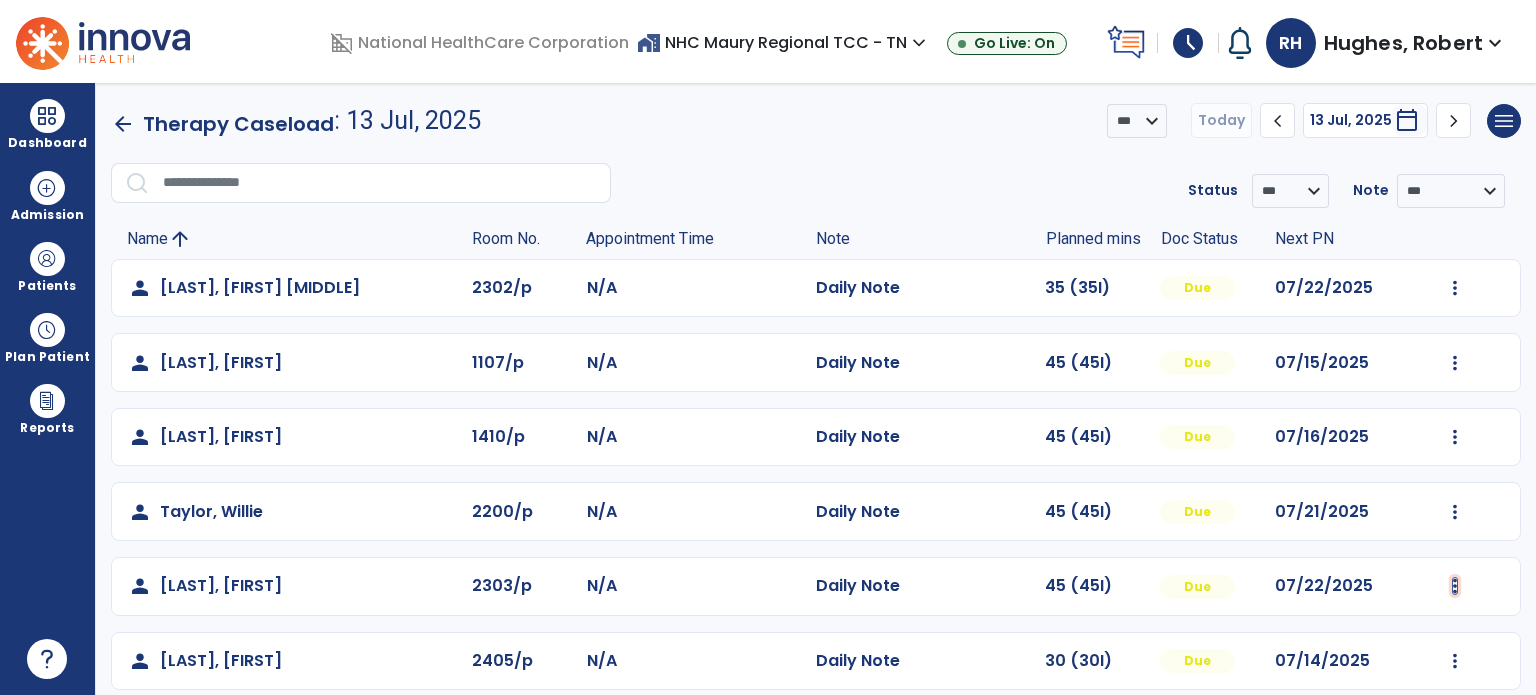 click at bounding box center (1455, 288) 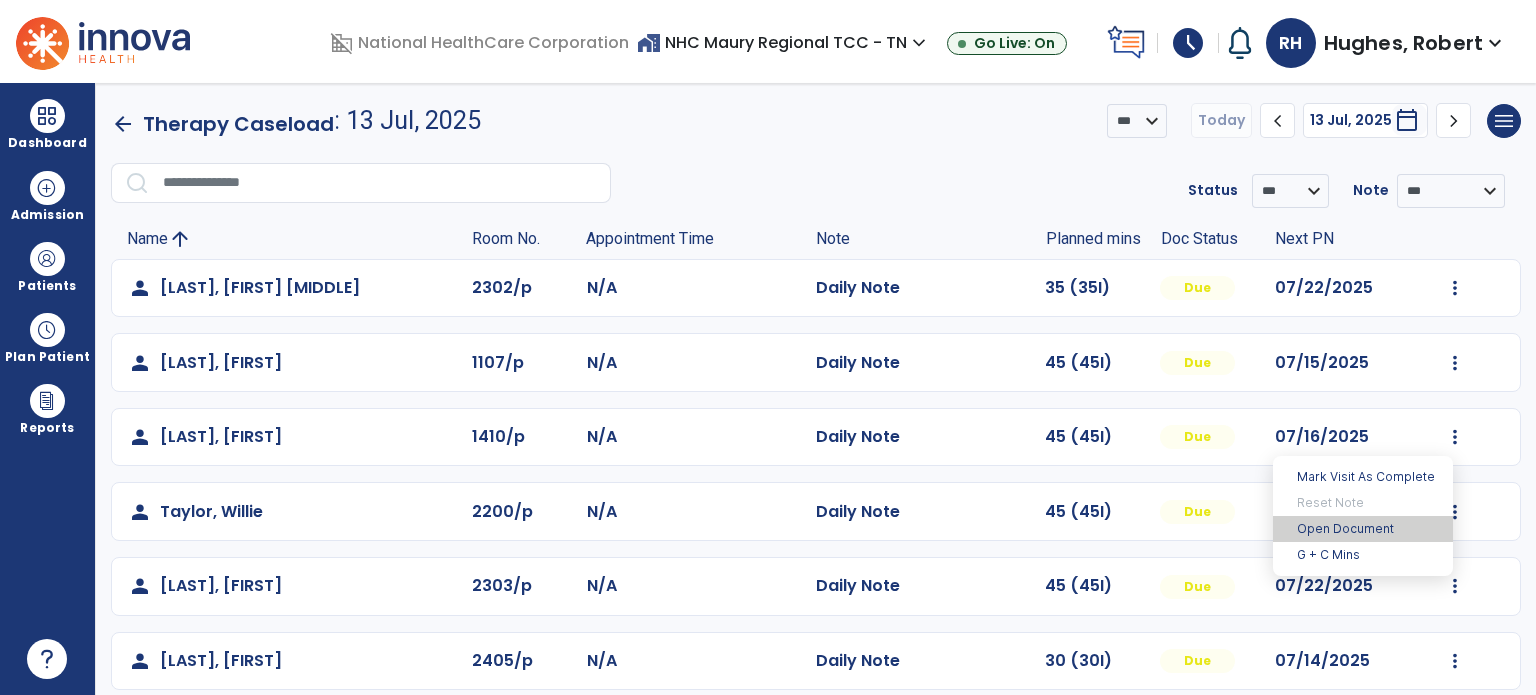click on "Open Document" at bounding box center (1363, 529) 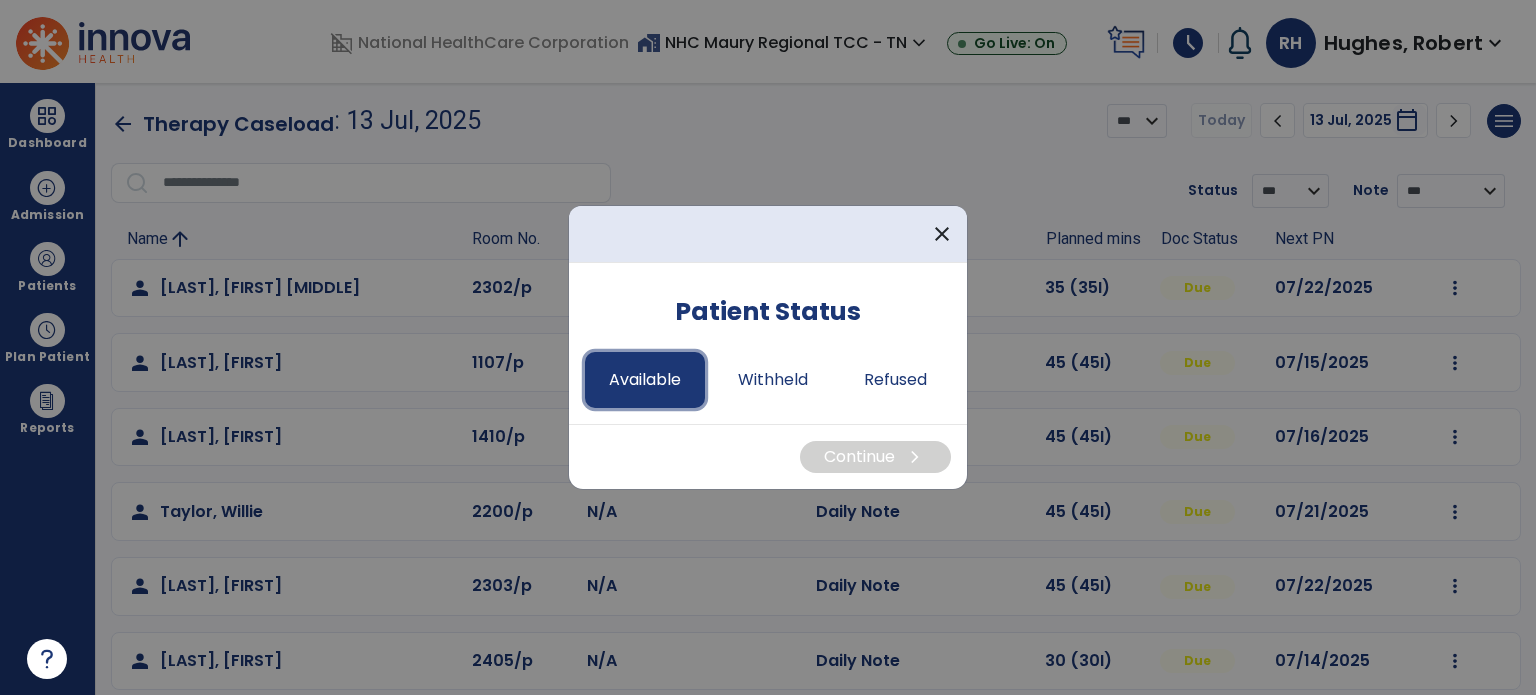 click on "Available" at bounding box center (645, 380) 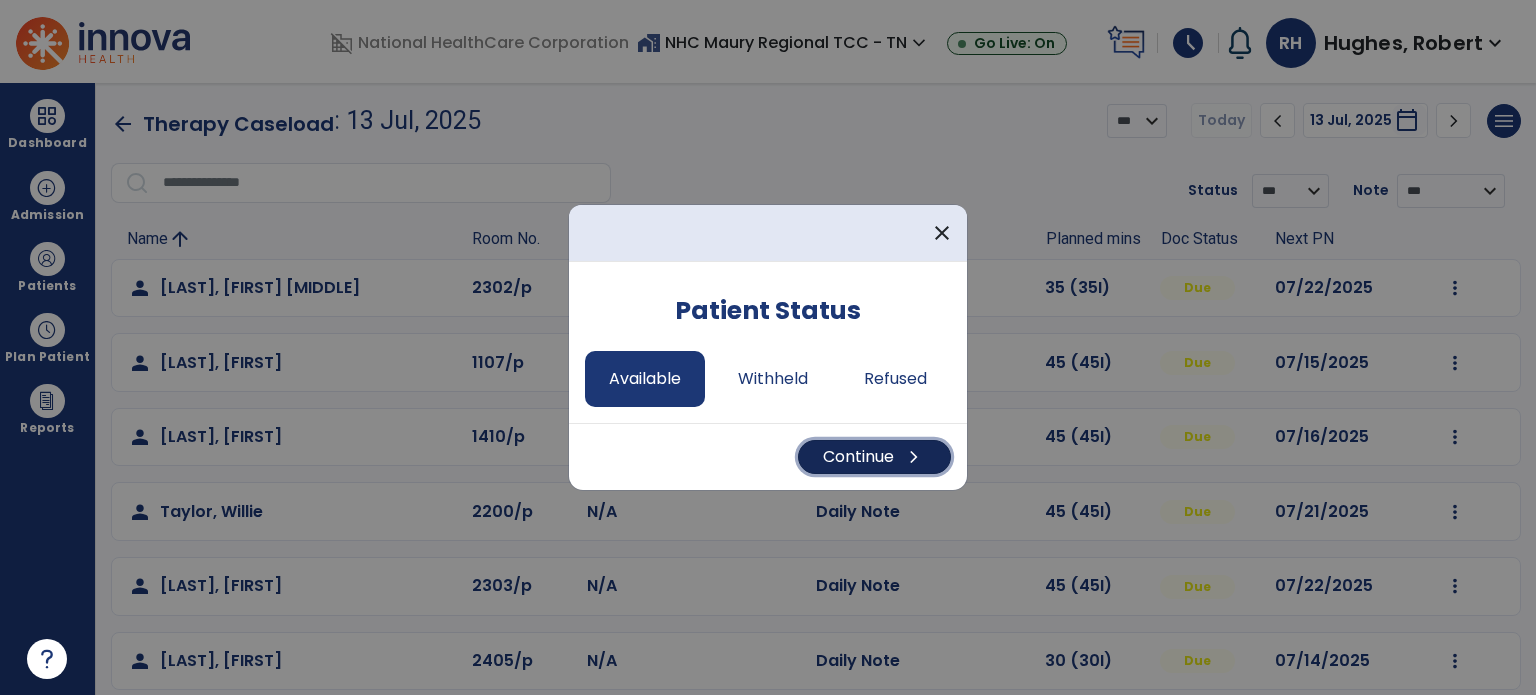 click on "Continue   chevron_right" at bounding box center [874, 457] 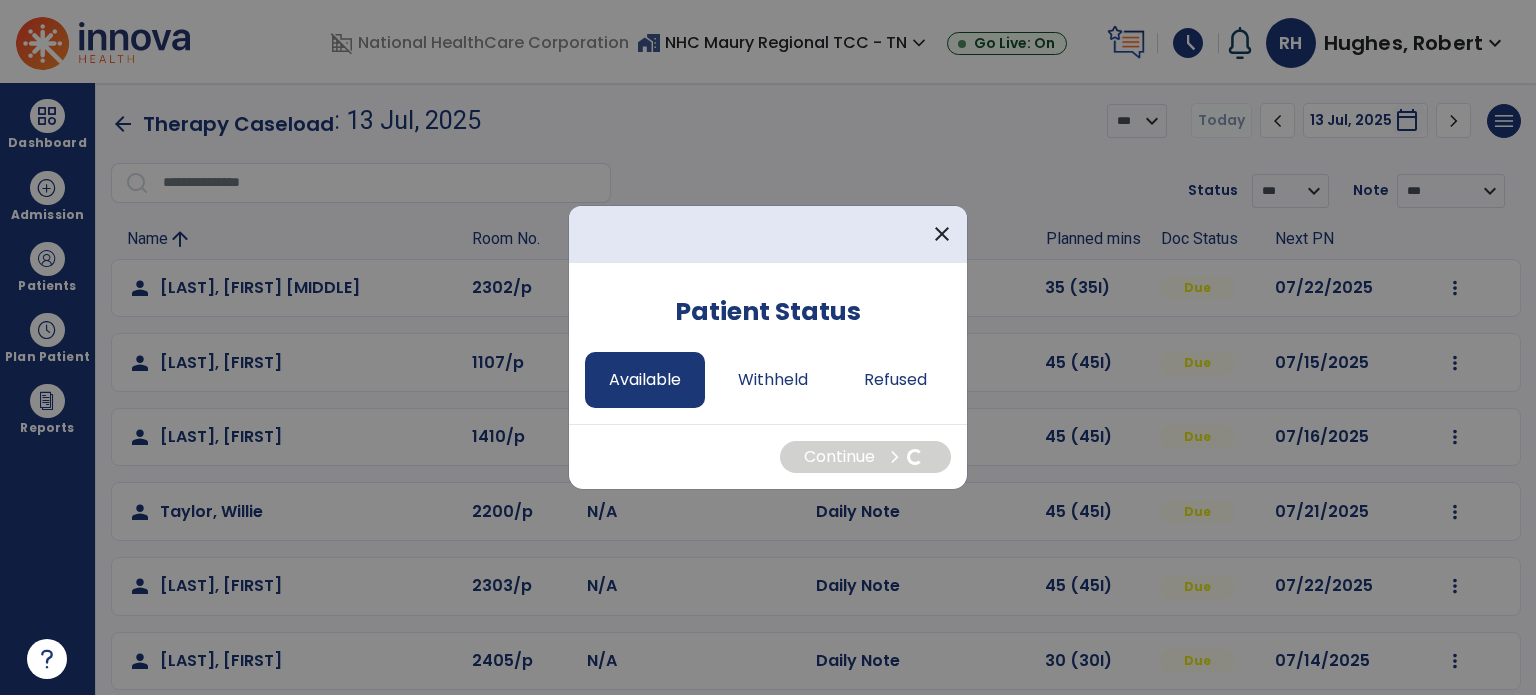 select on "*" 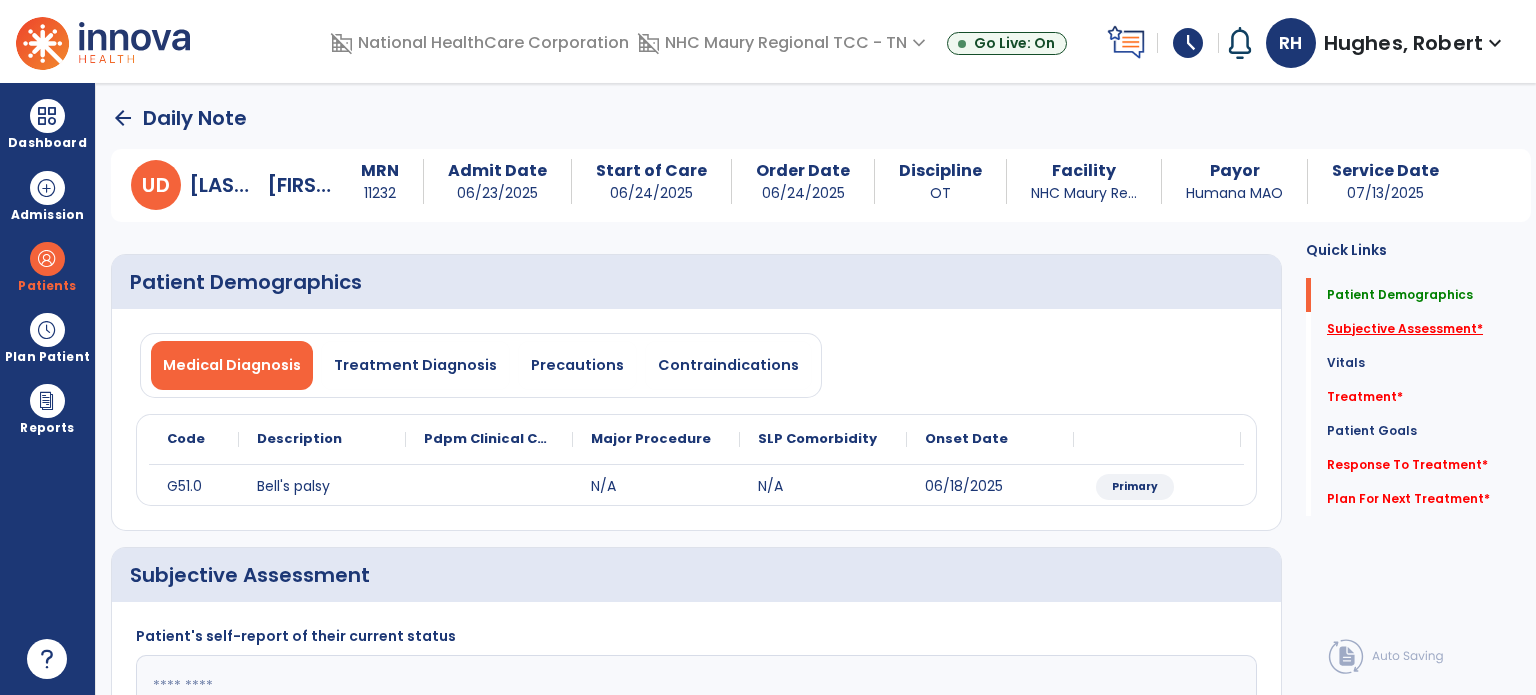 click on "Subjective Assessment   *" 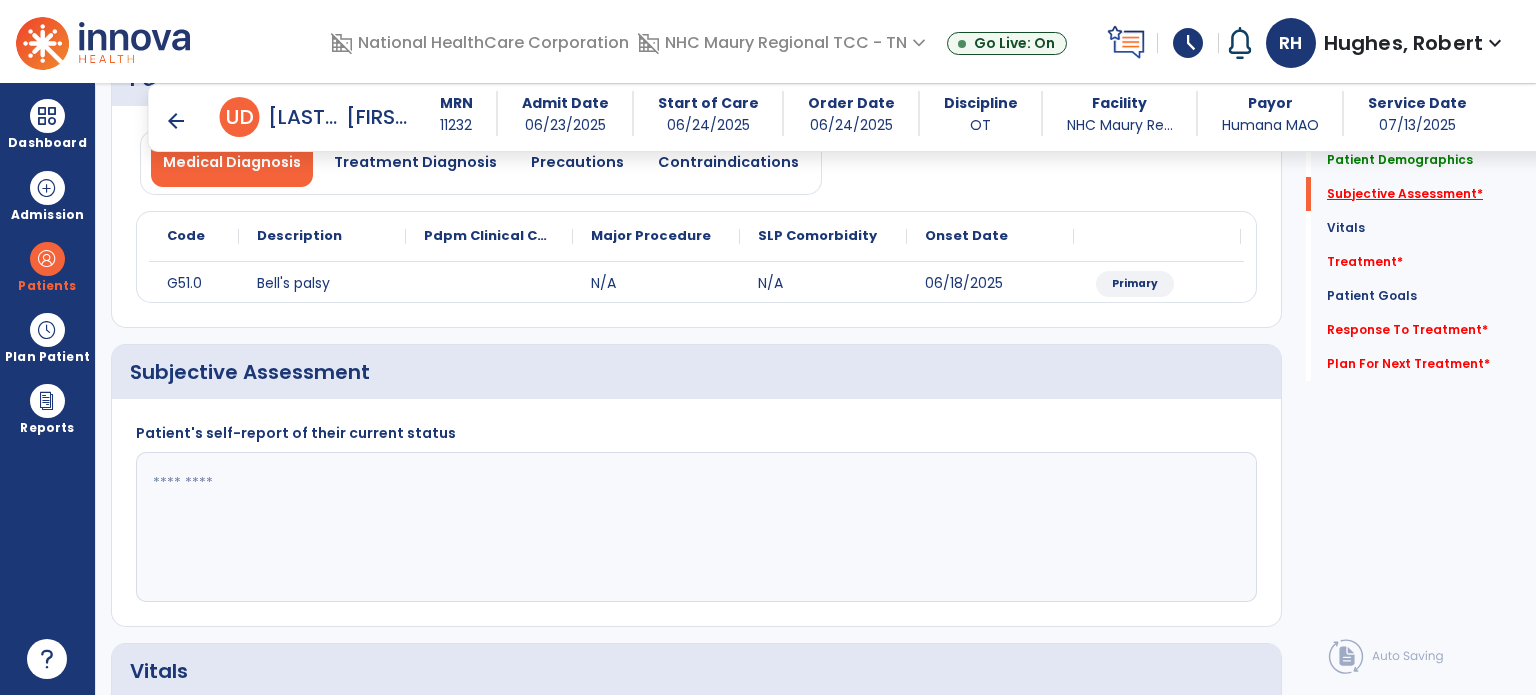 scroll, scrollTop: 298, scrollLeft: 0, axis: vertical 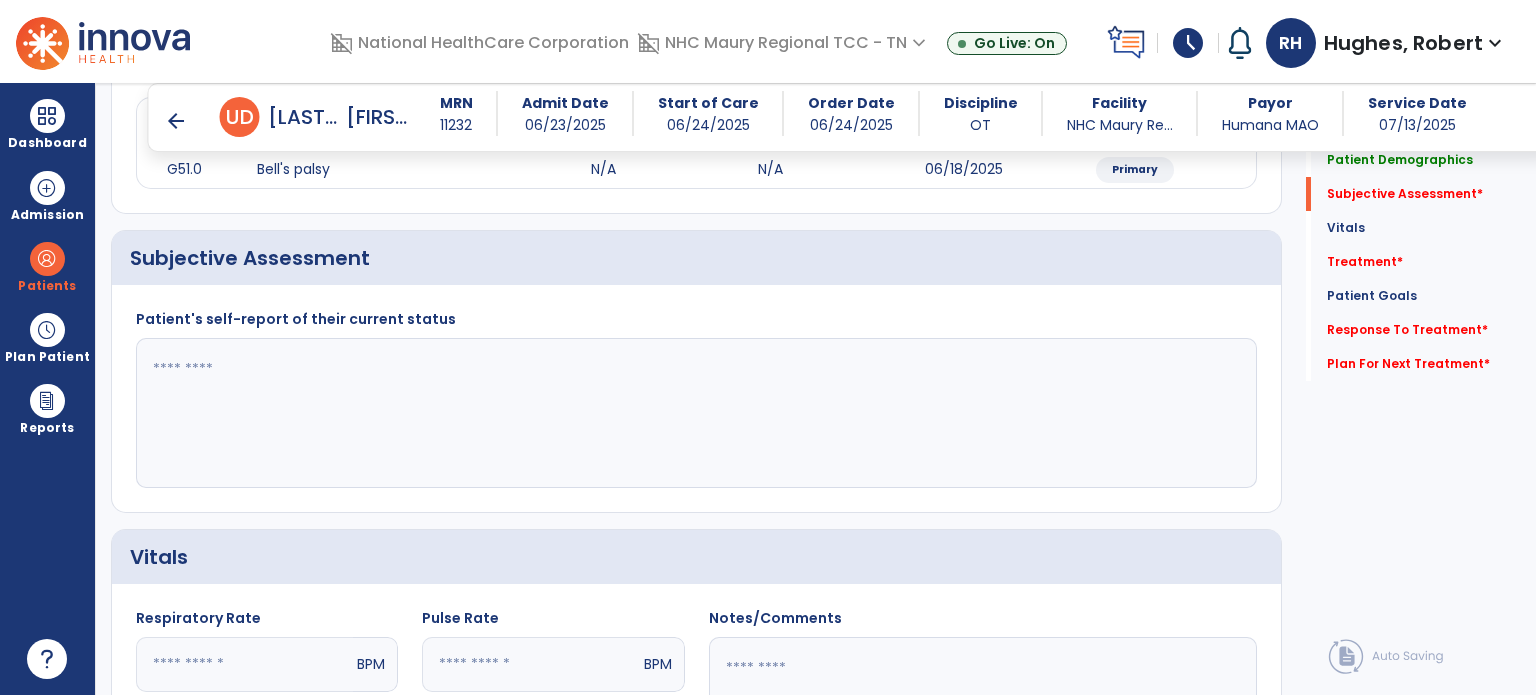 click 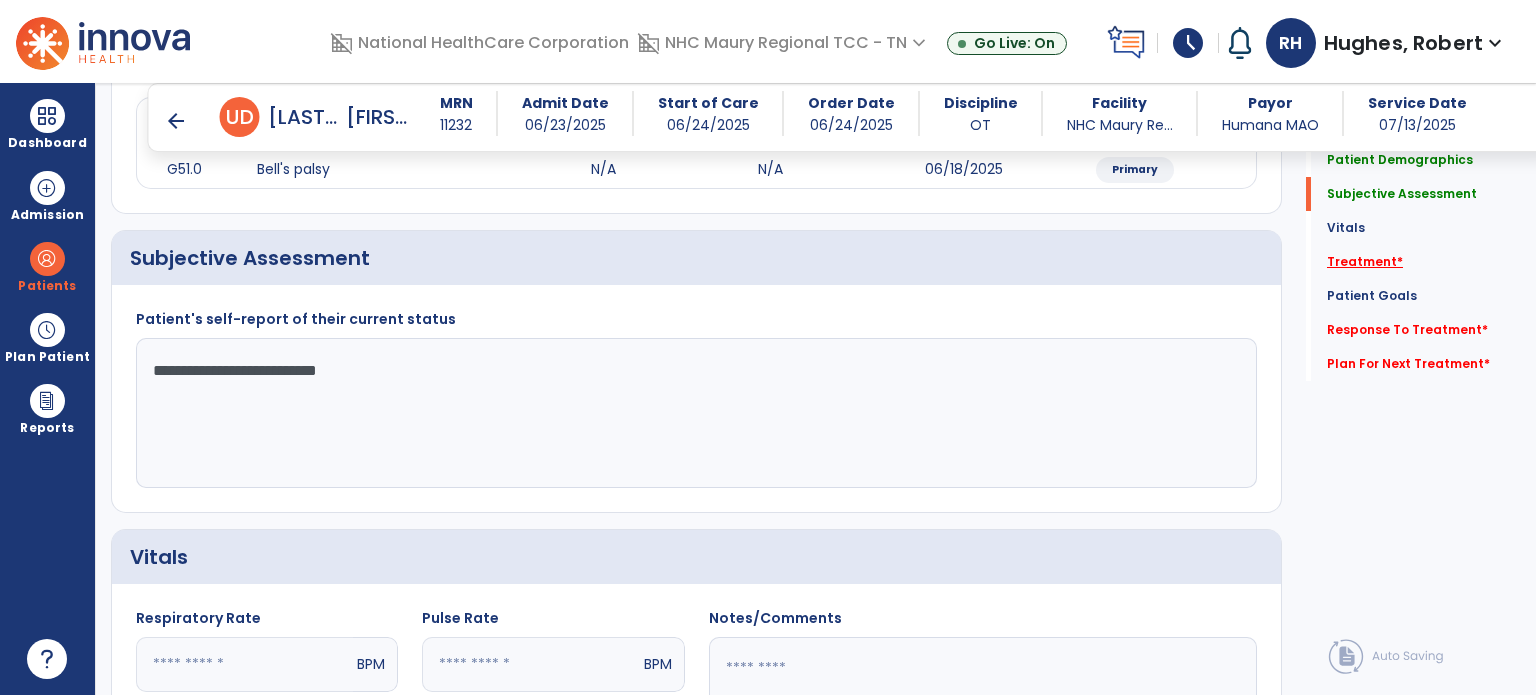 type on "**********" 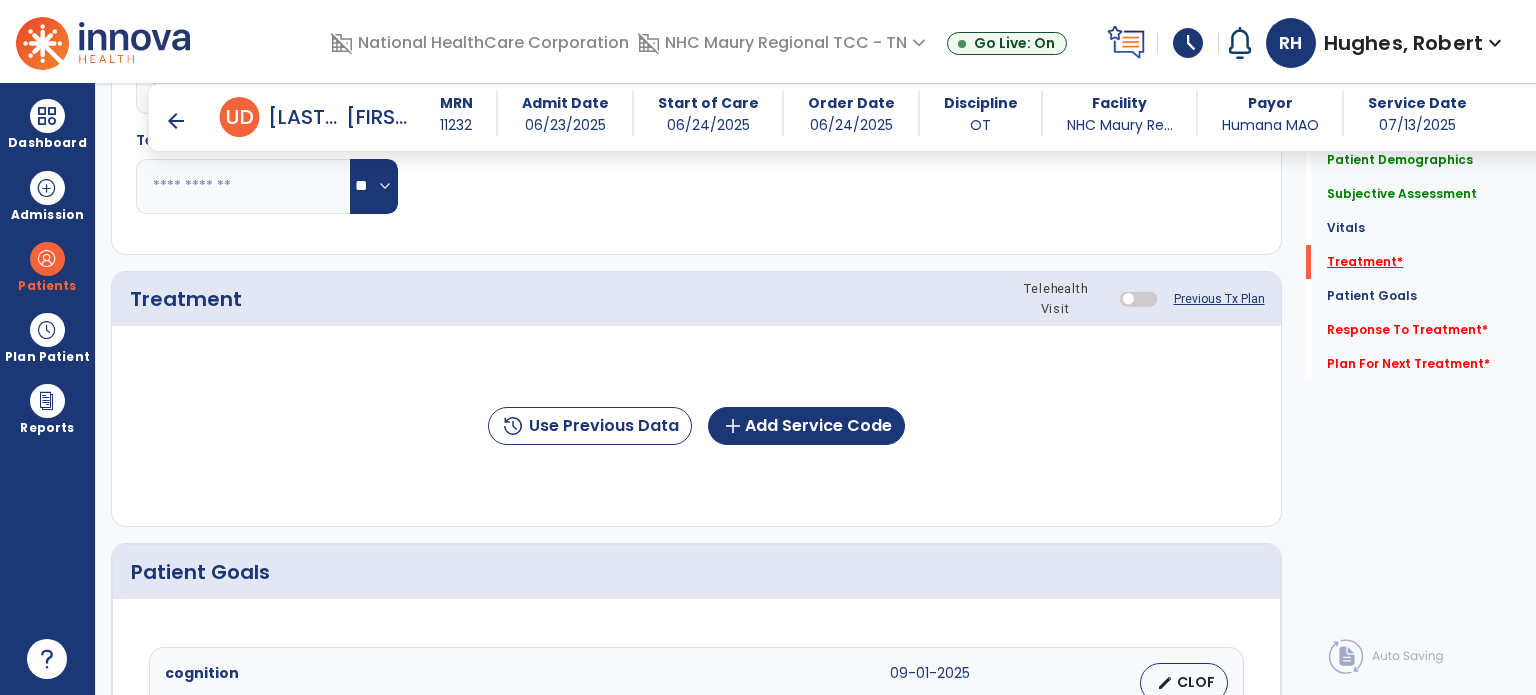scroll, scrollTop: 987, scrollLeft: 0, axis: vertical 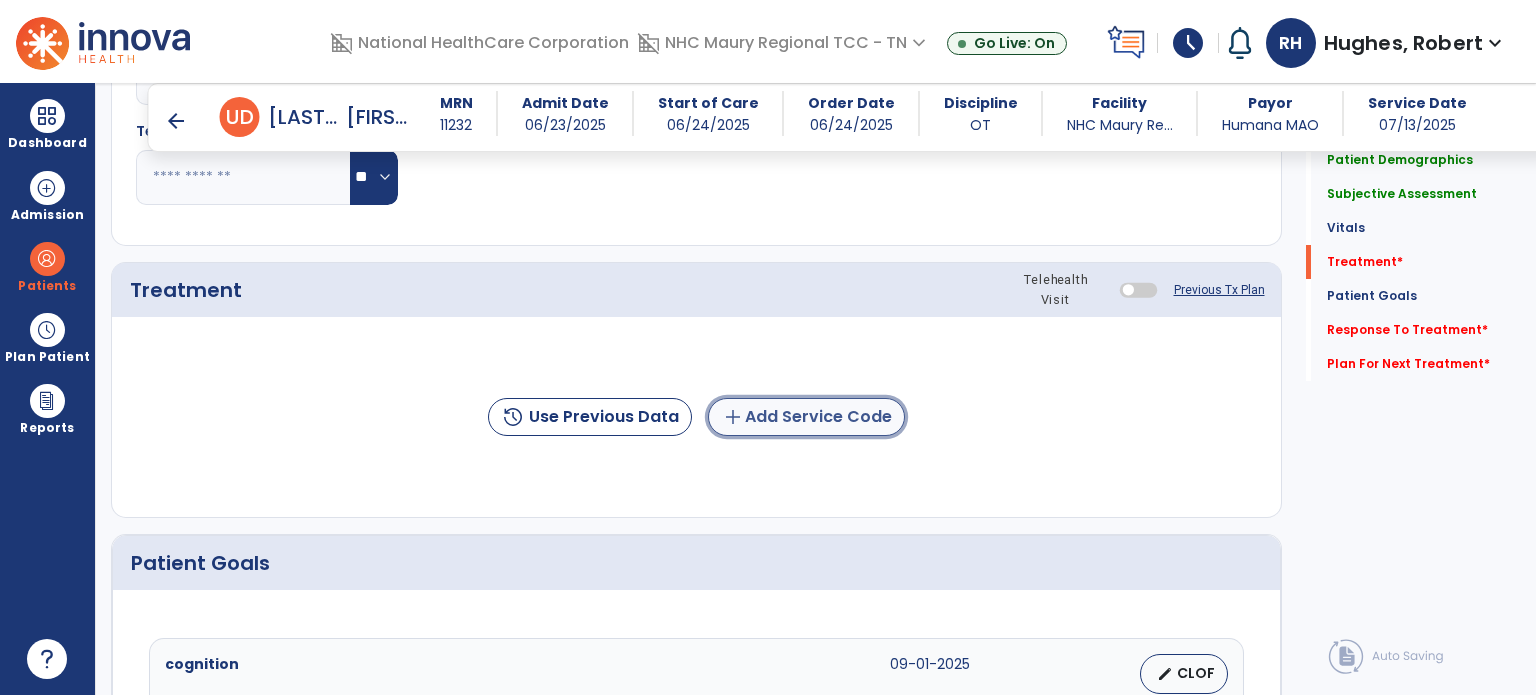 click on "add  Add Service Code" 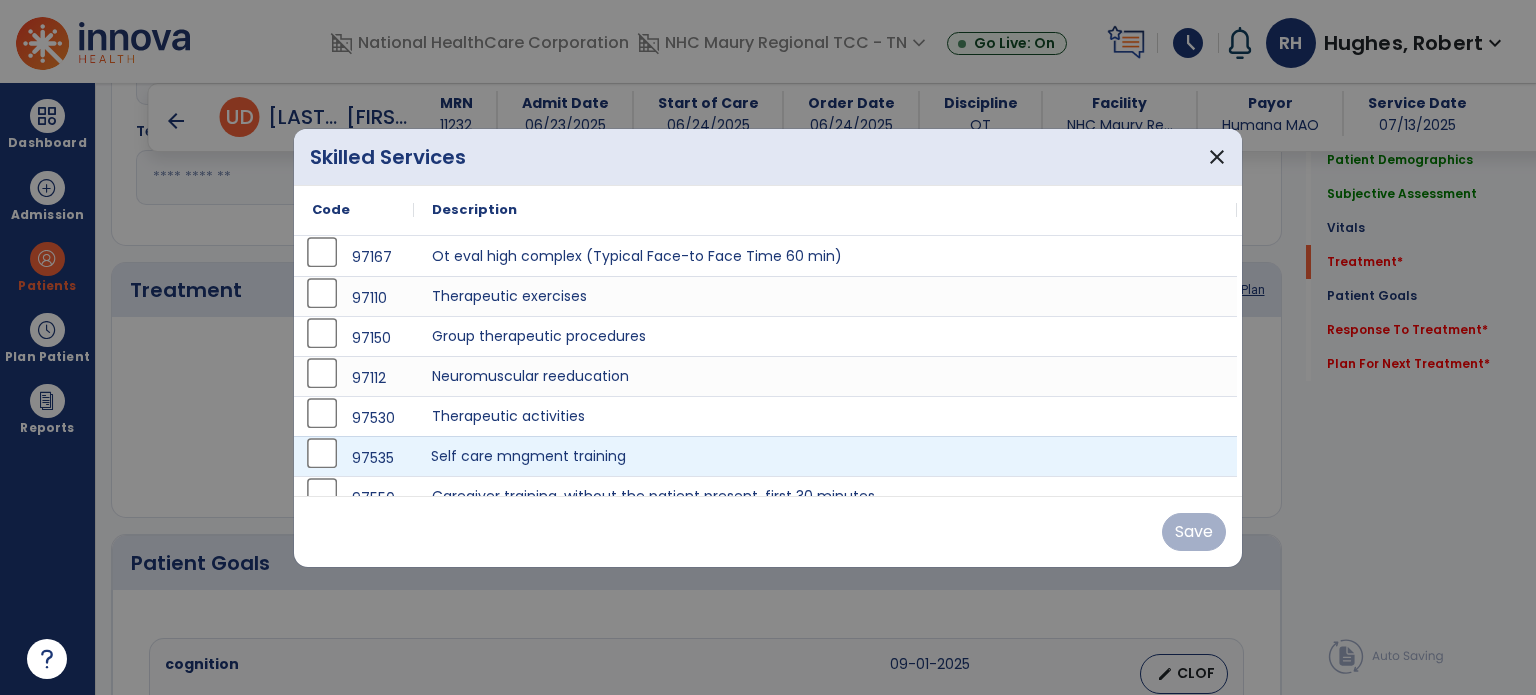 click on "Self care mngment training" at bounding box center (825, 456) 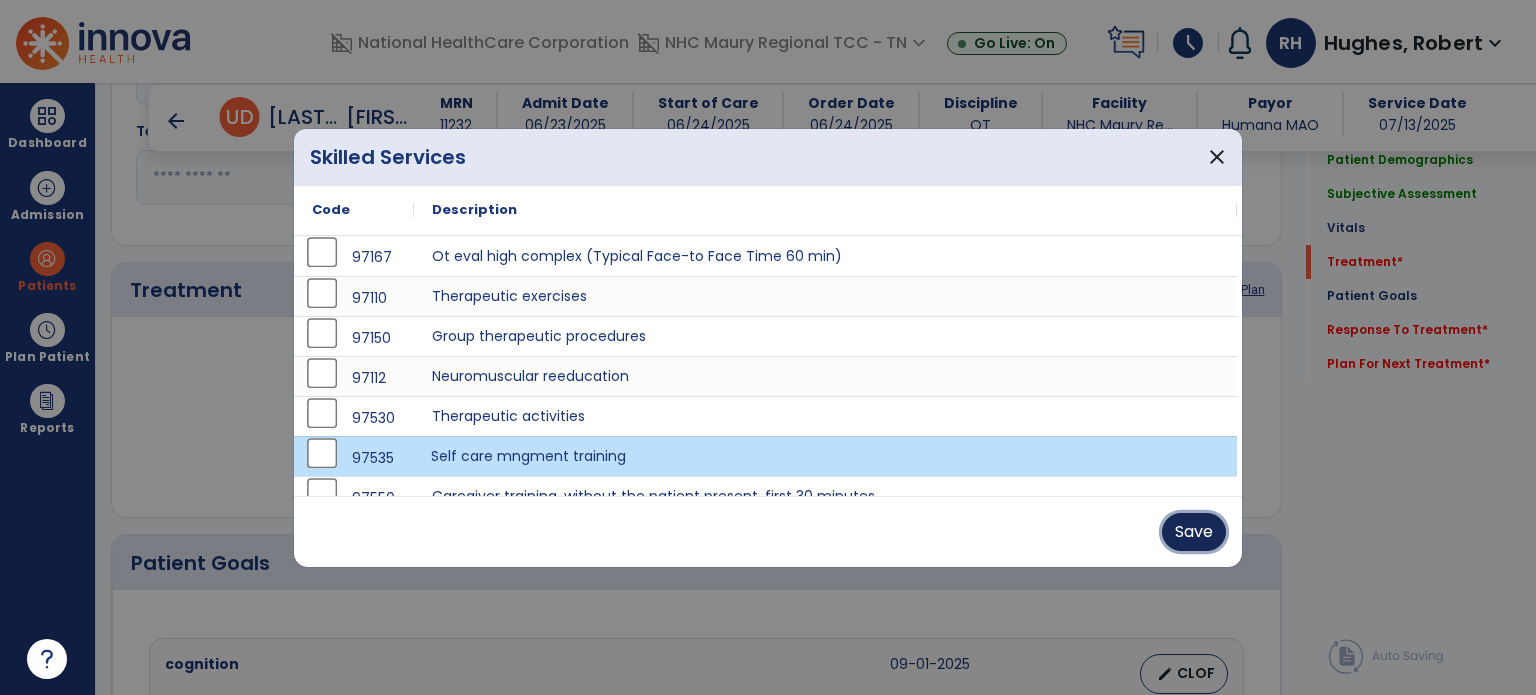 click on "Save" at bounding box center [1194, 532] 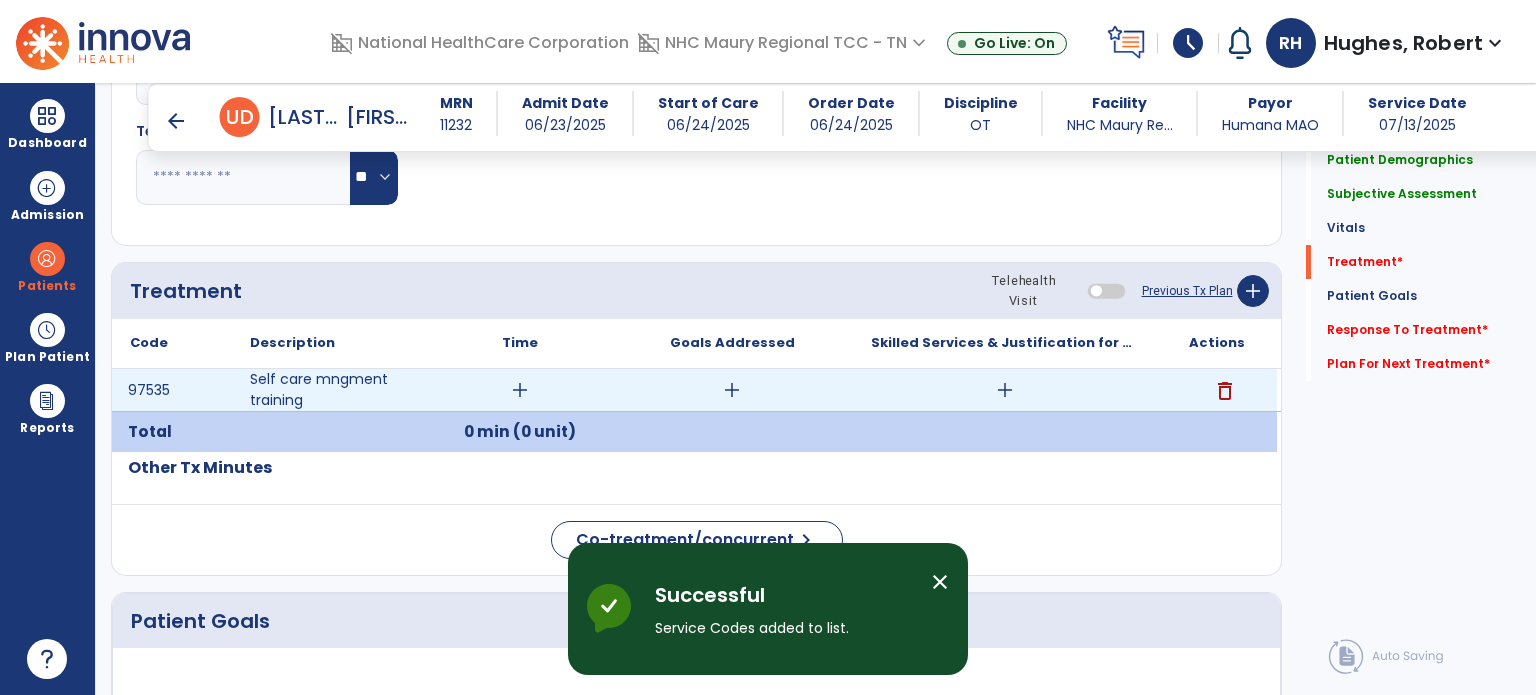 click on "add" at bounding box center [520, 390] 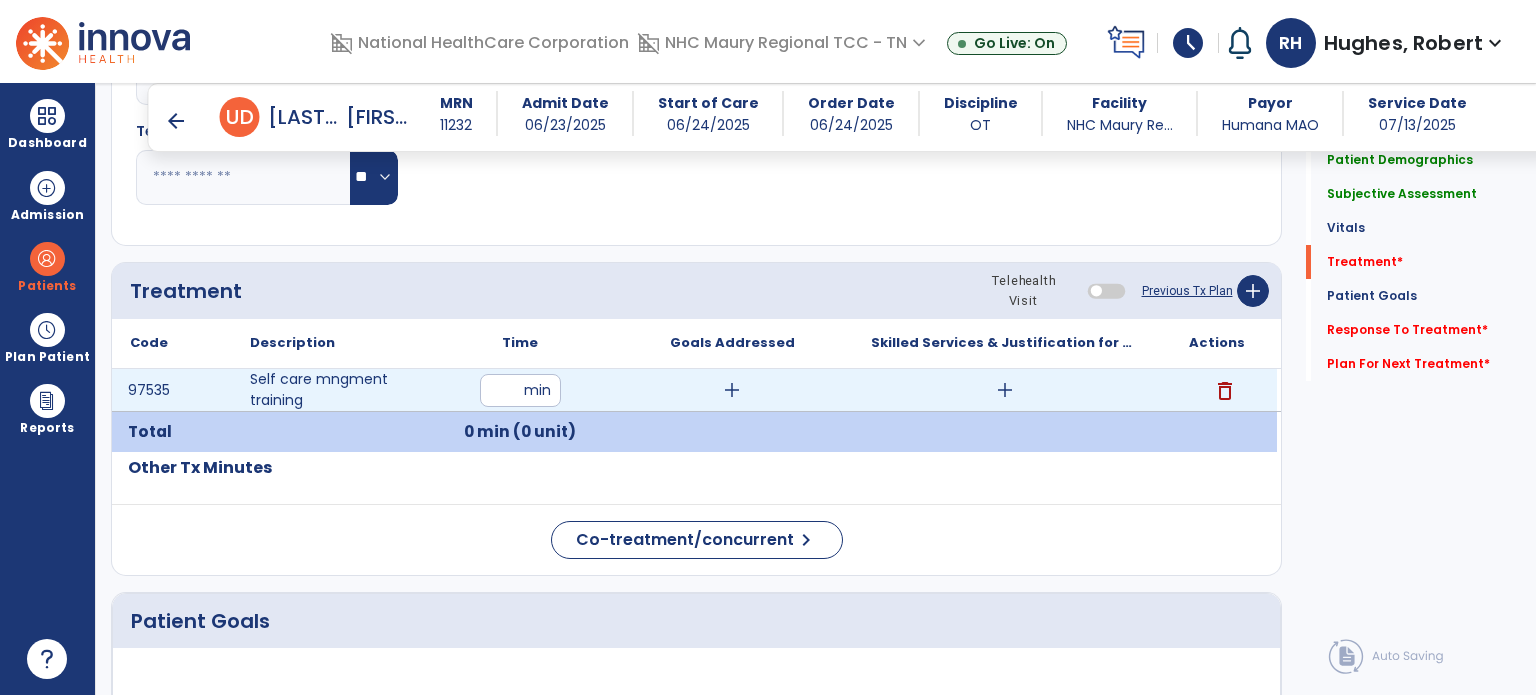 type on "**" 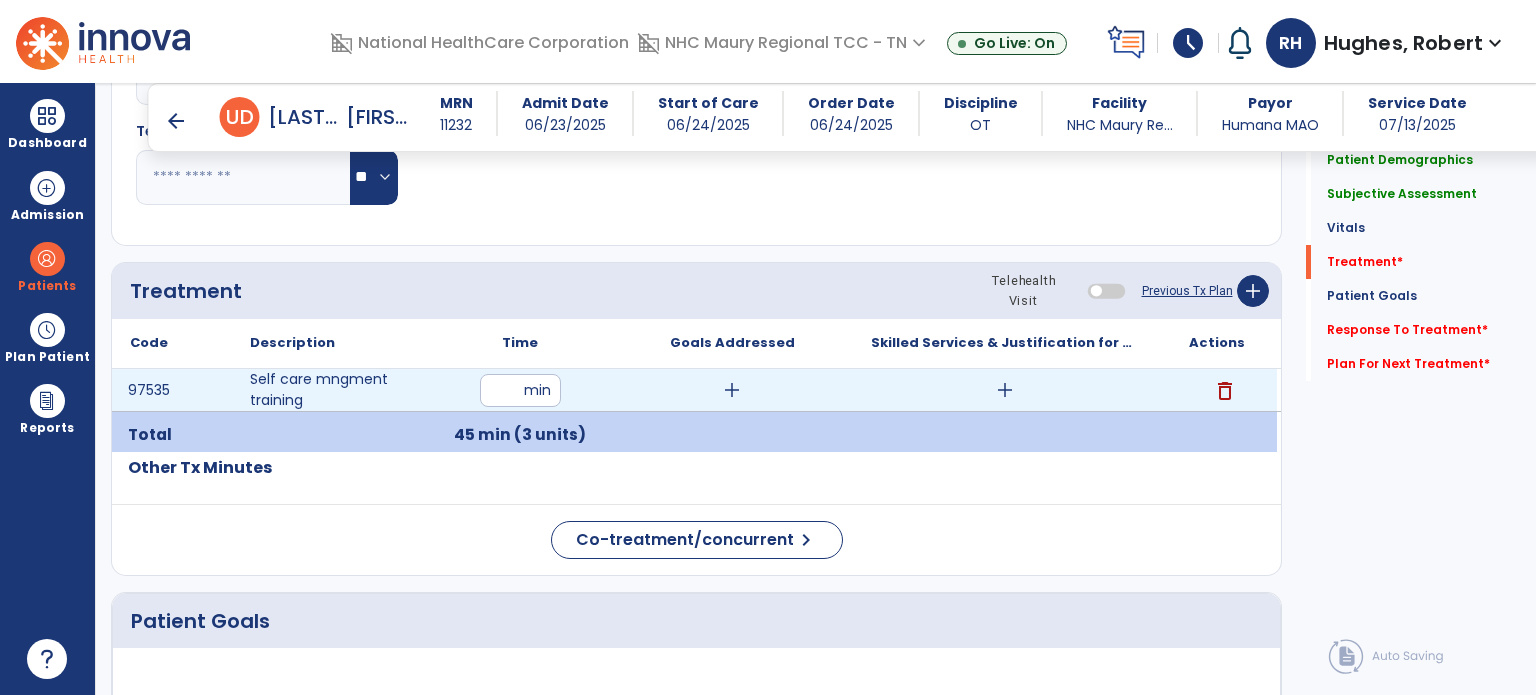 click on "add" at bounding box center [1005, 390] 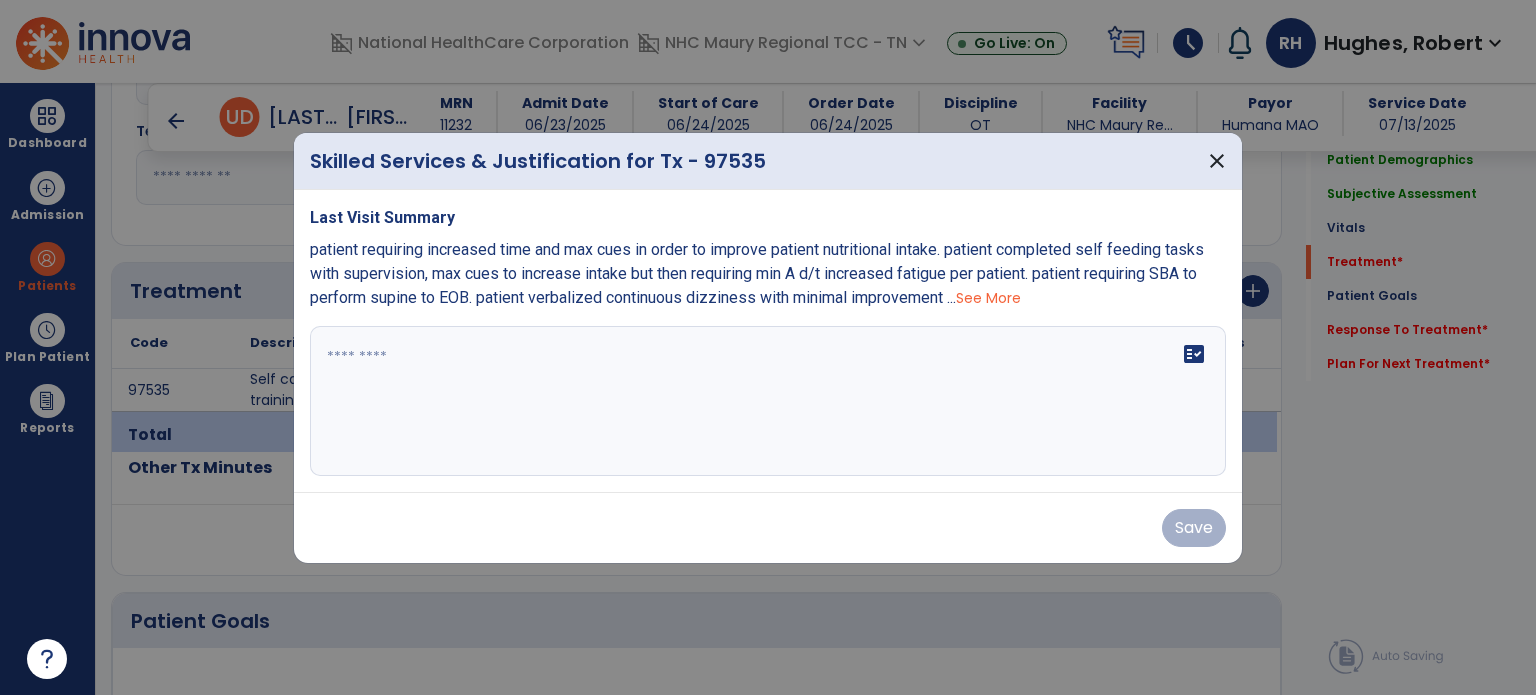 click at bounding box center (768, 401) 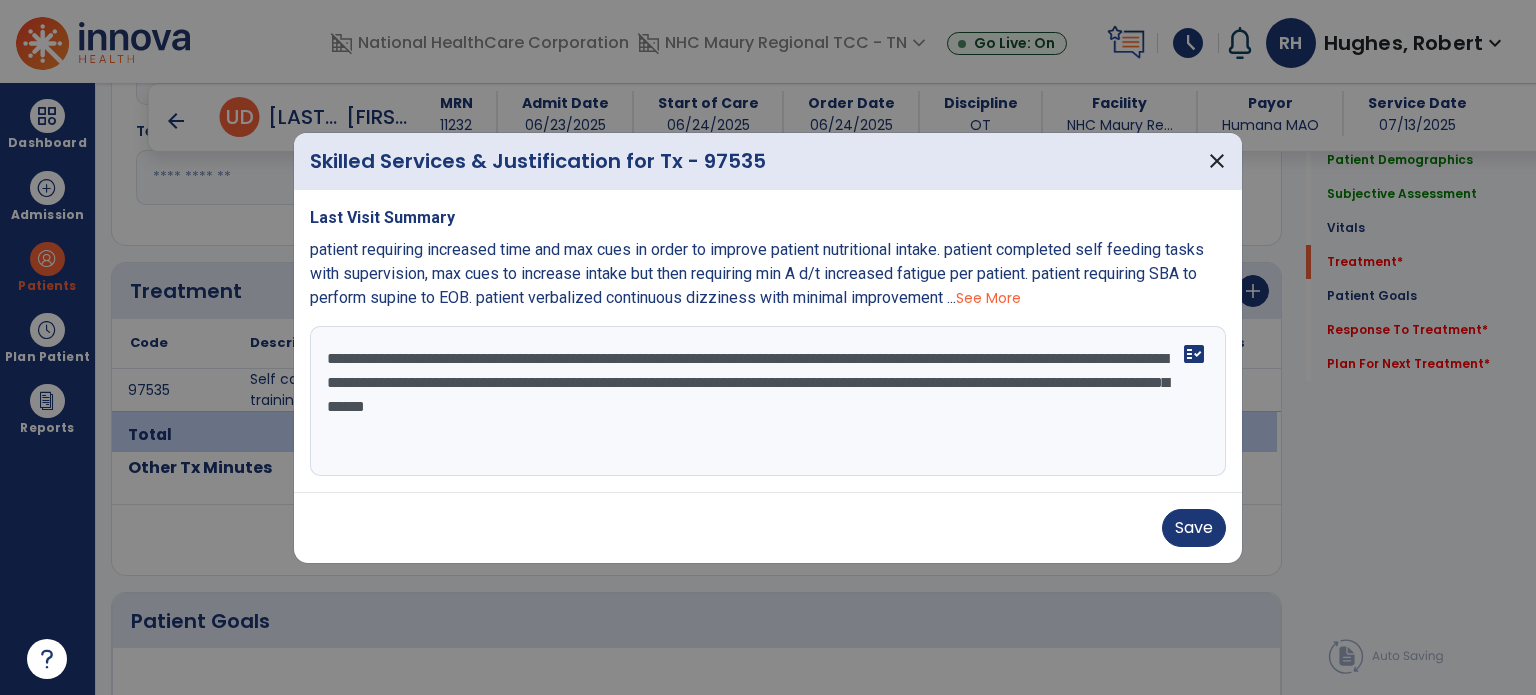 click on "**********" at bounding box center (768, 401) 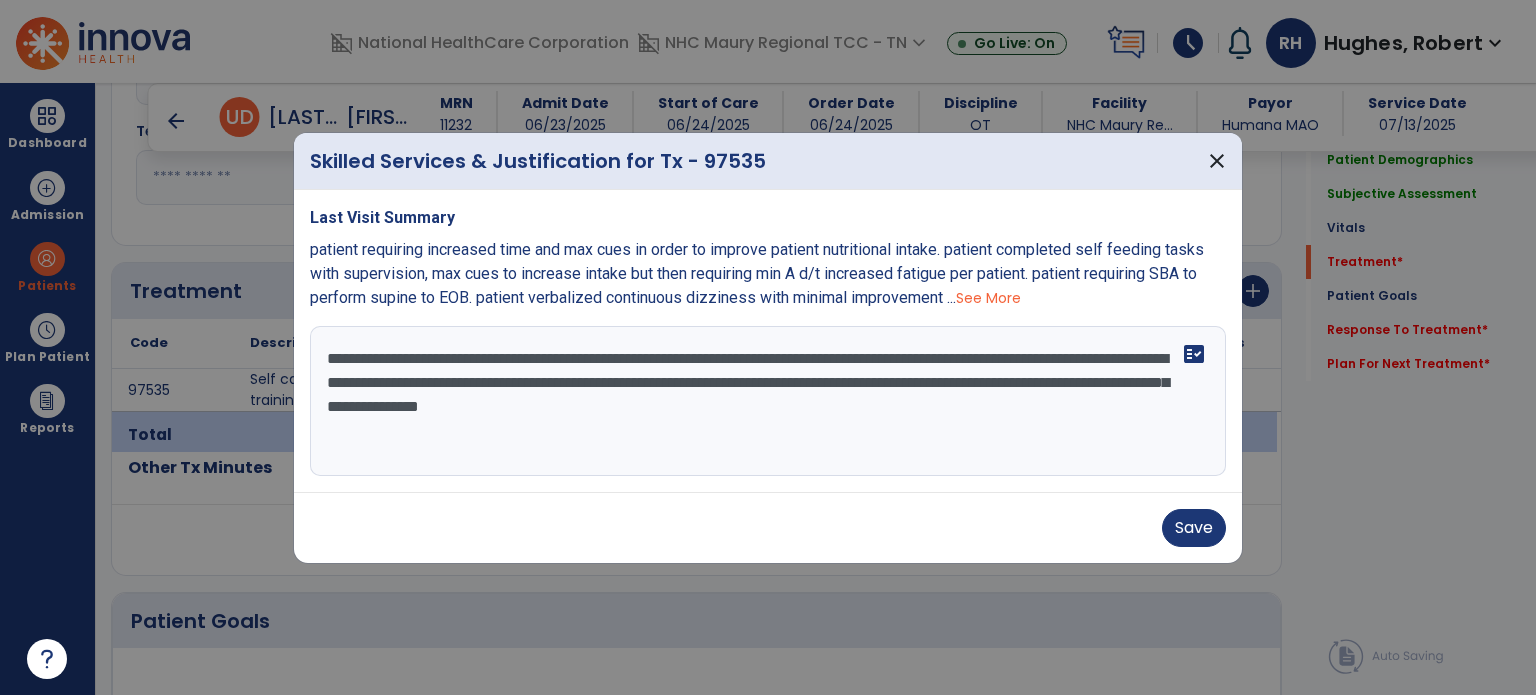 click on "**********" at bounding box center (768, 401) 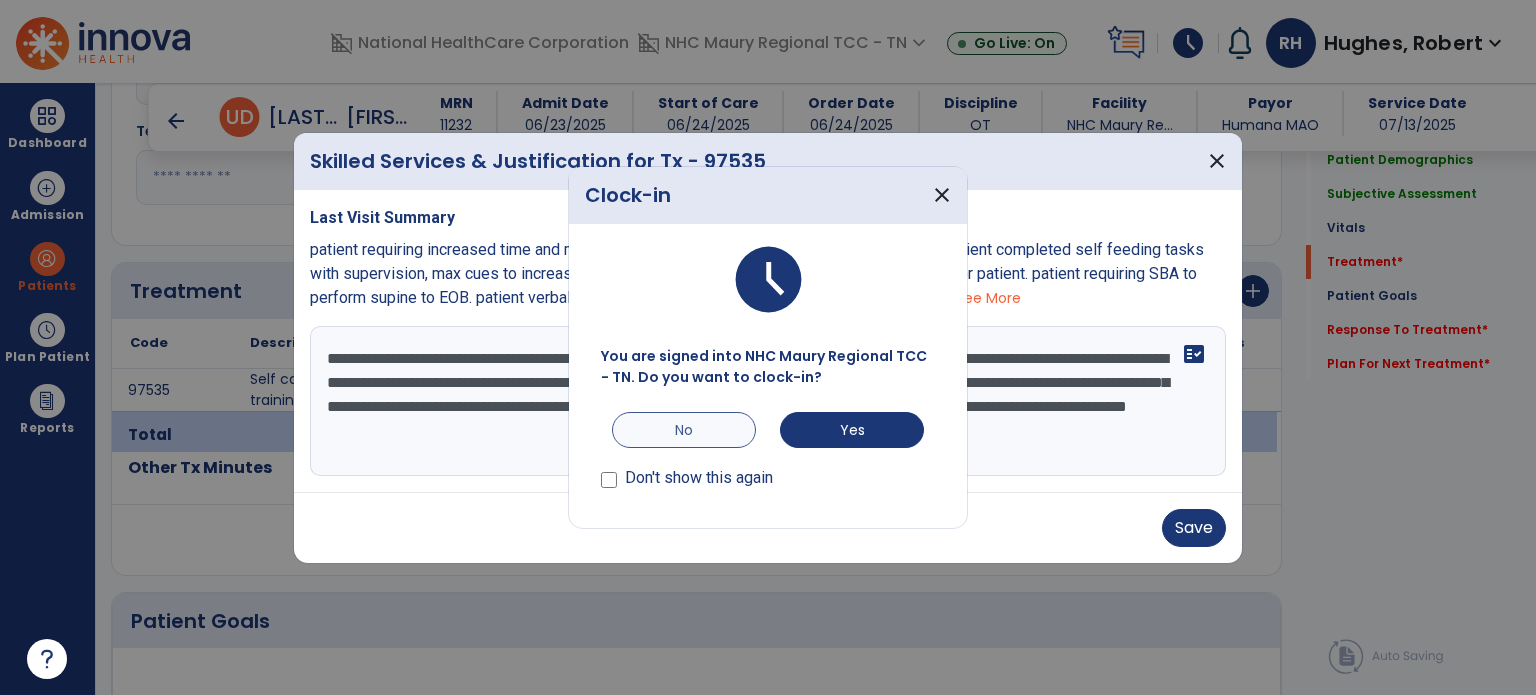 click on "No" at bounding box center (684, 430) 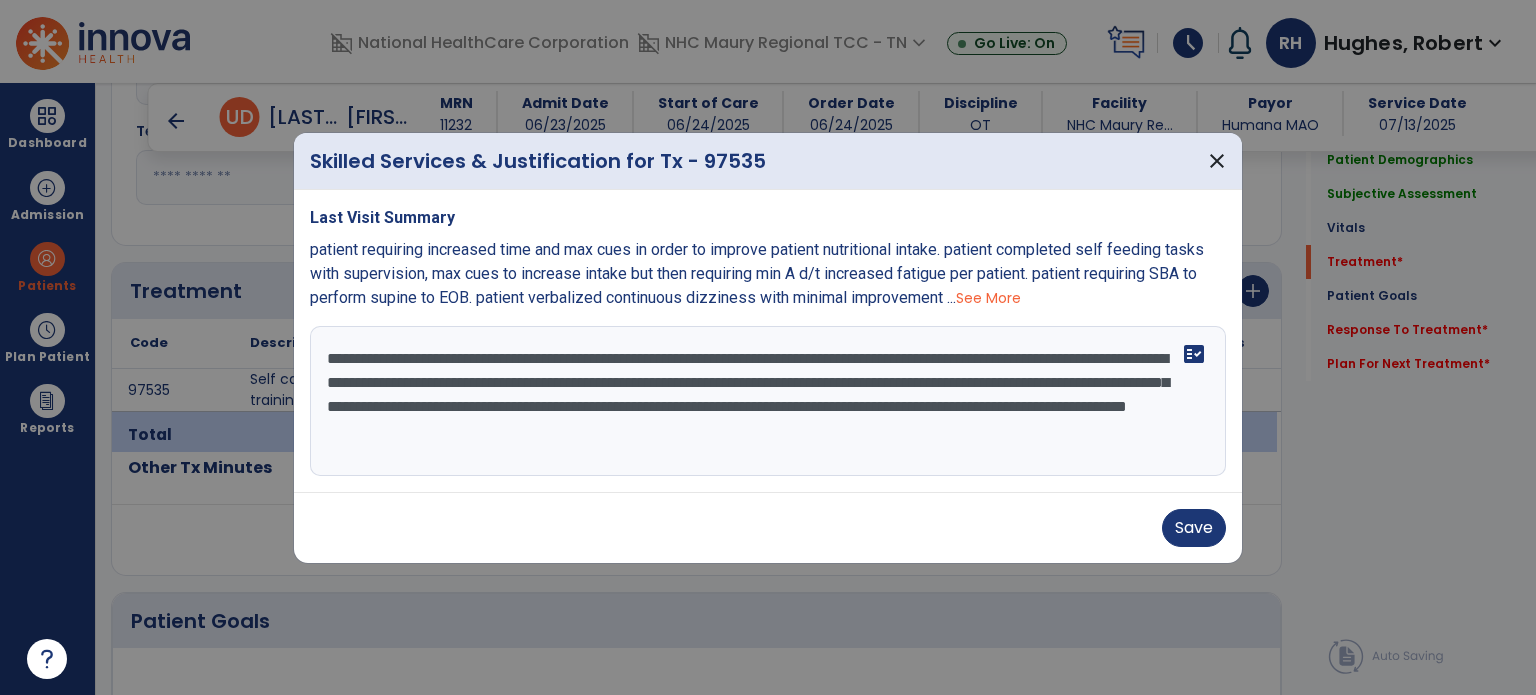 click on "**********" at bounding box center (768, 401) 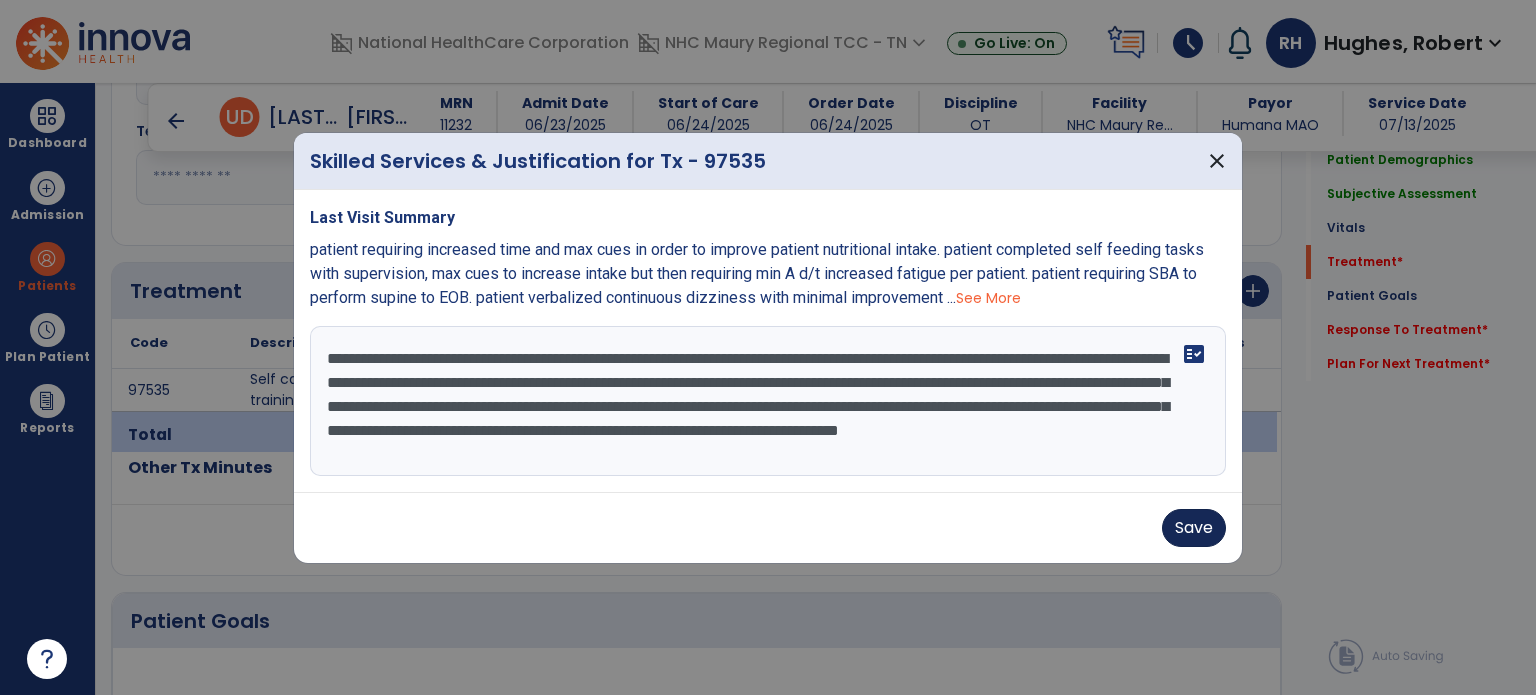 type on "**********" 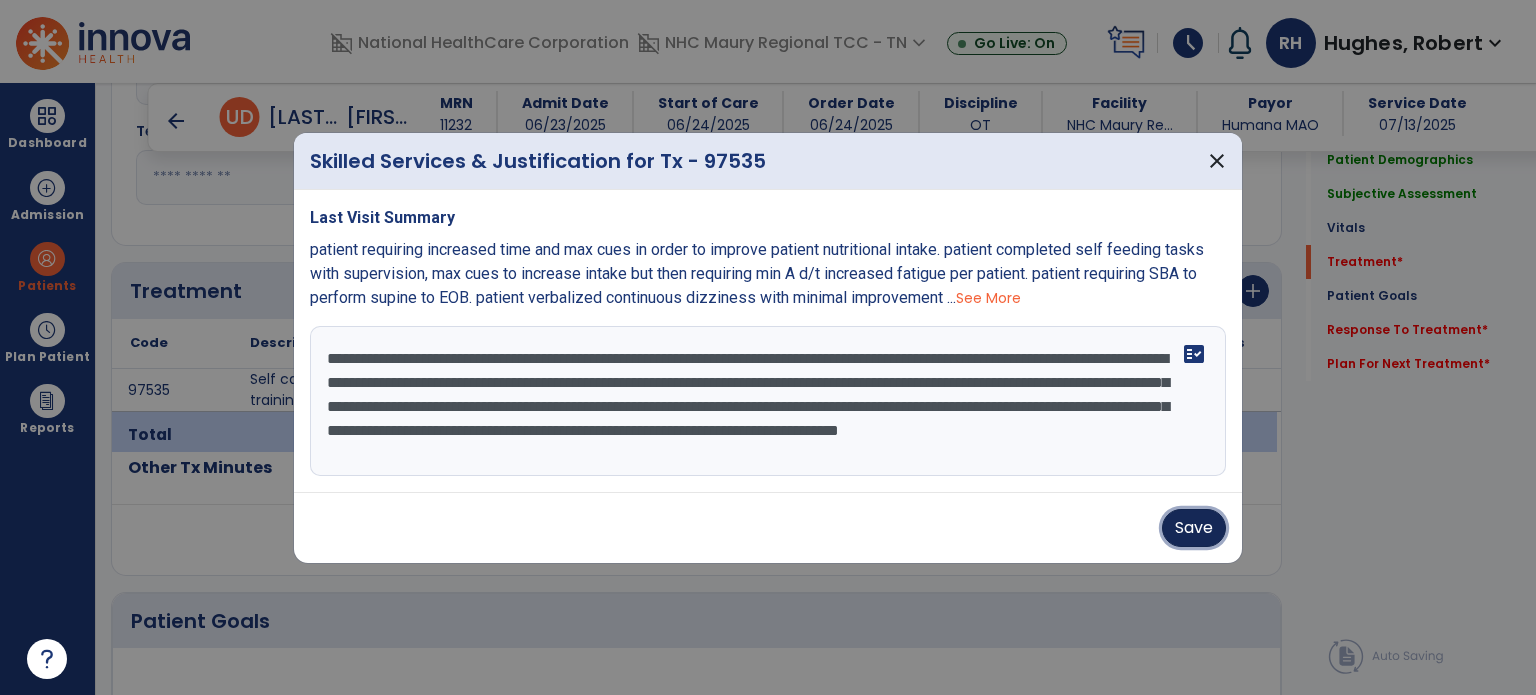 click on "Save" at bounding box center [1194, 528] 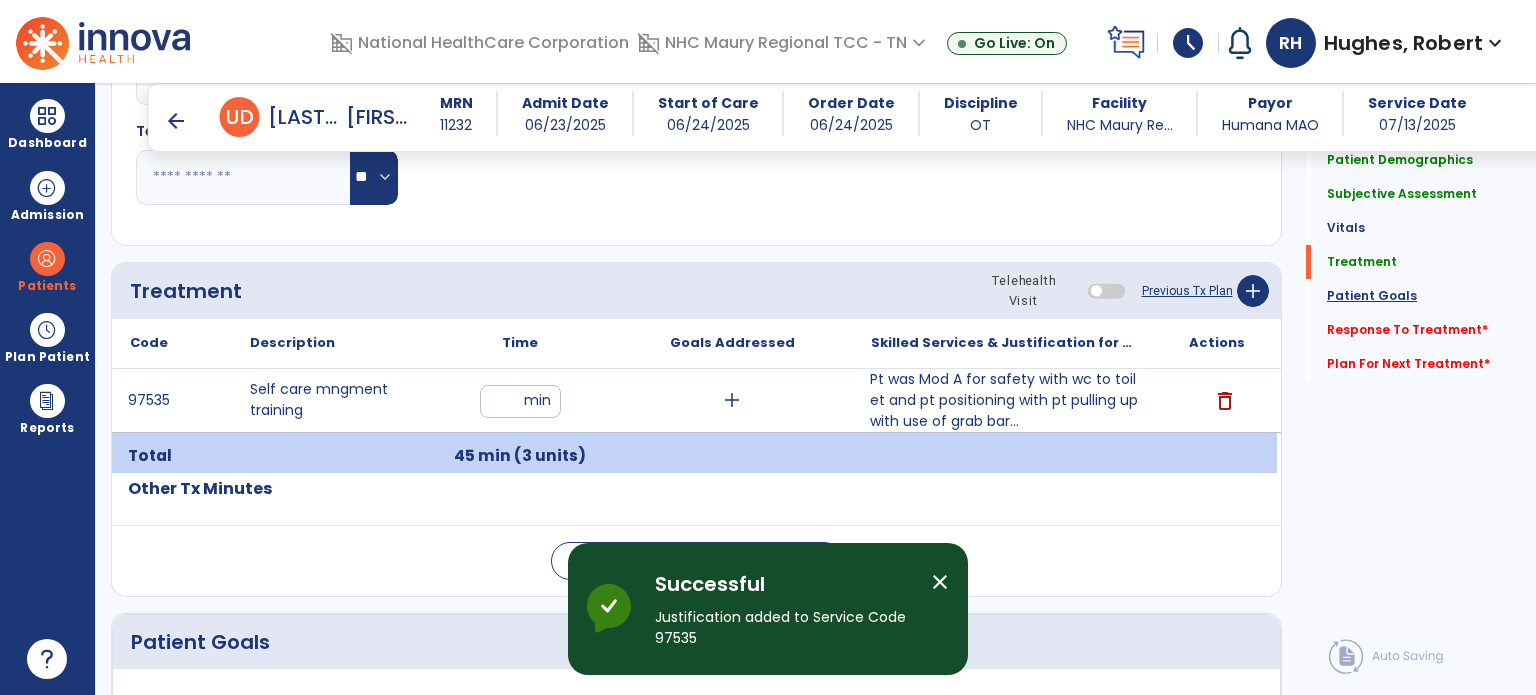 click on "Patient Goals" 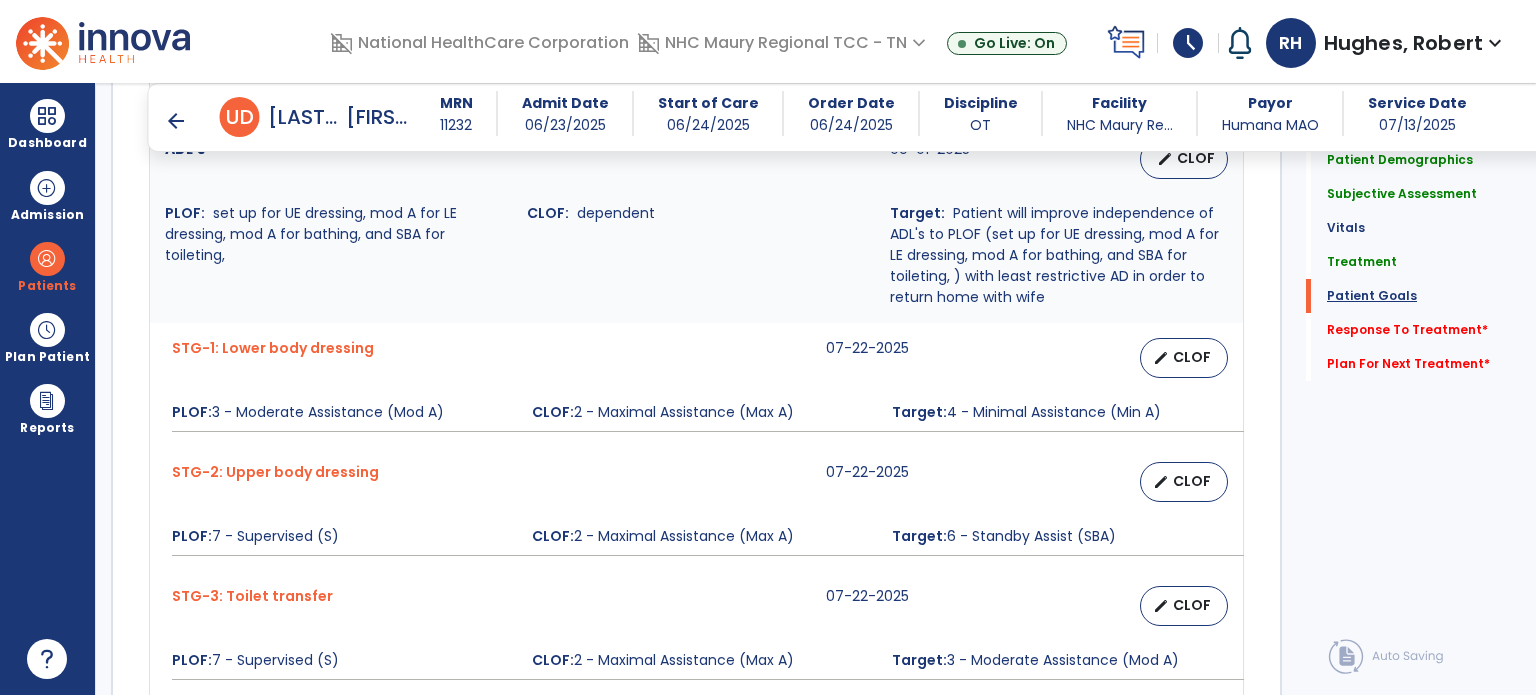 scroll, scrollTop: 1833, scrollLeft: 0, axis: vertical 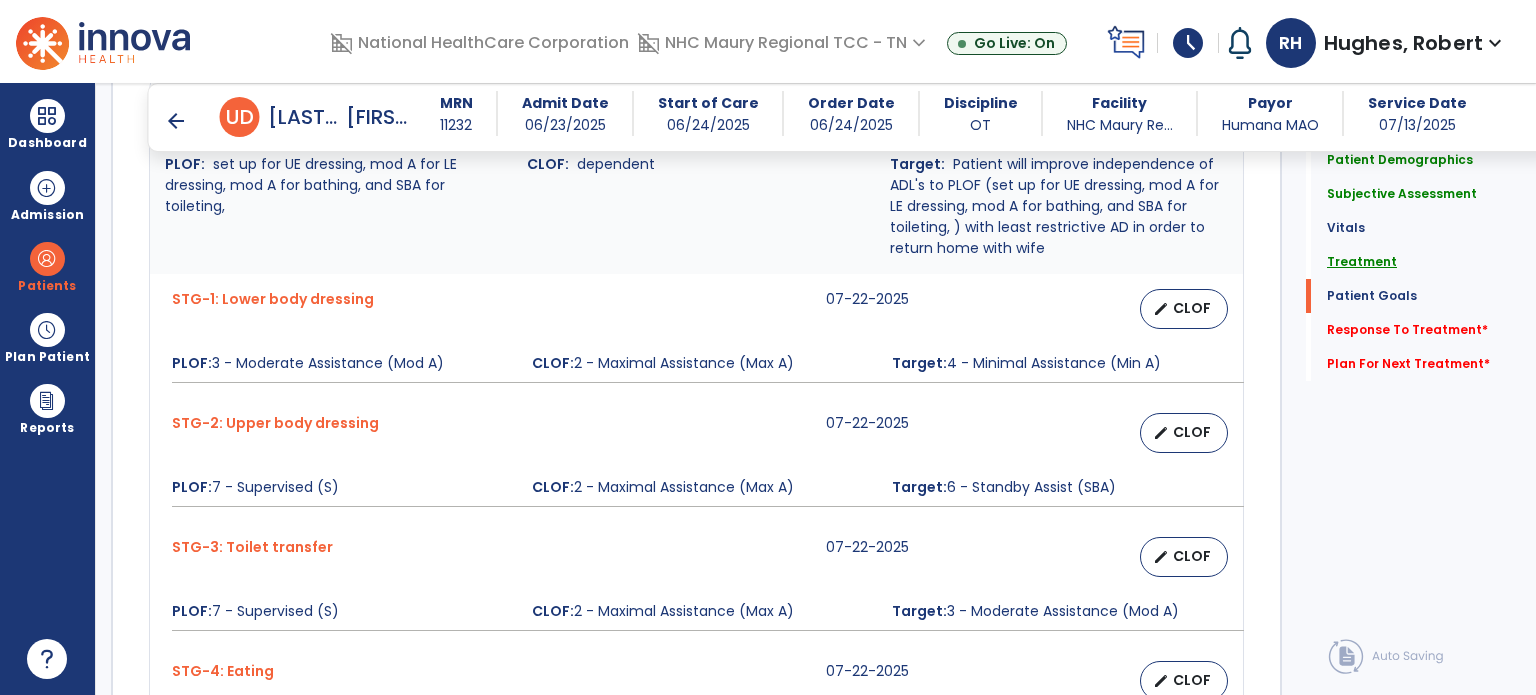 click on "Treatment" 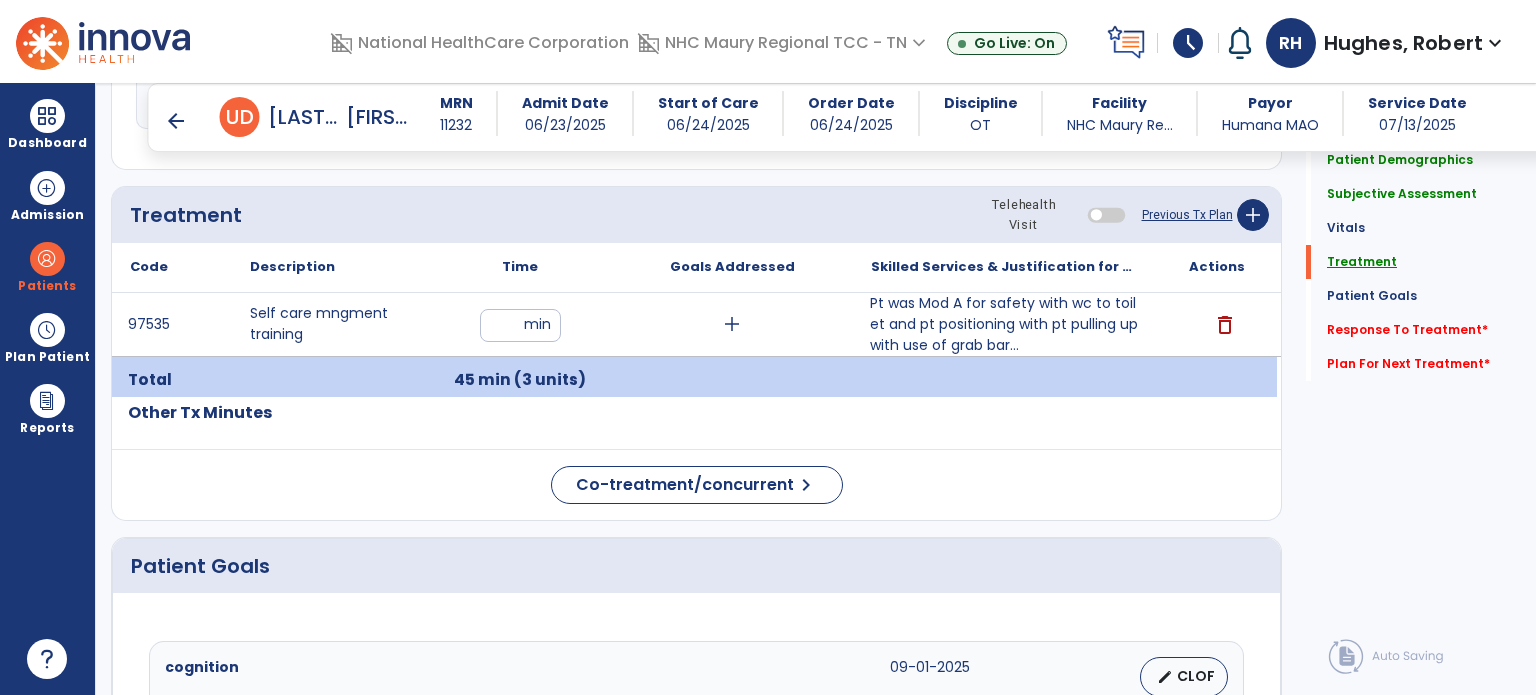 scroll, scrollTop: 1026, scrollLeft: 0, axis: vertical 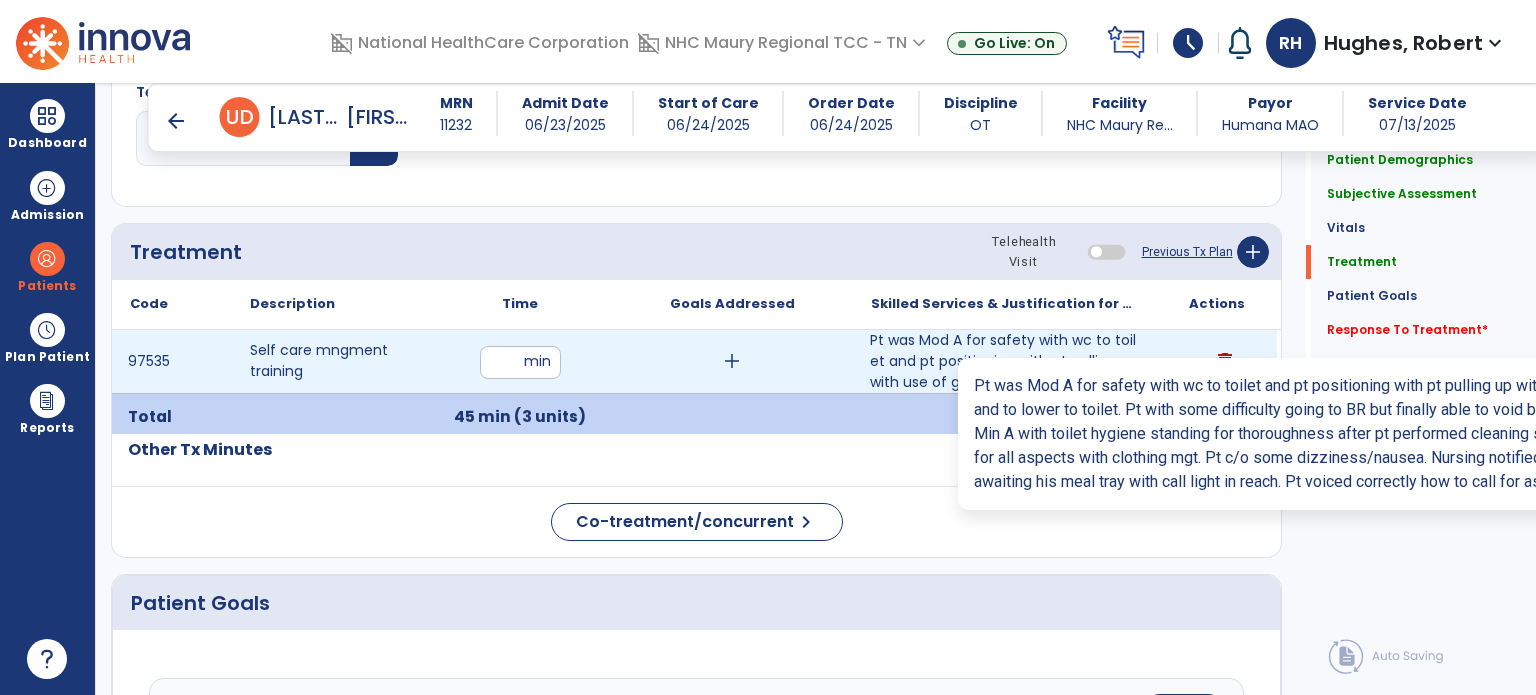 click on "Pt was Mod A for safety with wc to toilet and pt positioning with pt pulling up with use of grab bar..." at bounding box center [1004, 361] 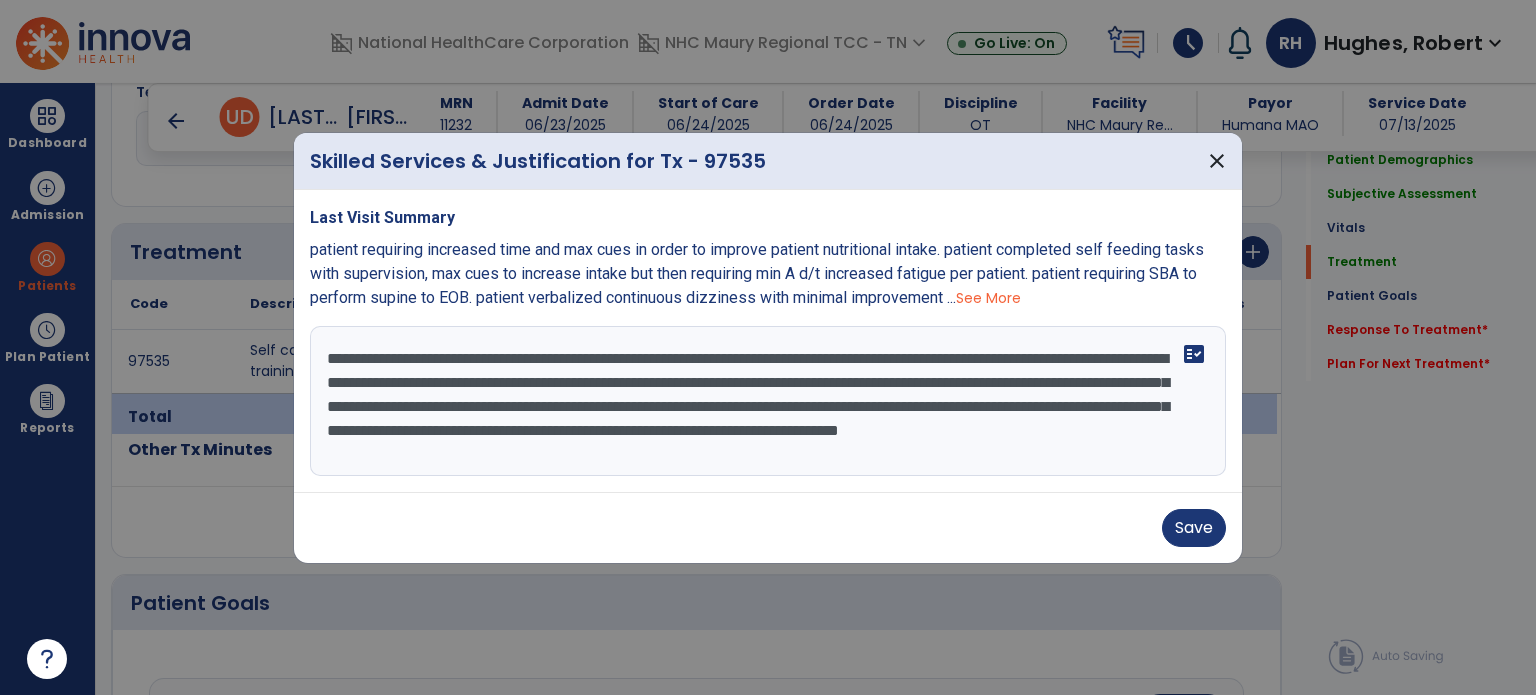 click on "**********" at bounding box center (768, 401) 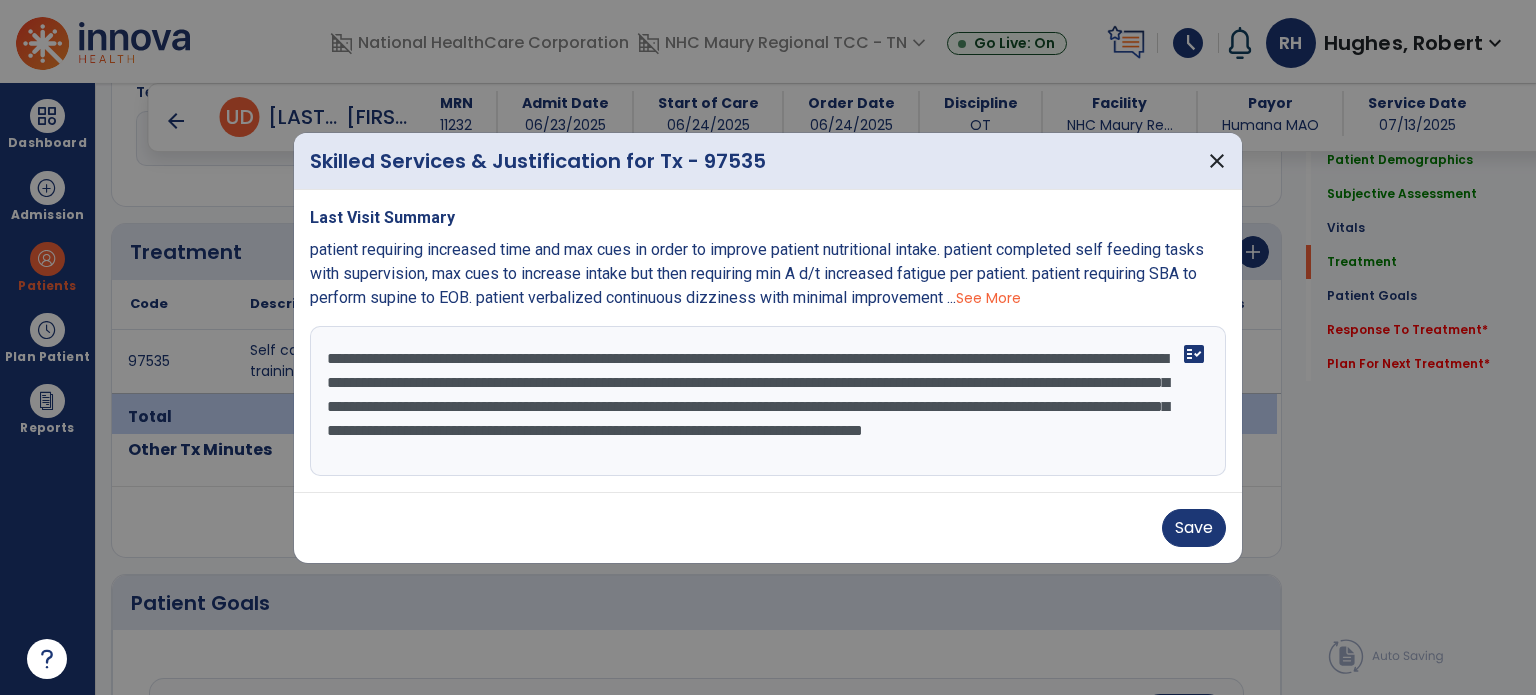 click on "**********" at bounding box center (768, 401) 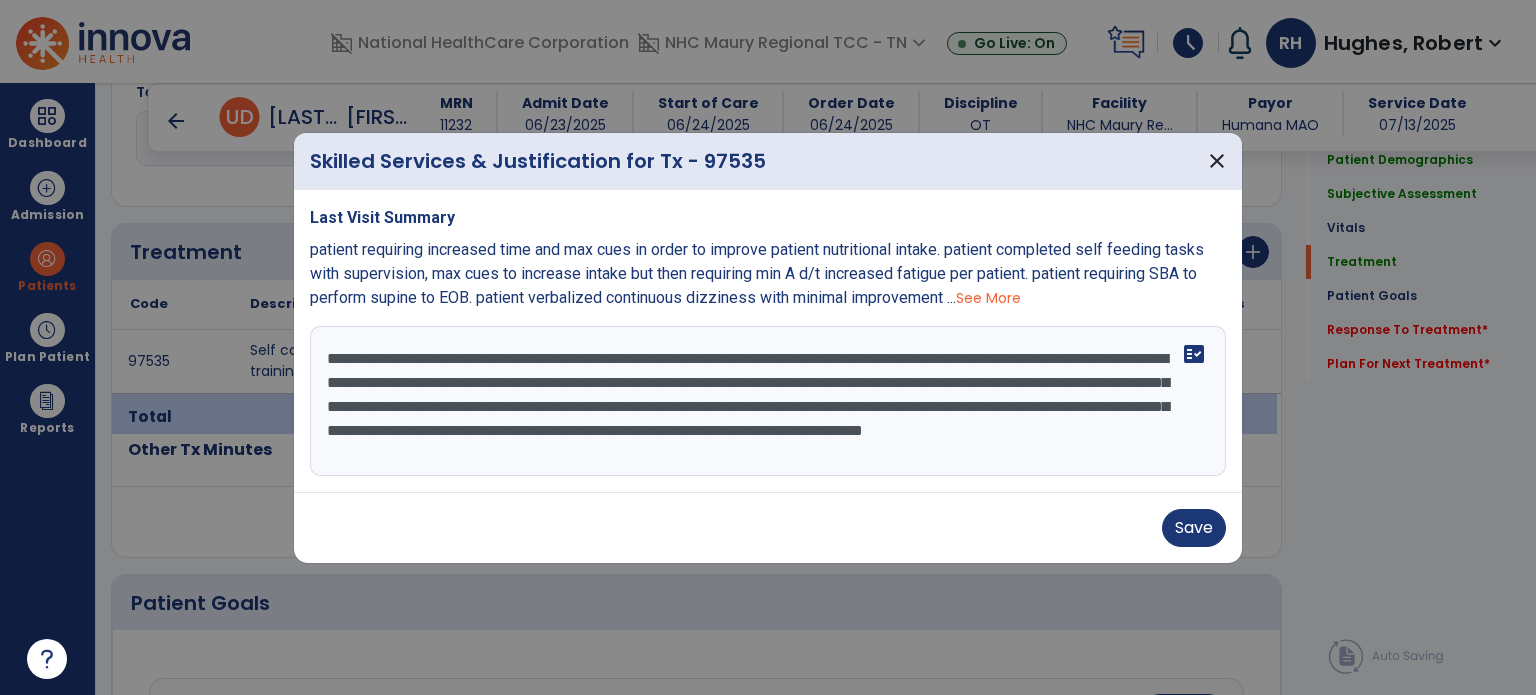 click on "**********" at bounding box center (768, 401) 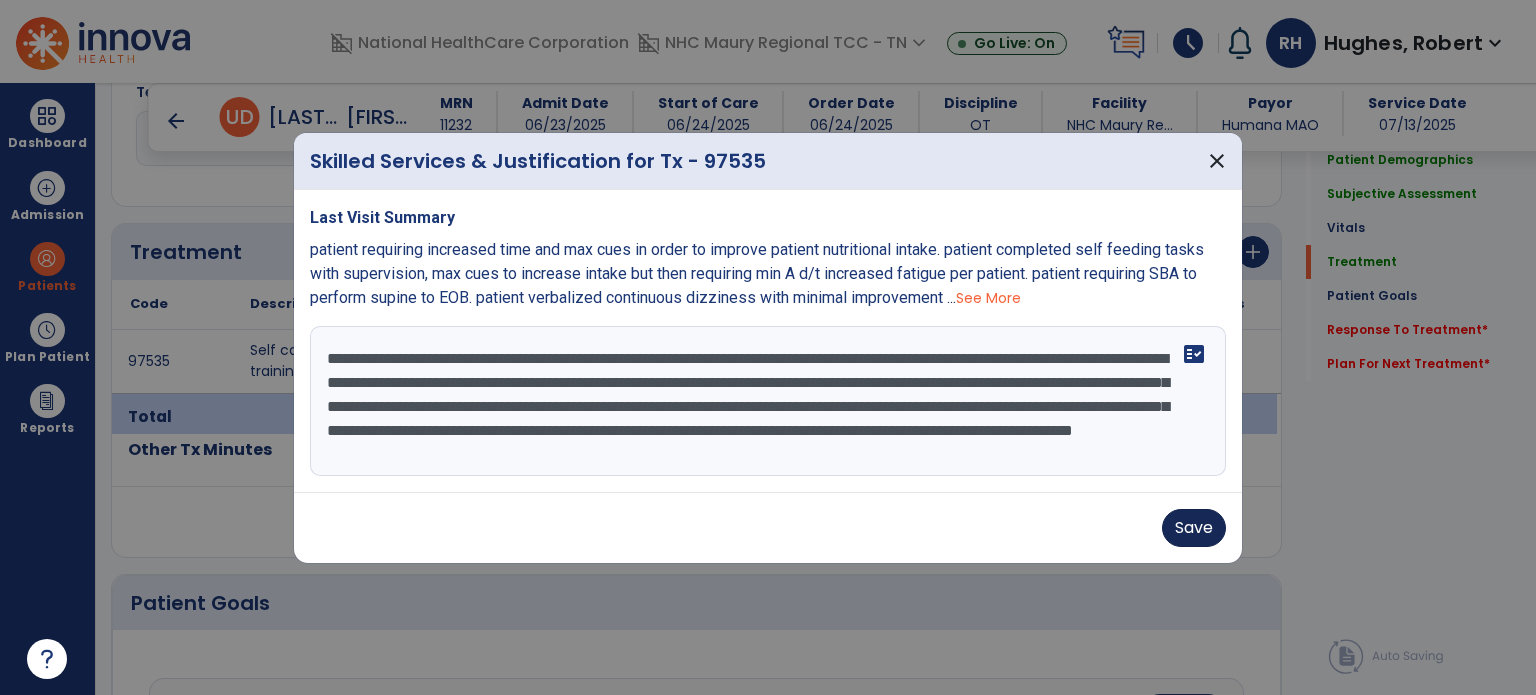 type on "**********" 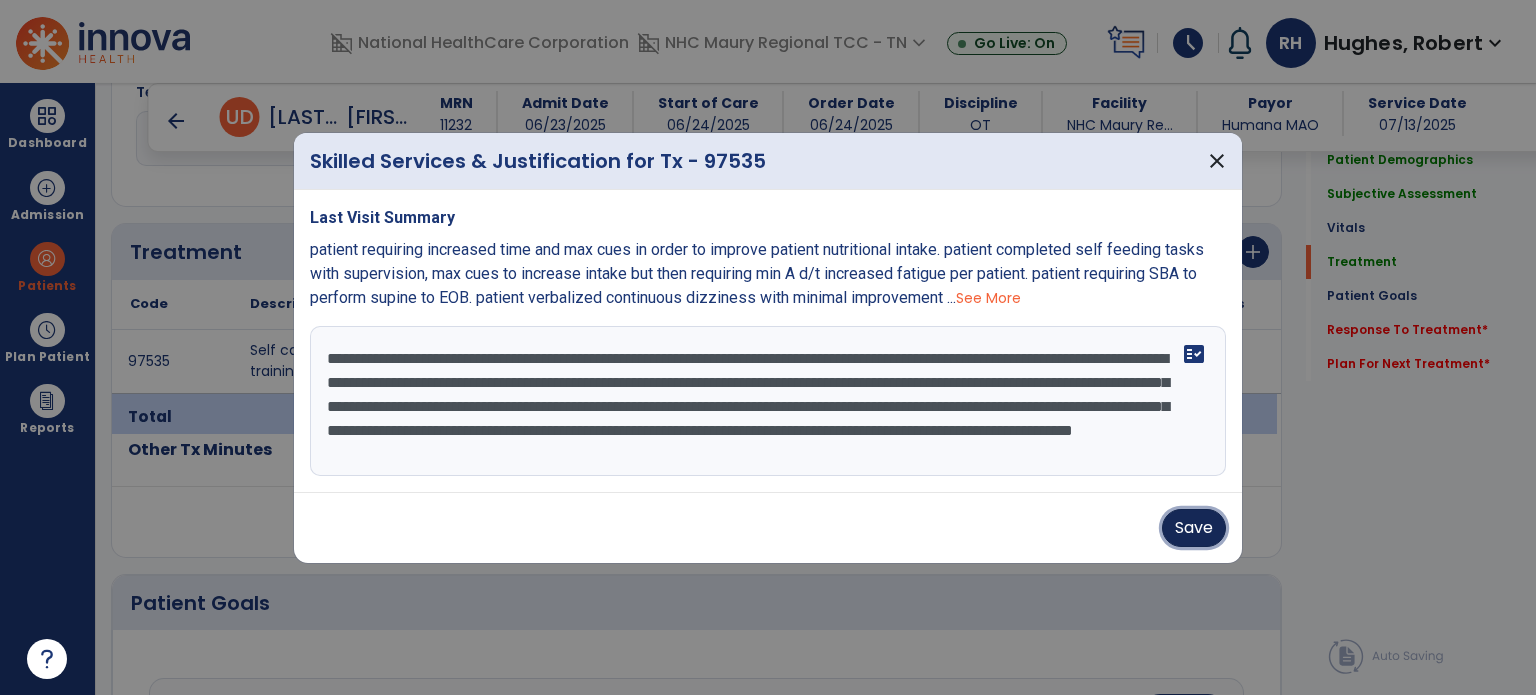 click on "Save" at bounding box center [1194, 528] 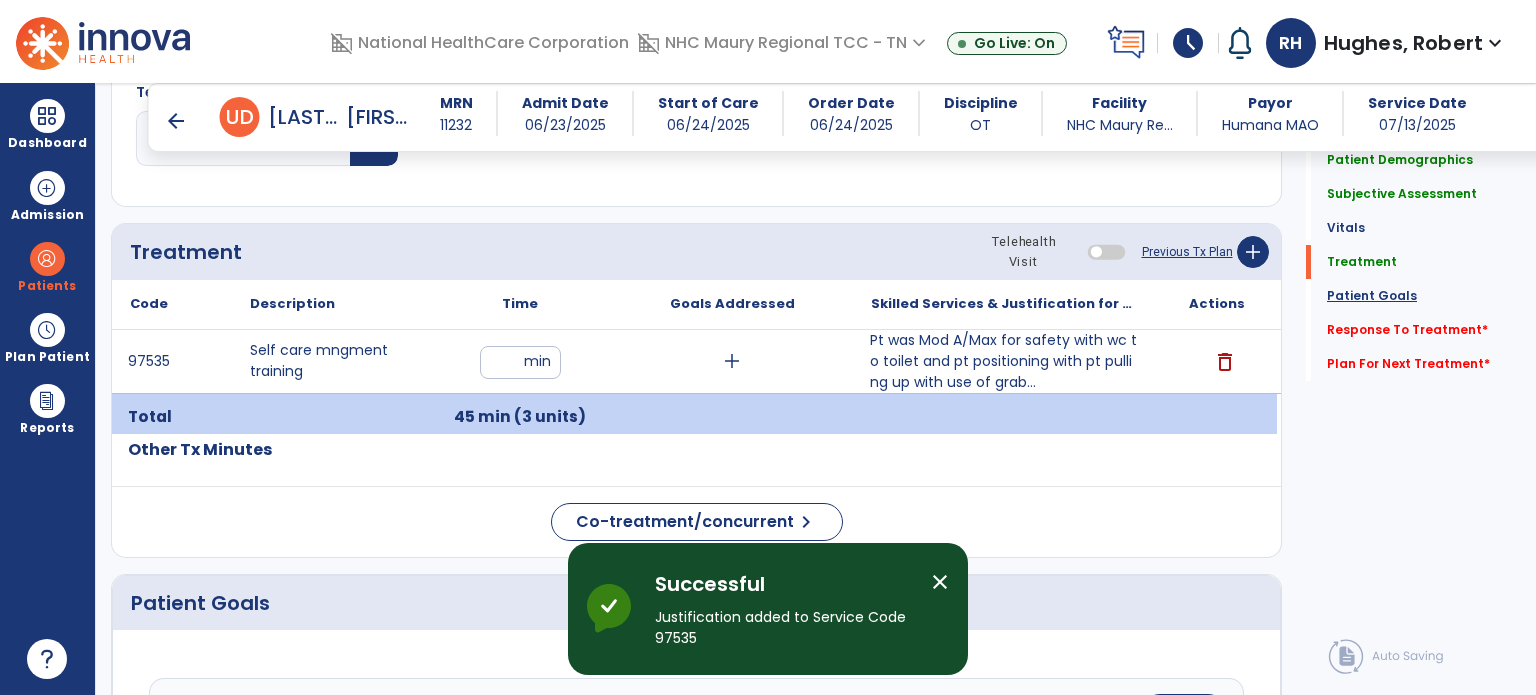 click on "Patient Goals" 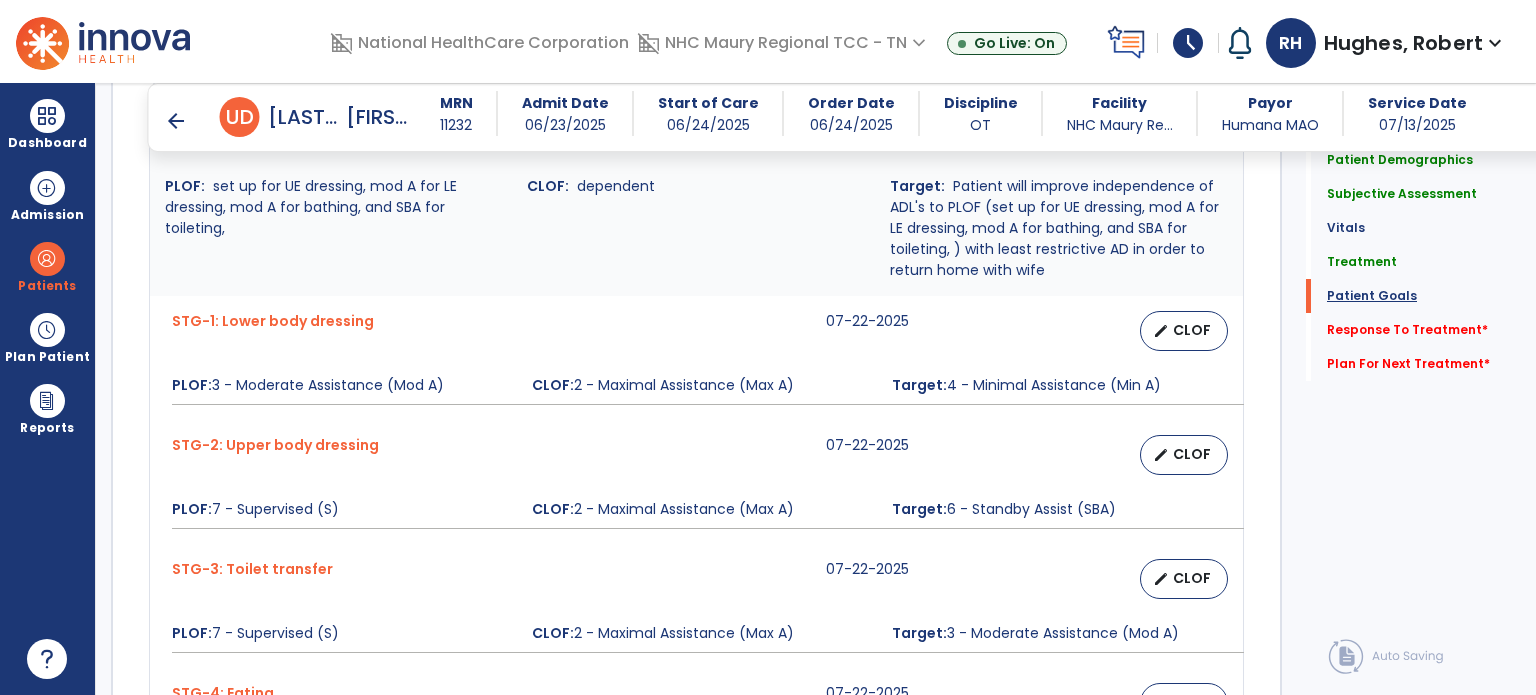 scroll, scrollTop: 1833, scrollLeft: 0, axis: vertical 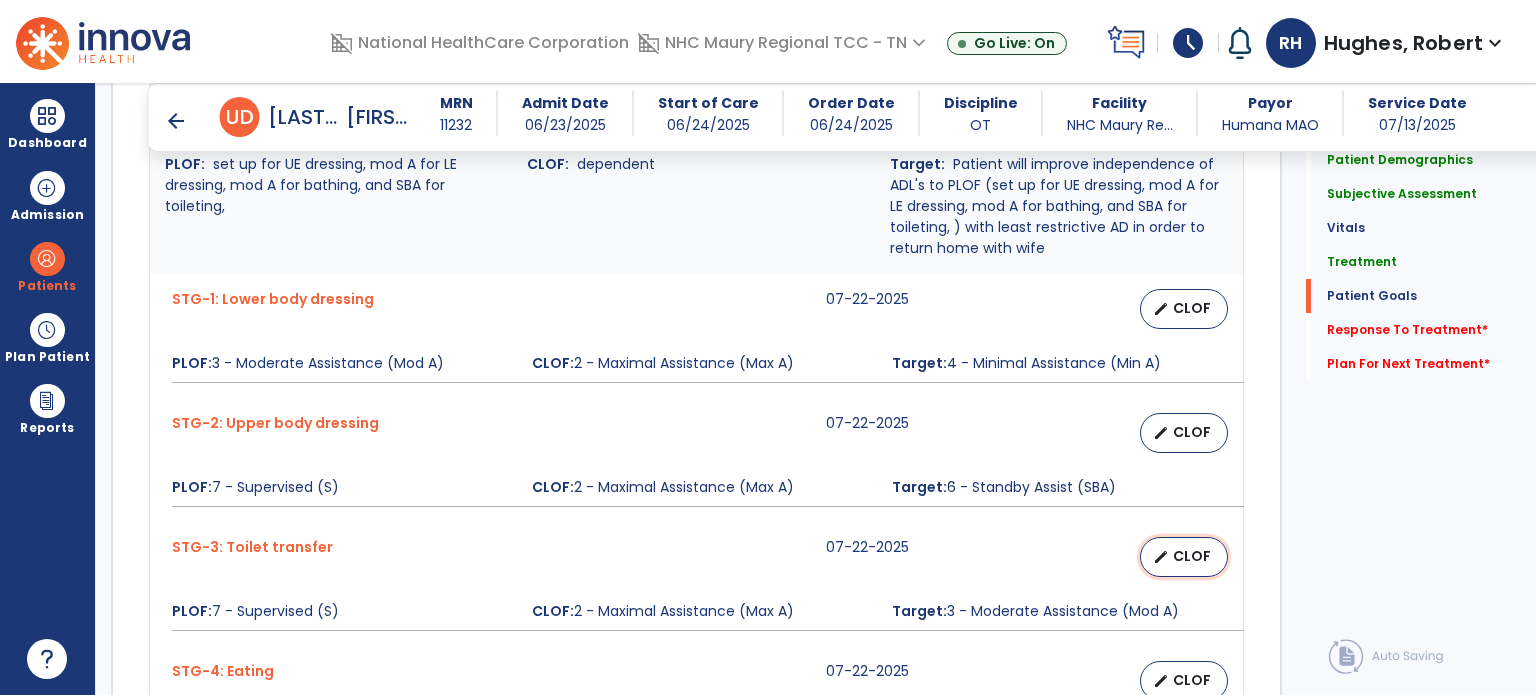 click on "edit   CLOF" at bounding box center [1184, 557] 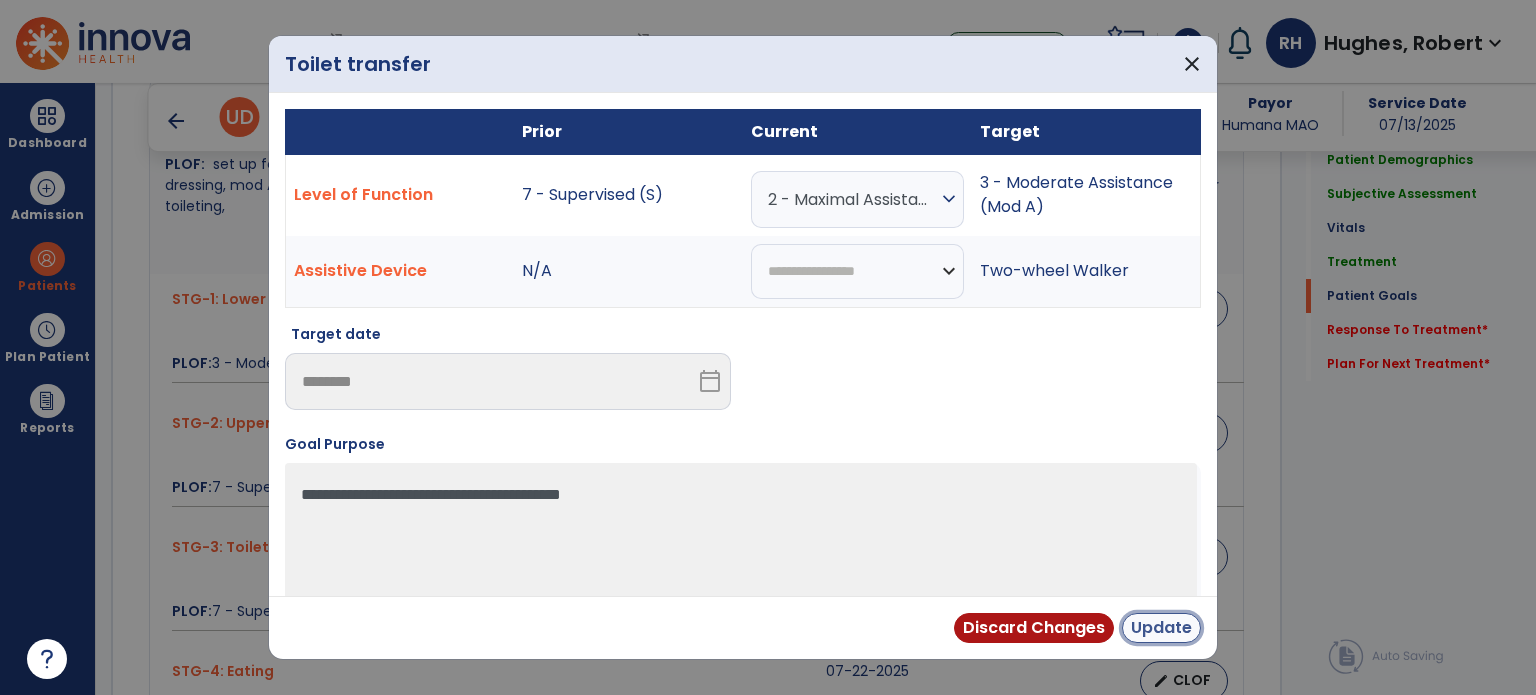 click on "Update" at bounding box center (1161, 628) 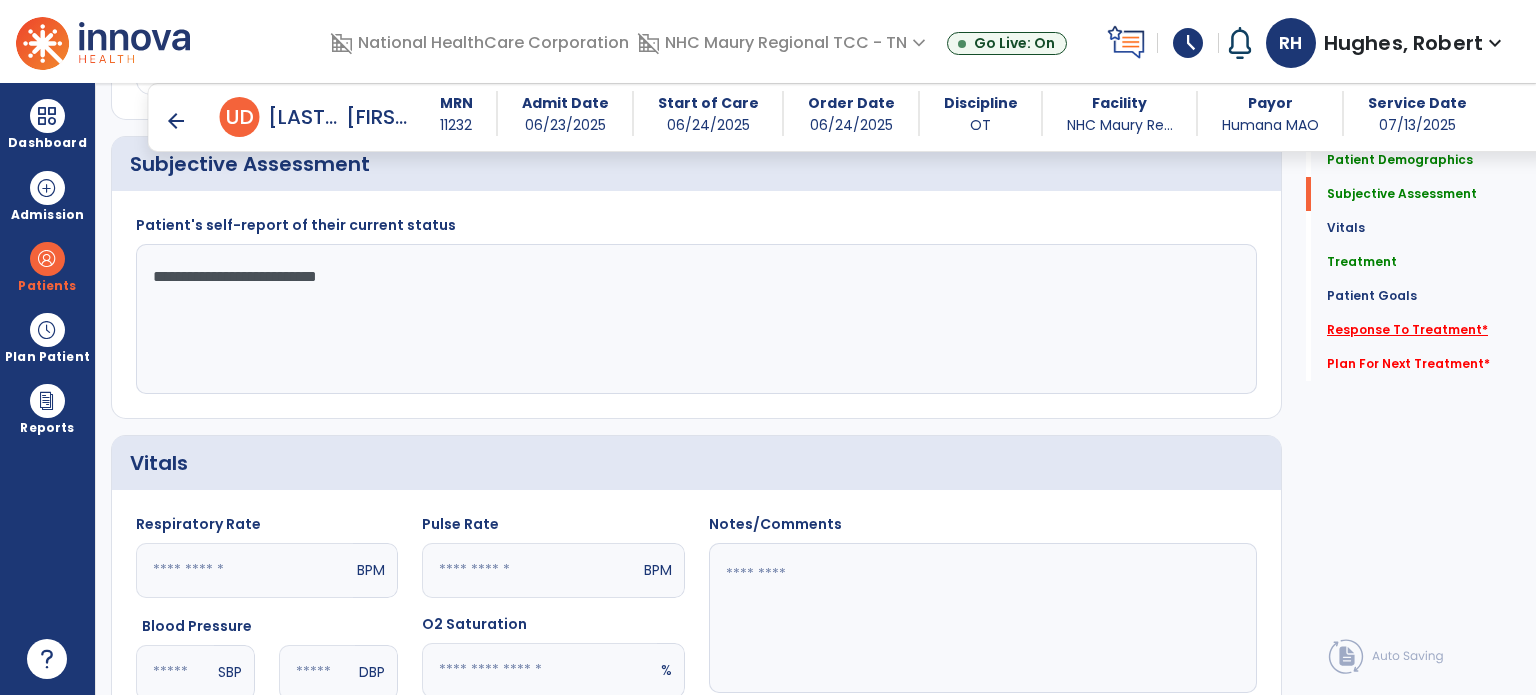 scroll, scrollTop: 390, scrollLeft: 0, axis: vertical 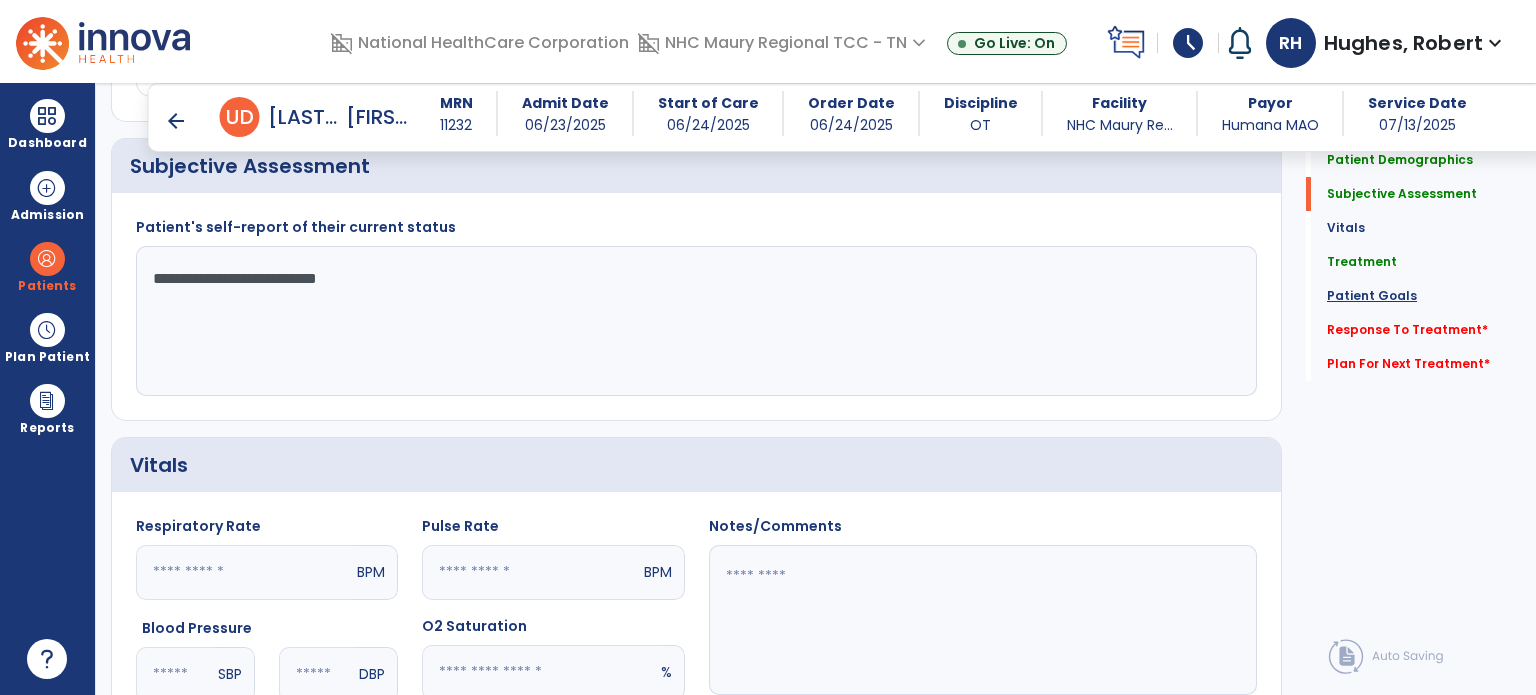 click on "Patient Goals" 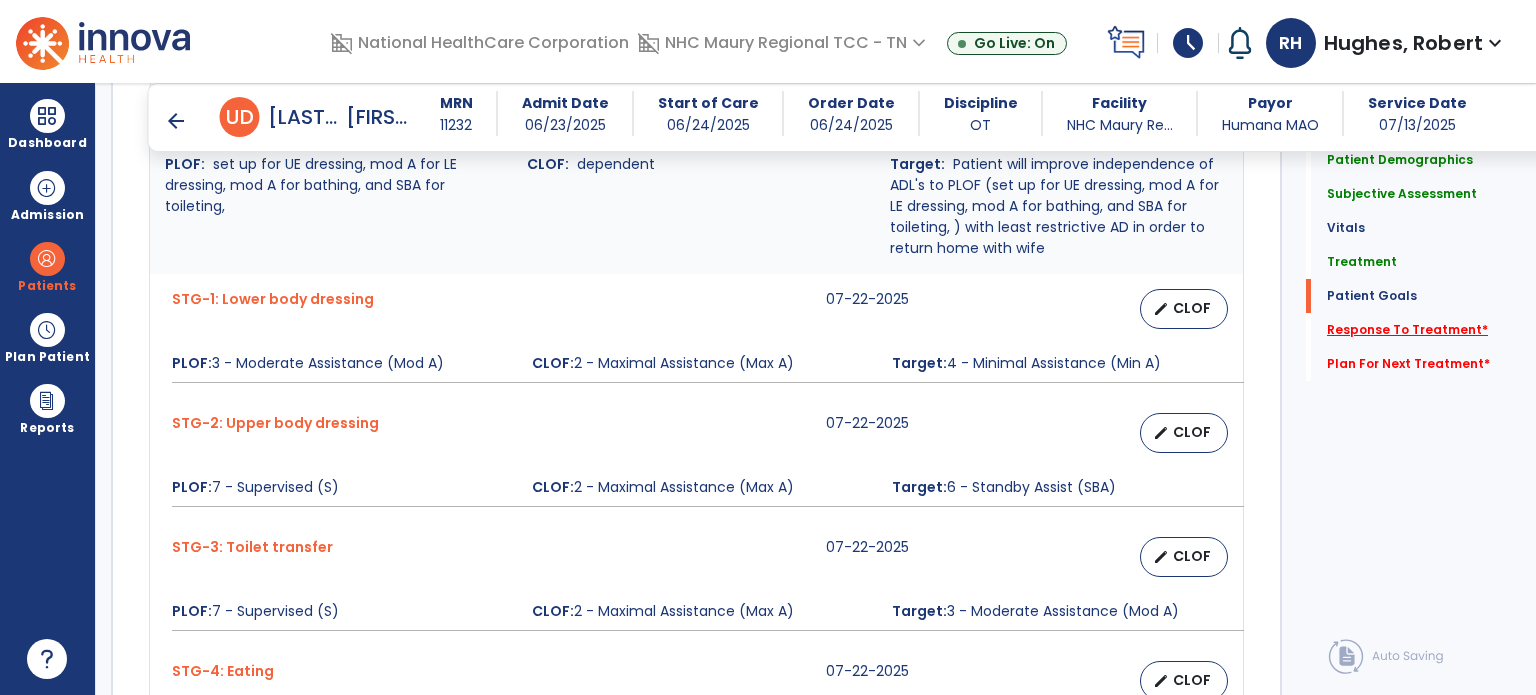 click on "Response To Treatment   *" 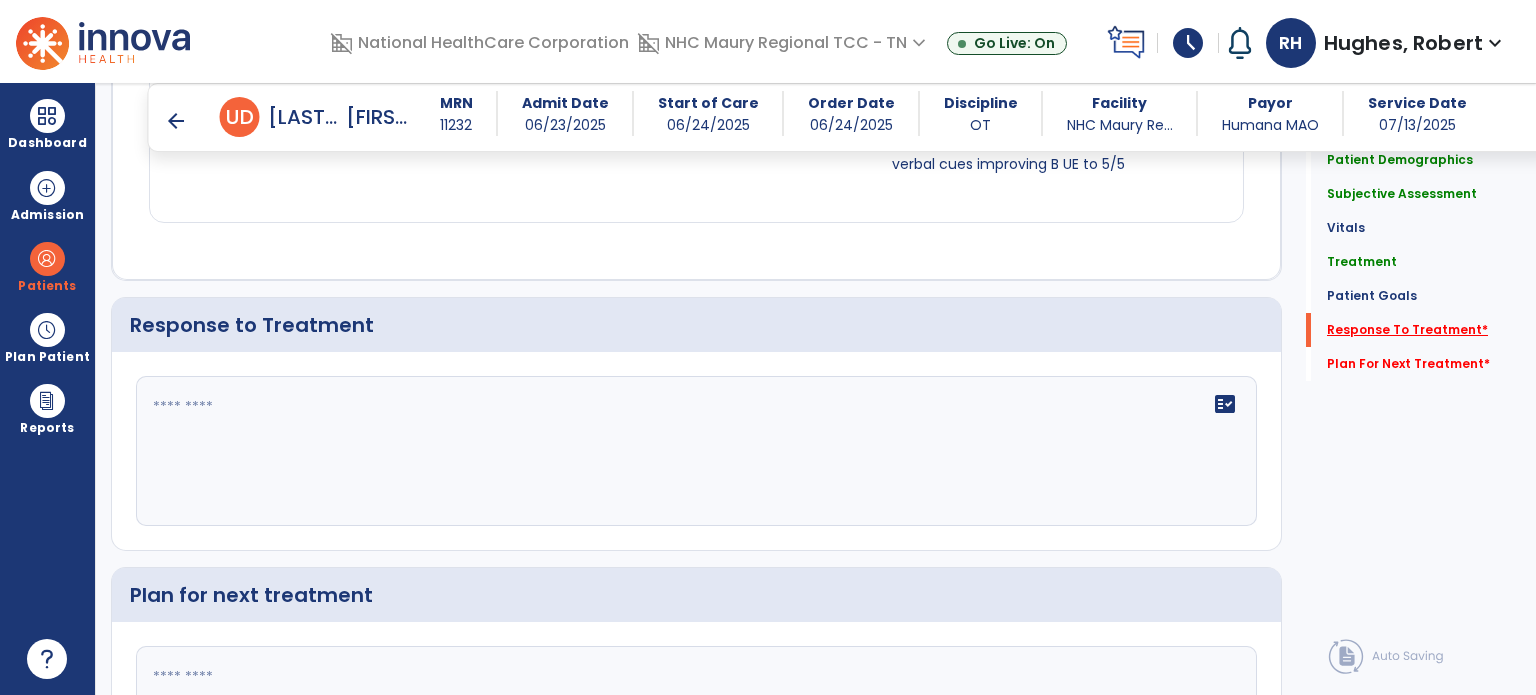 scroll, scrollTop: 2600, scrollLeft: 0, axis: vertical 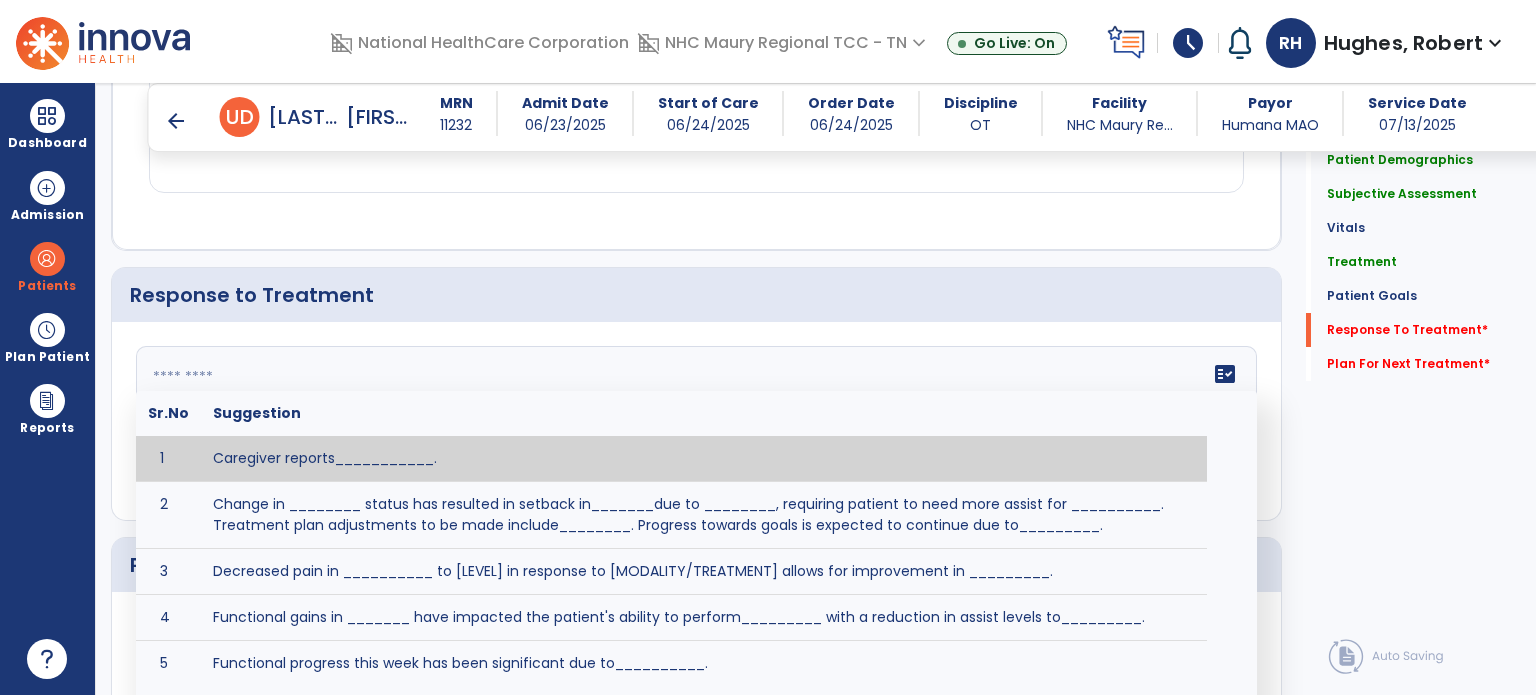 click on "fact_check  Sr.No Suggestion 1 Caregiver reports___________. 2 Change in ________ status has resulted in setback in_______due to ________, requiring patient to need more assist for __________.   Treatment plan adjustments to be made include________.  Progress towards goals is expected to continue due to_________. 3 Decreased pain in __________ to [LEVEL] in response to [MODALITY/TREATMENT] allows for improvement in _________. 4 Functional gains in _______ have impacted the patient's ability to perform_________ with a reduction in assist levels to_________. 5 Functional progress this week has been significant due to__________. 6 Gains in ________ have improved the patient's ability to perform ______with decreased levels of assist to___________. 7 Improvement in ________allows patient to tolerate higher levels of challenges in_________. 8 Pain in [AREA] has decreased to [LEVEL] in response to [TREATMENT/MODALITY], allowing fore ease in completing__________. 9 10 11 12 13 14 15 16 17 18 19 20 21" 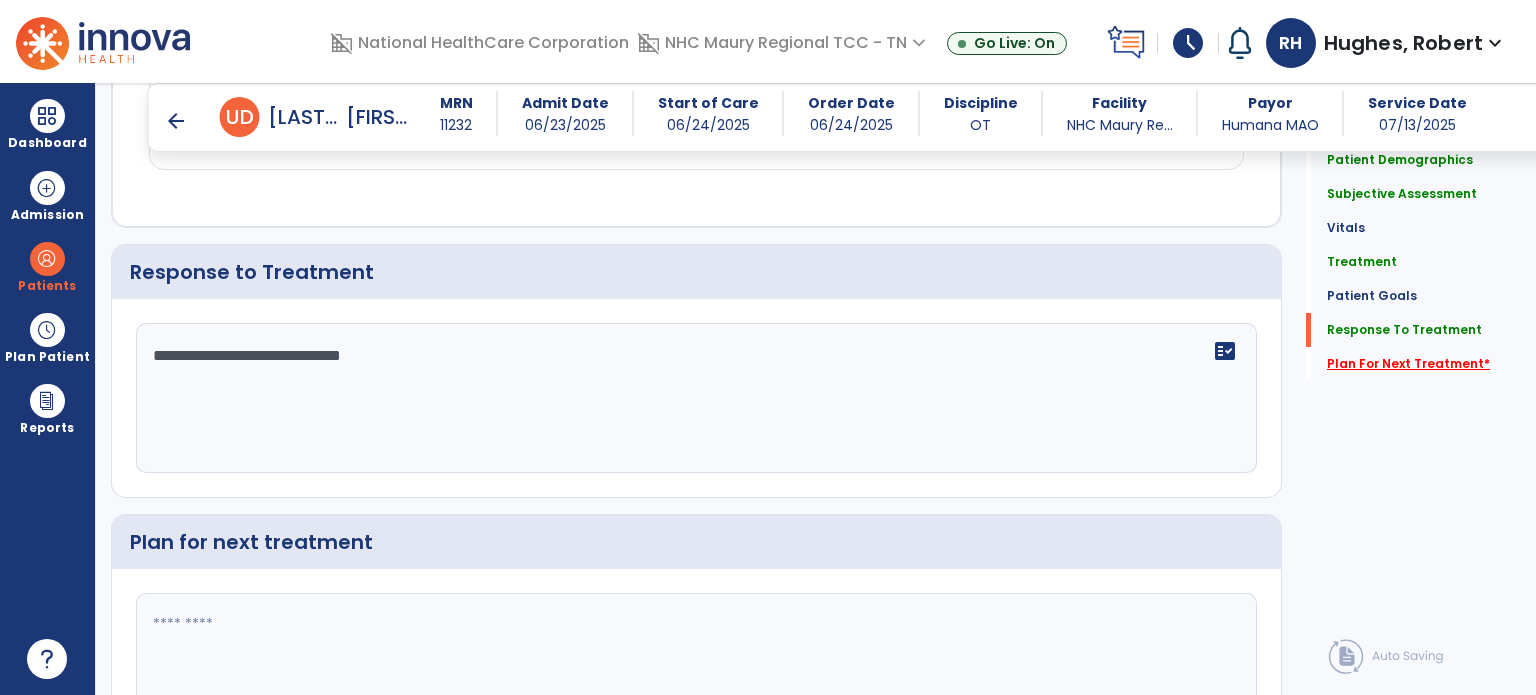 type on "**********" 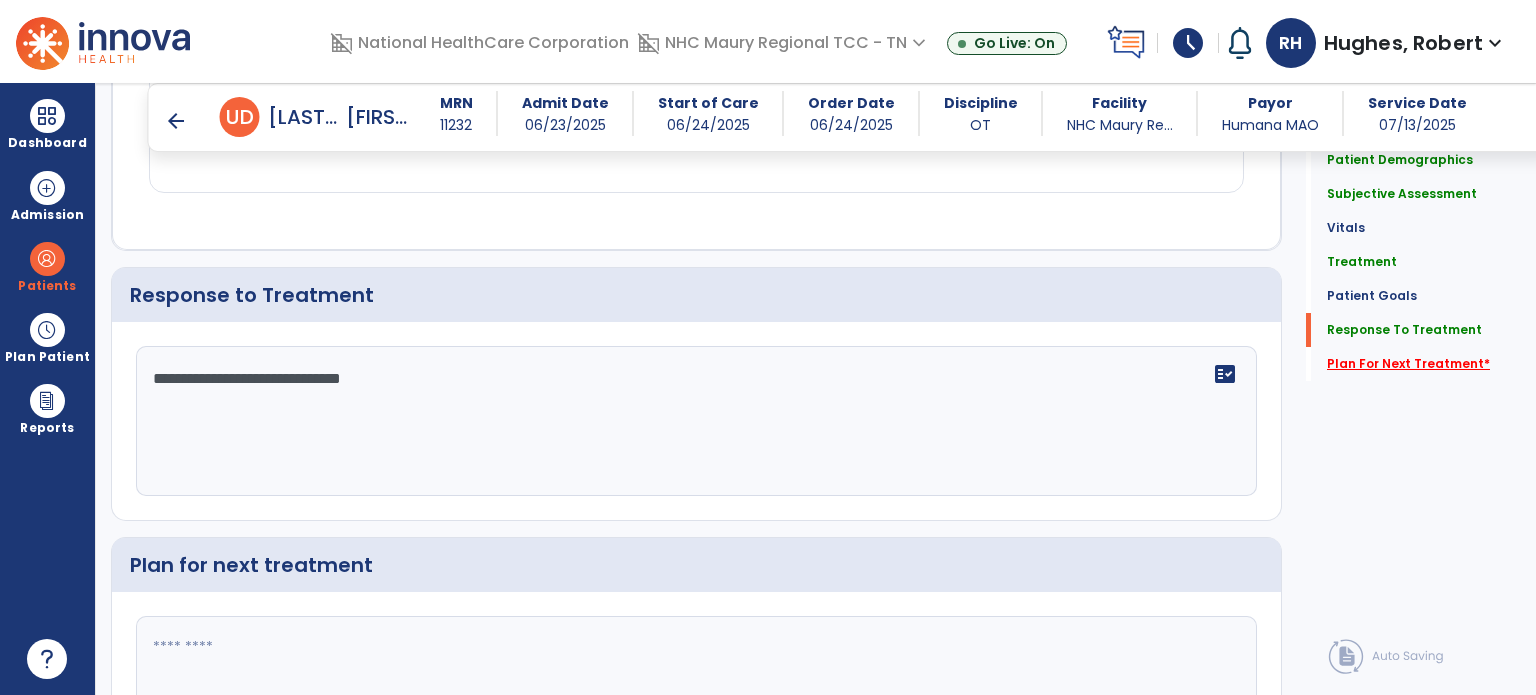 click on "Plan For Next Treatment   *" 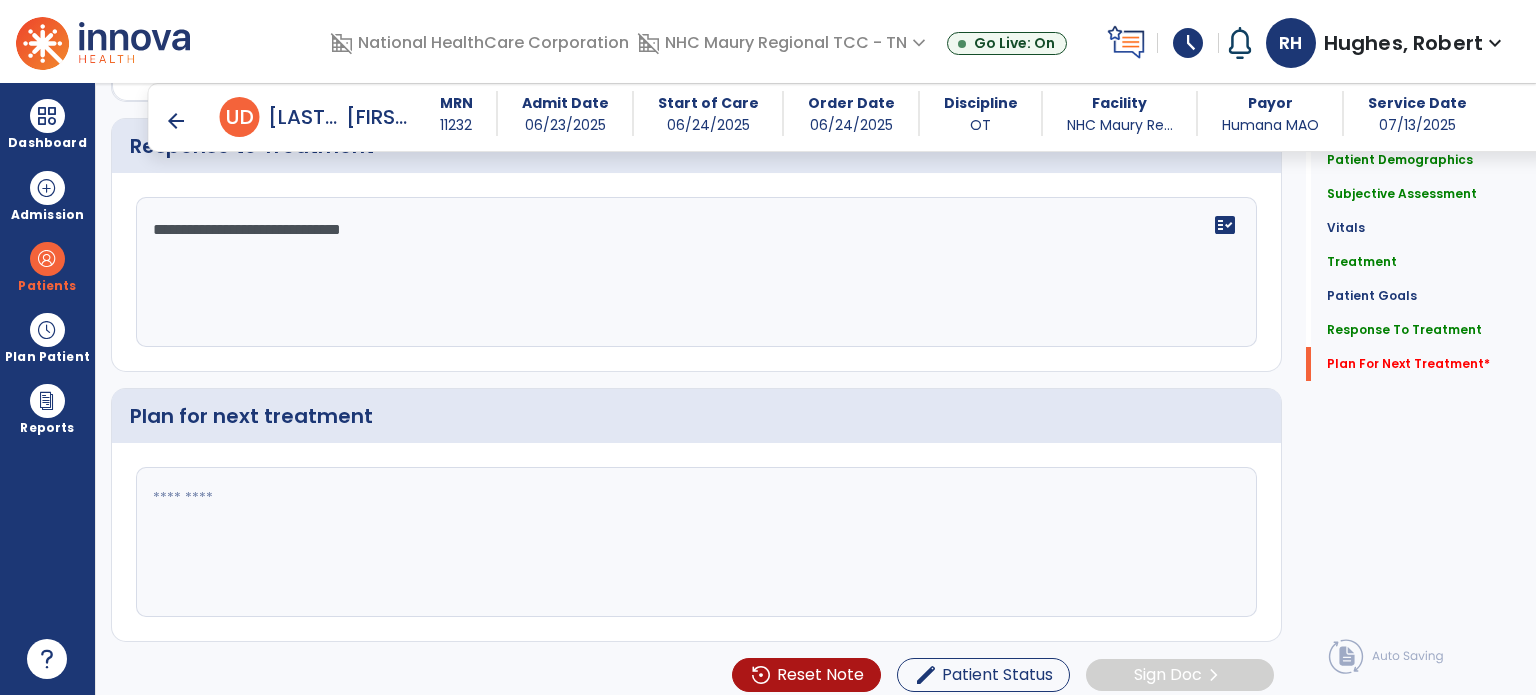 scroll, scrollTop: 2755, scrollLeft: 0, axis: vertical 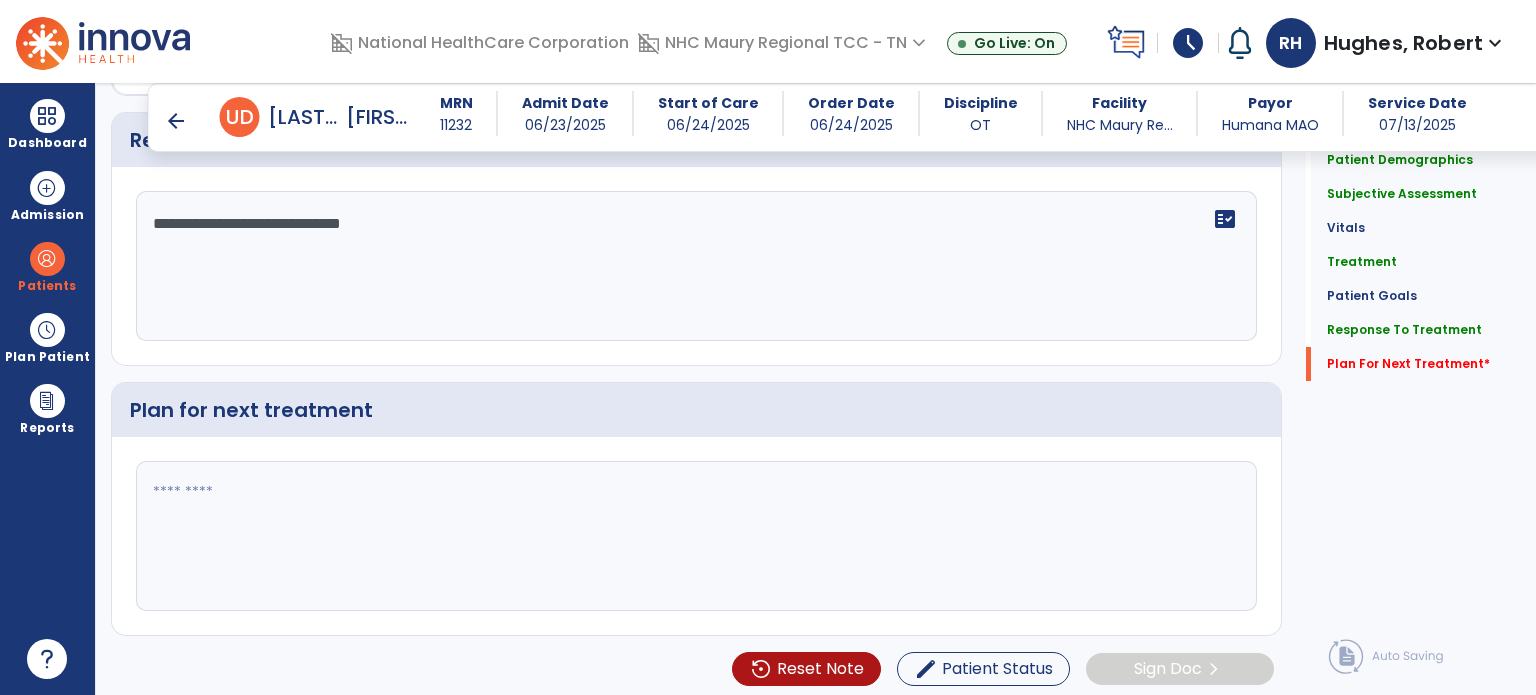 click 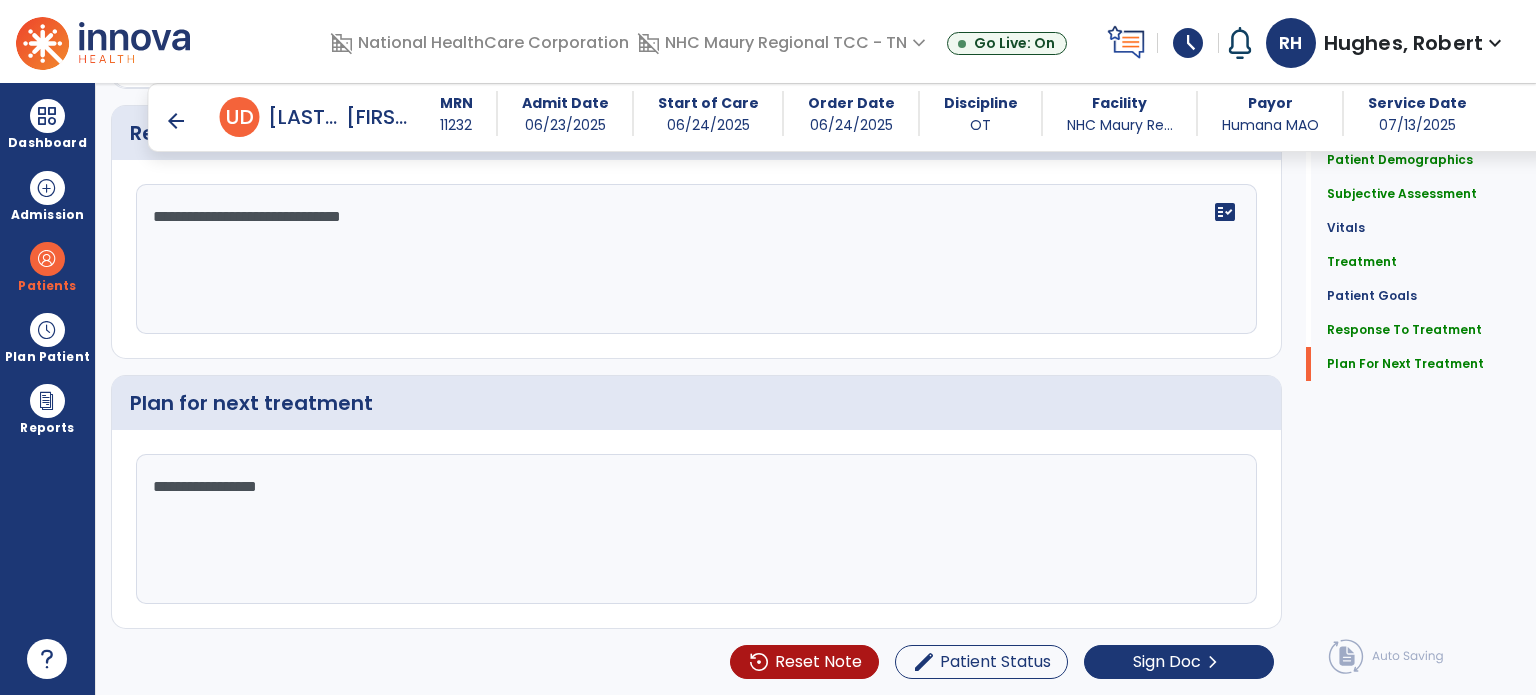 scroll, scrollTop: 2755, scrollLeft: 0, axis: vertical 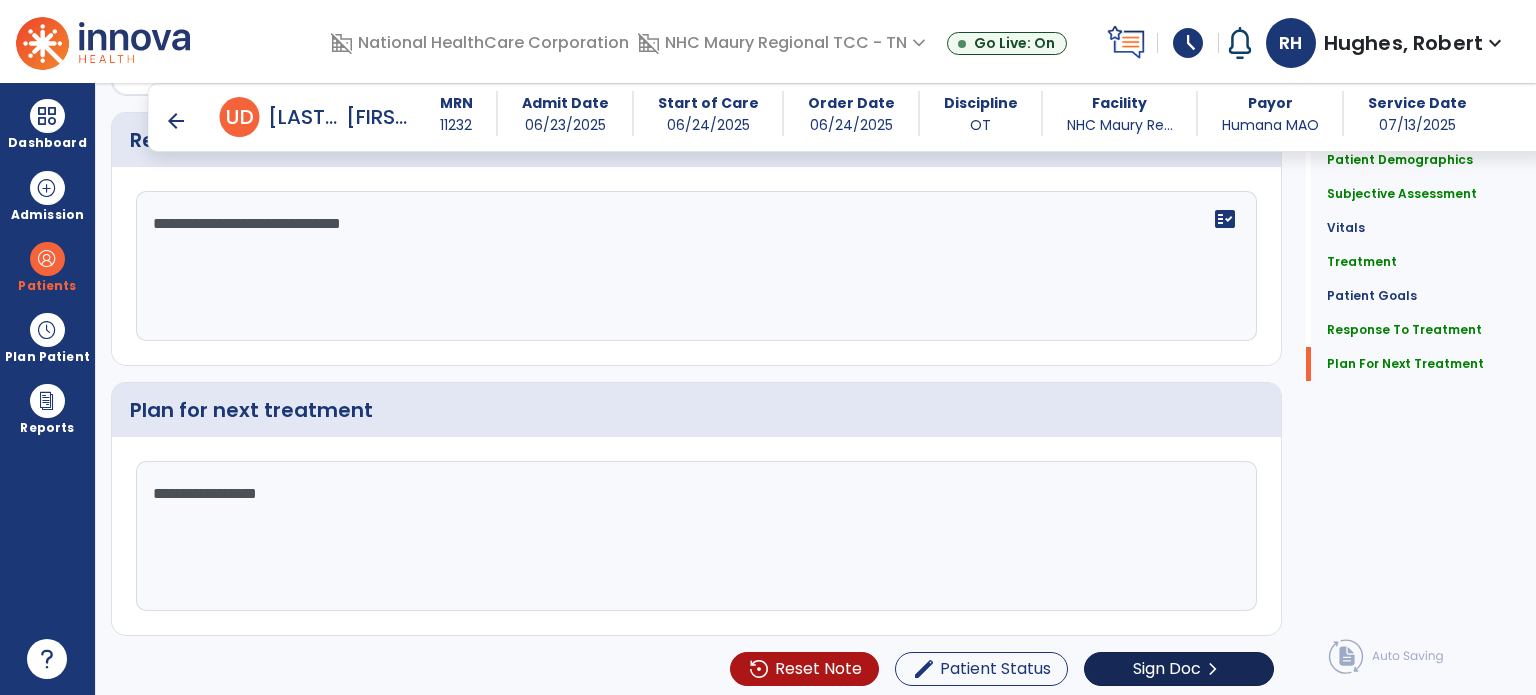 type on "**********" 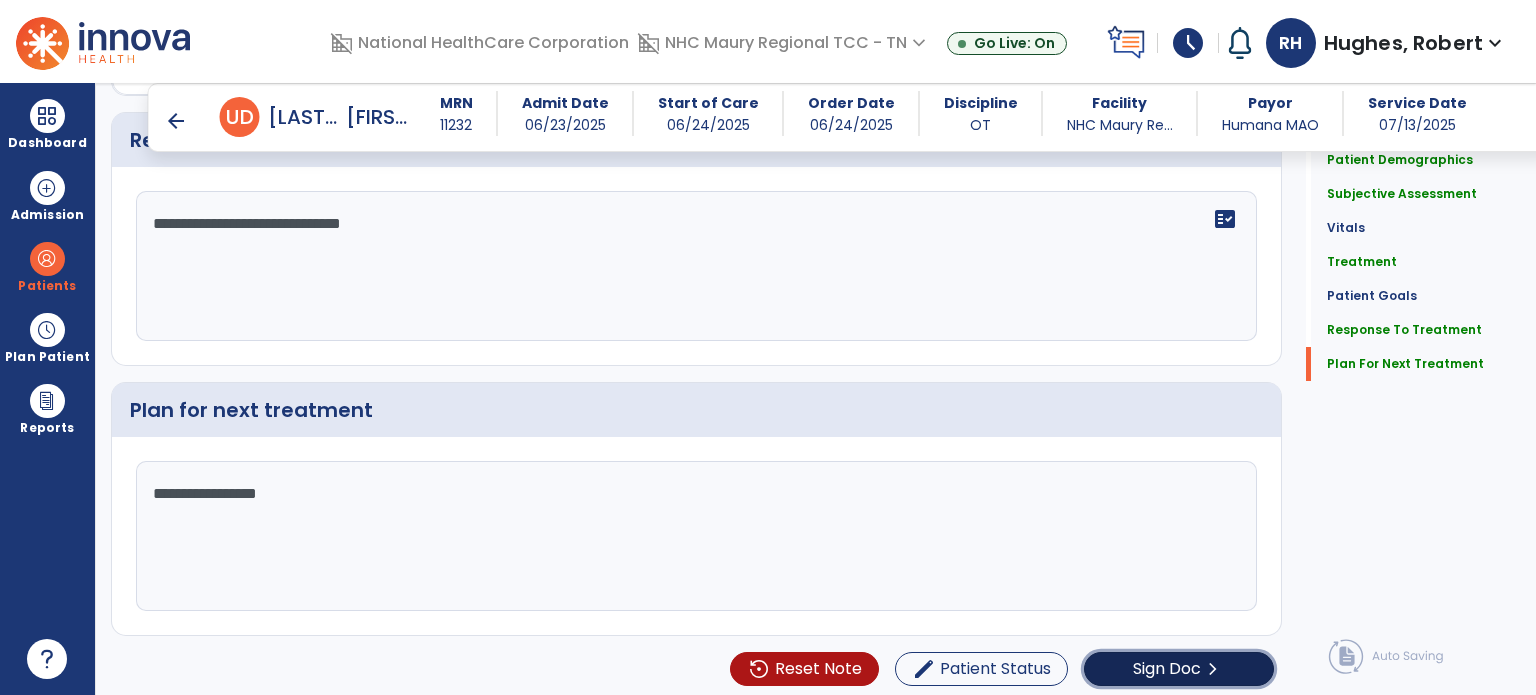 click on "chevron_right" 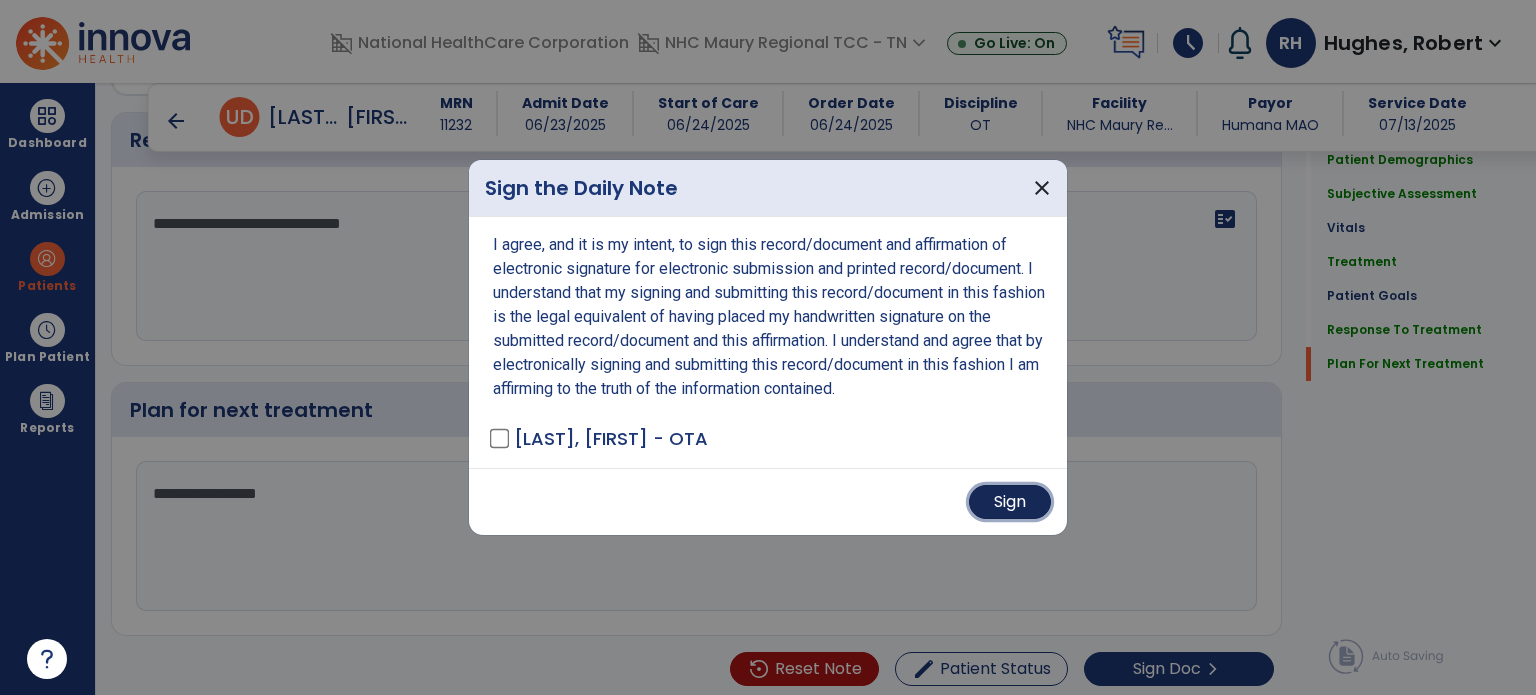 click on "Sign" at bounding box center (1010, 502) 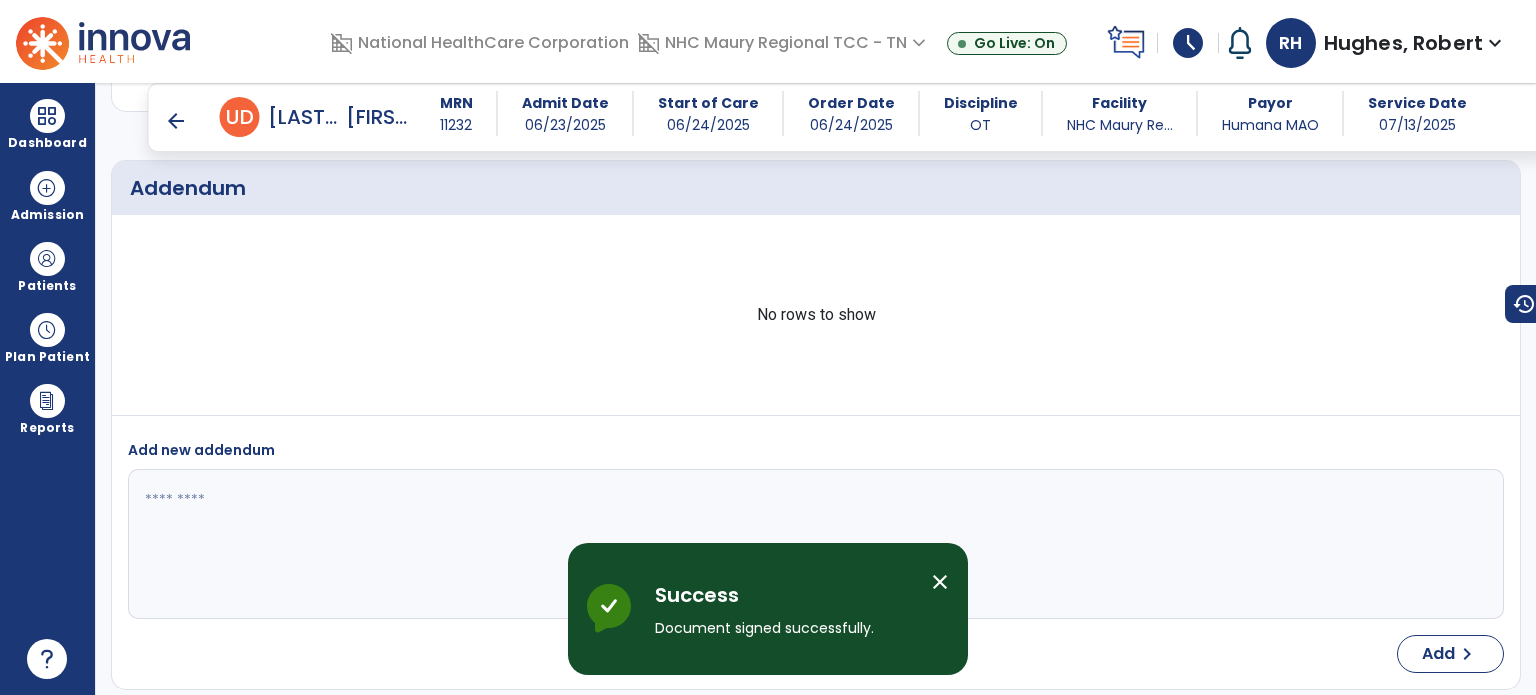 scroll, scrollTop: 3995, scrollLeft: 0, axis: vertical 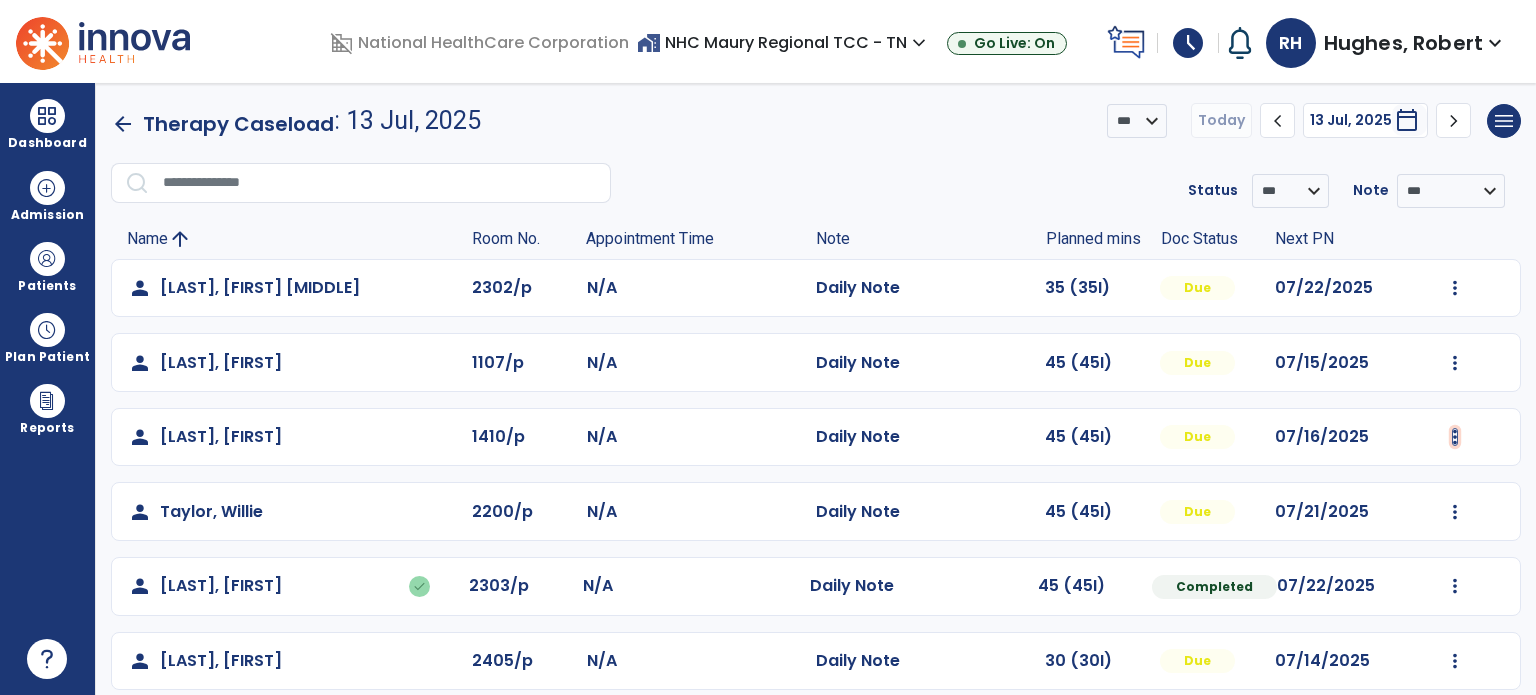 click at bounding box center (1455, 288) 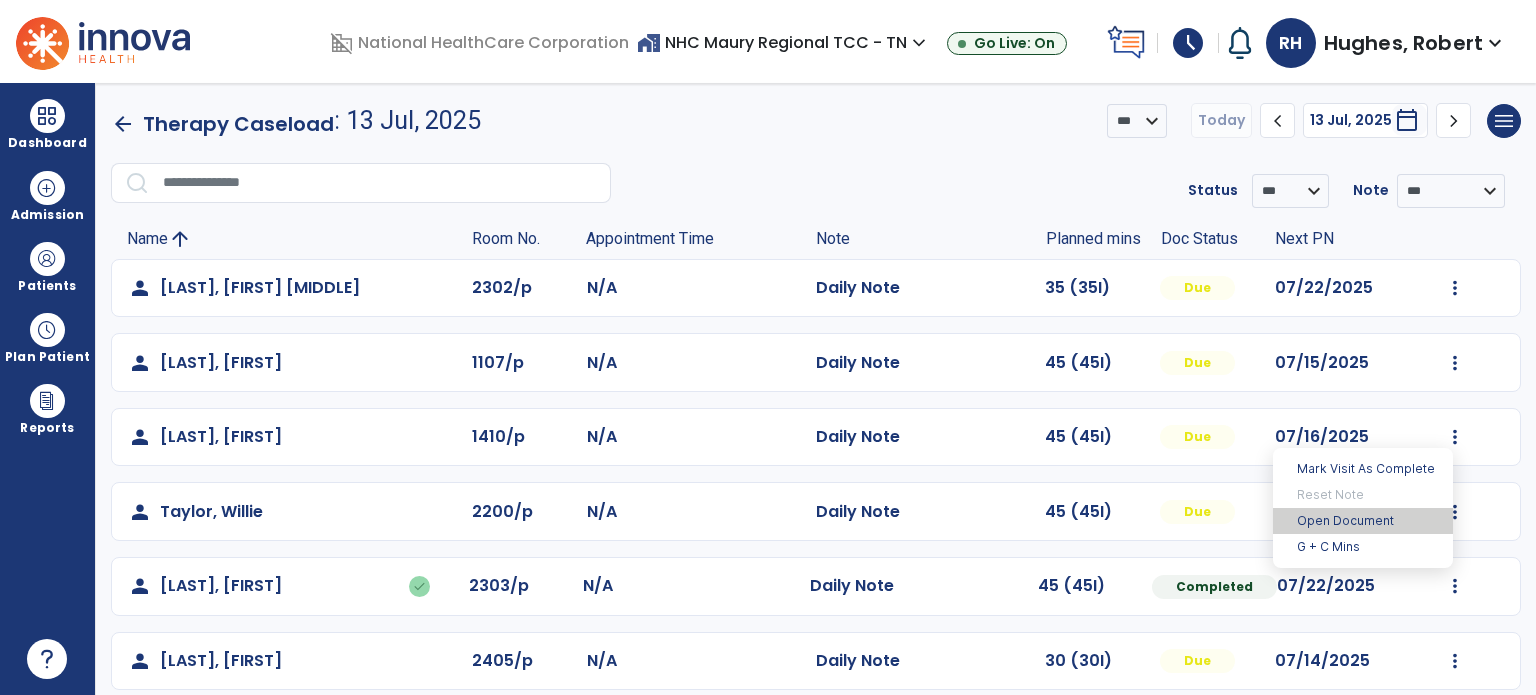 click on "Open Document" at bounding box center [1363, 521] 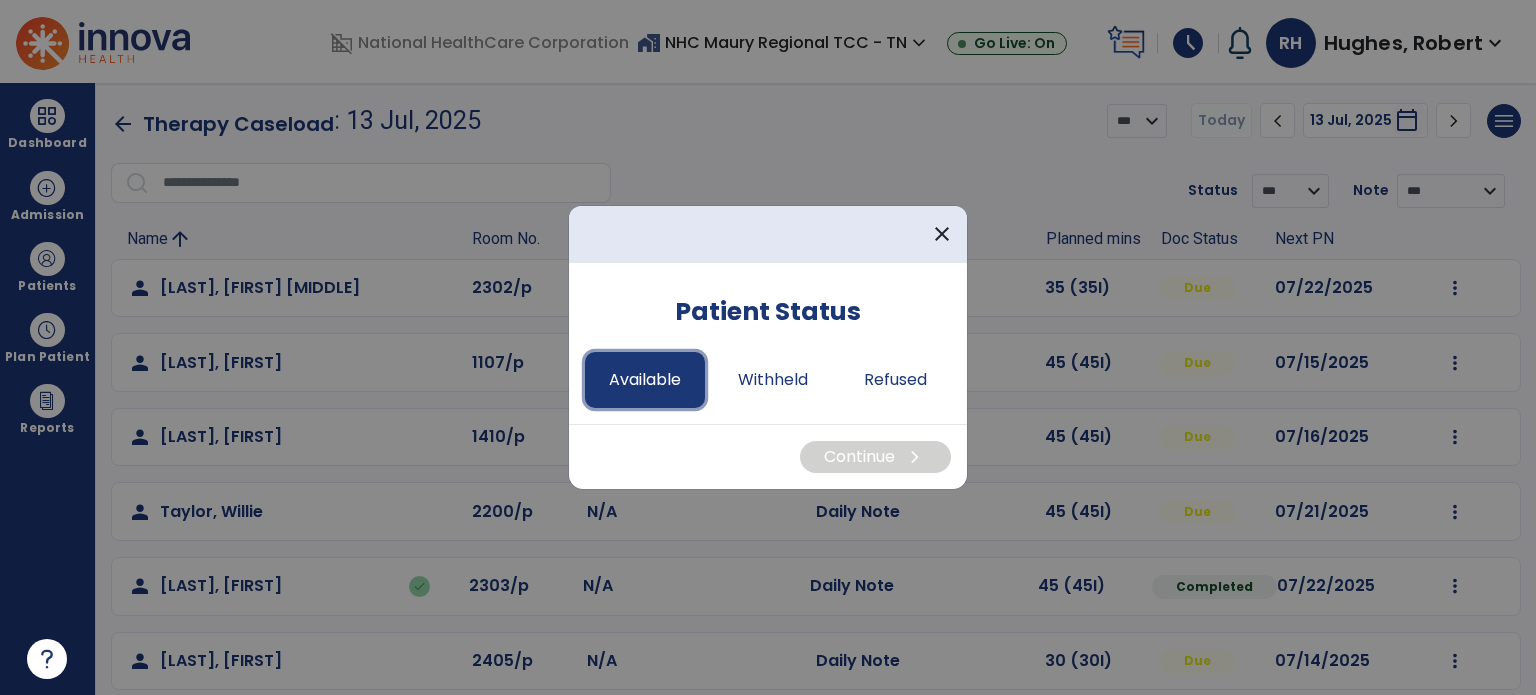 click on "Available" at bounding box center (645, 380) 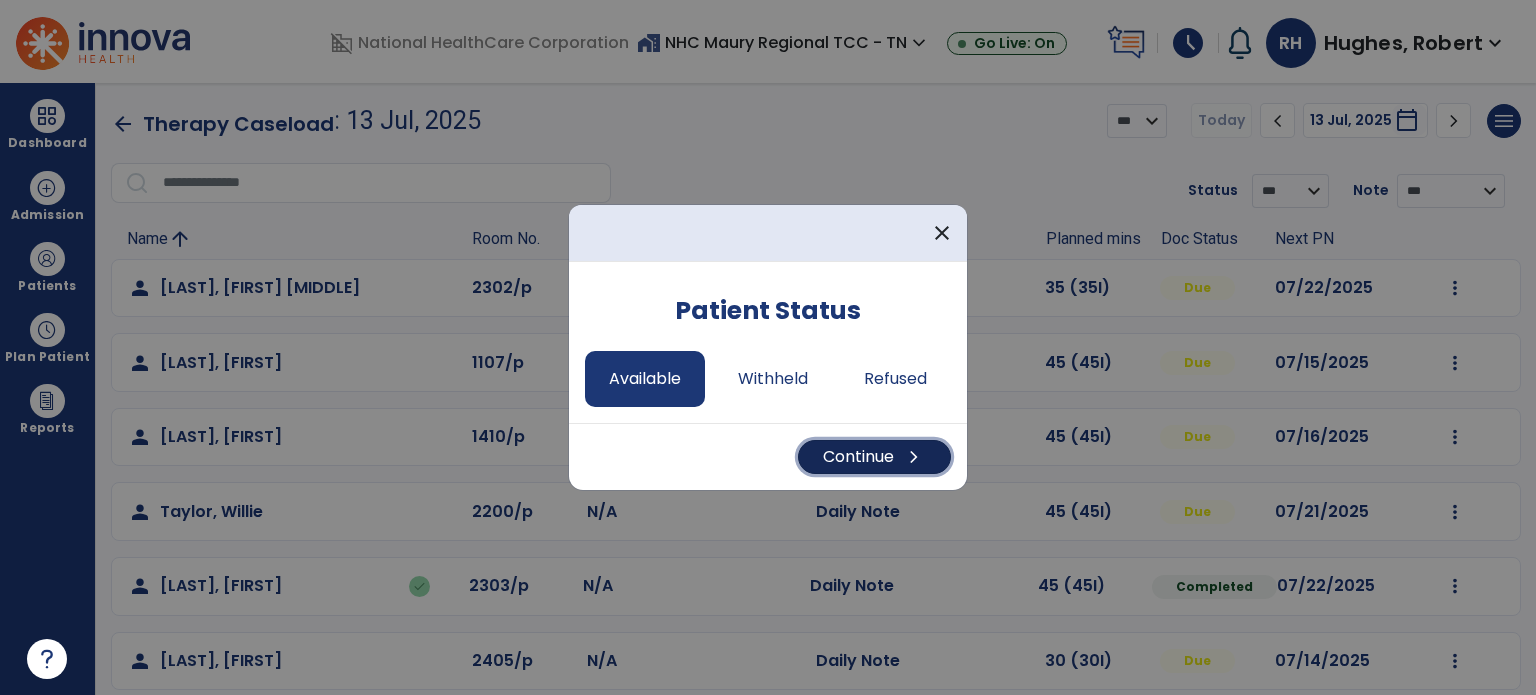 click on "Continue   chevron_right" at bounding box center (874, 457) 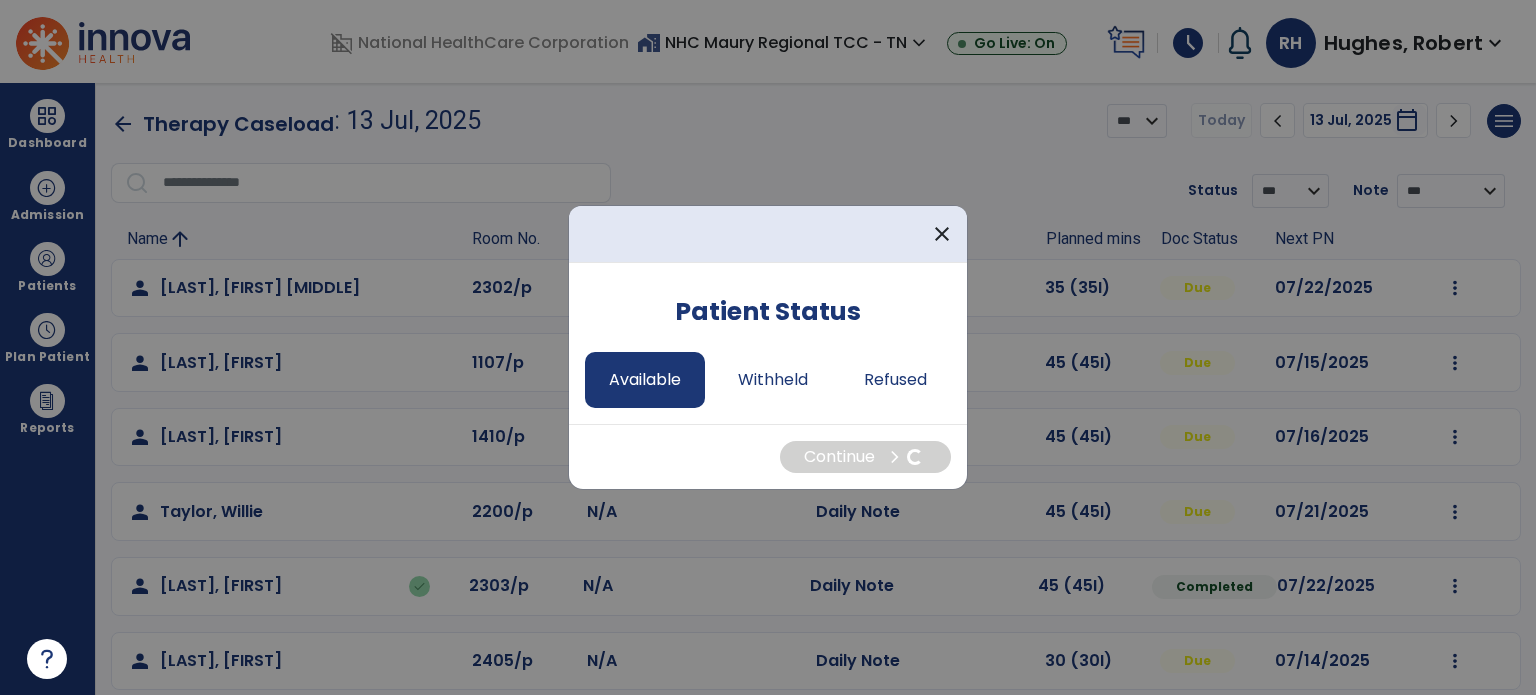 select on "*" 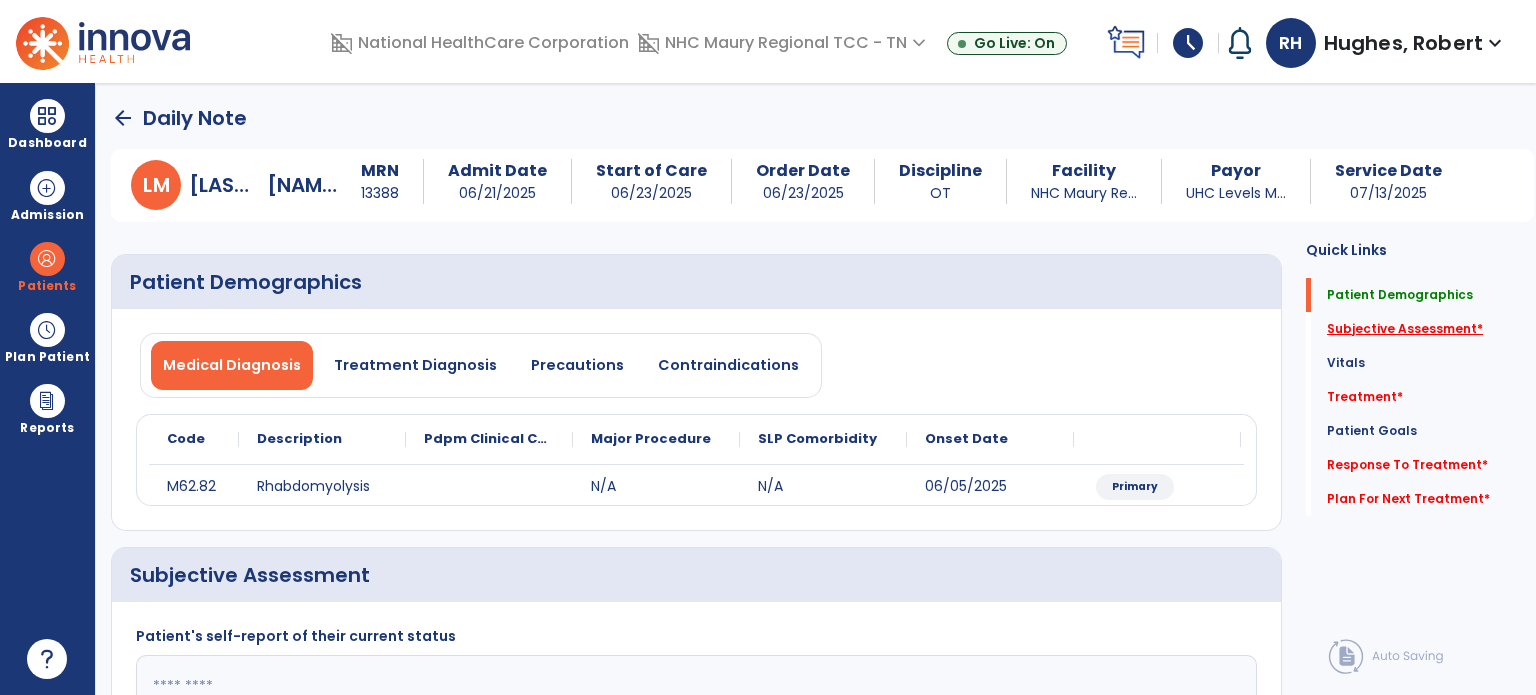 click on "Subjective Assessment   *" 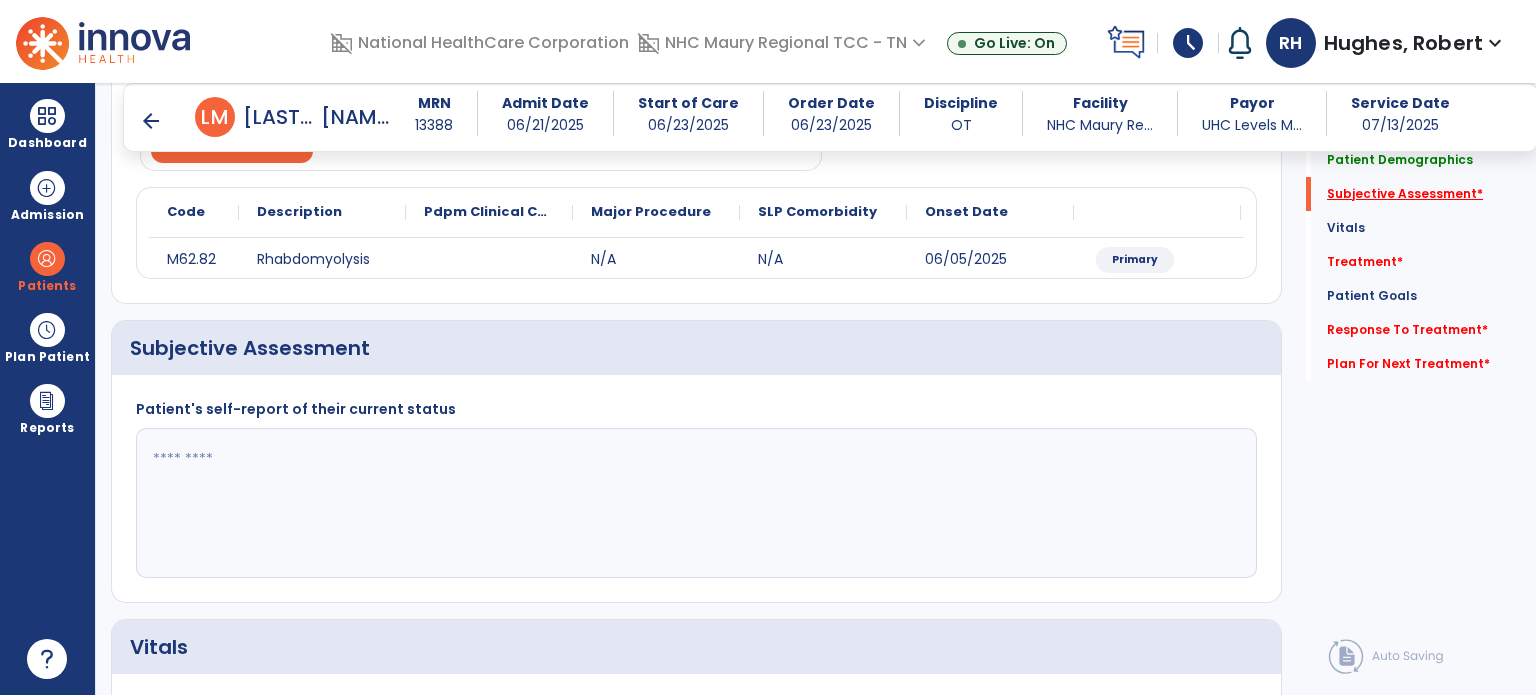 scroll, scrollTop: 298, scrollLeft: 0, axis: vertical 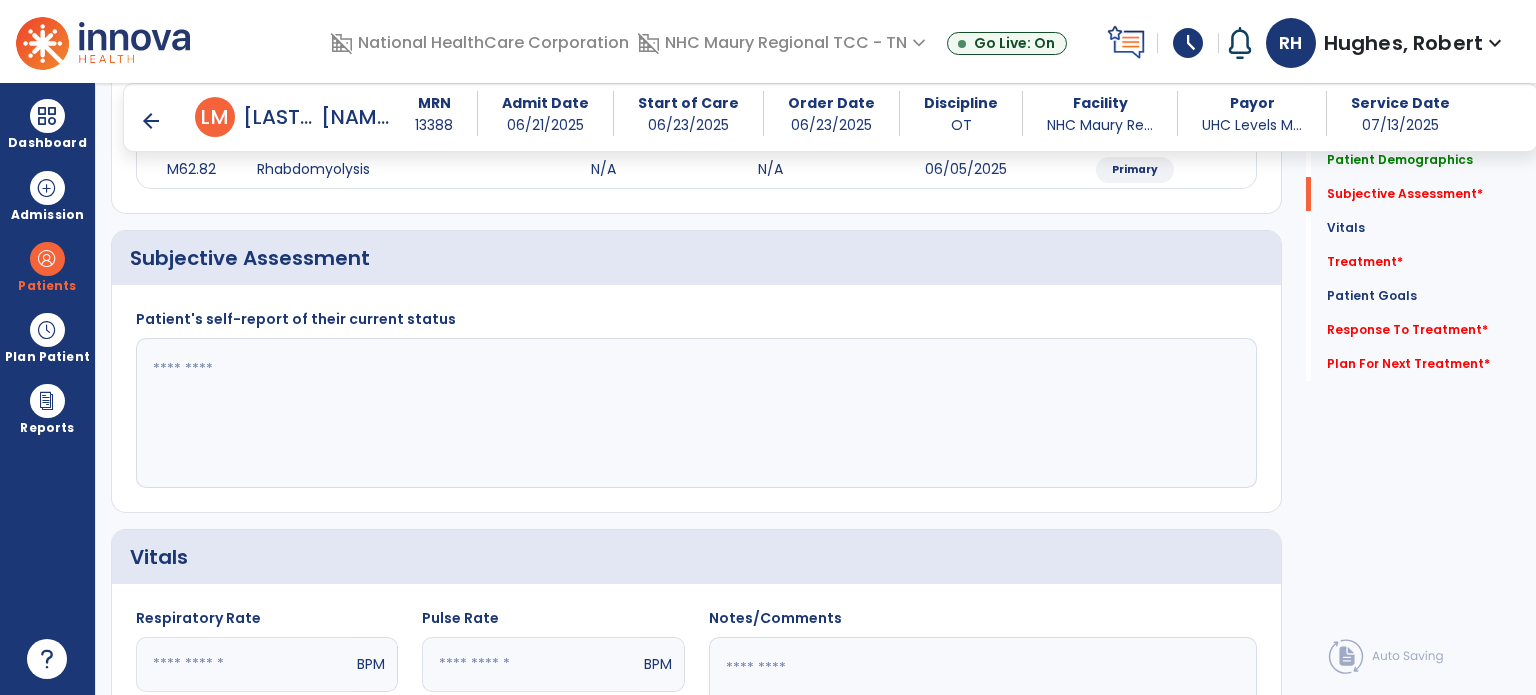 click 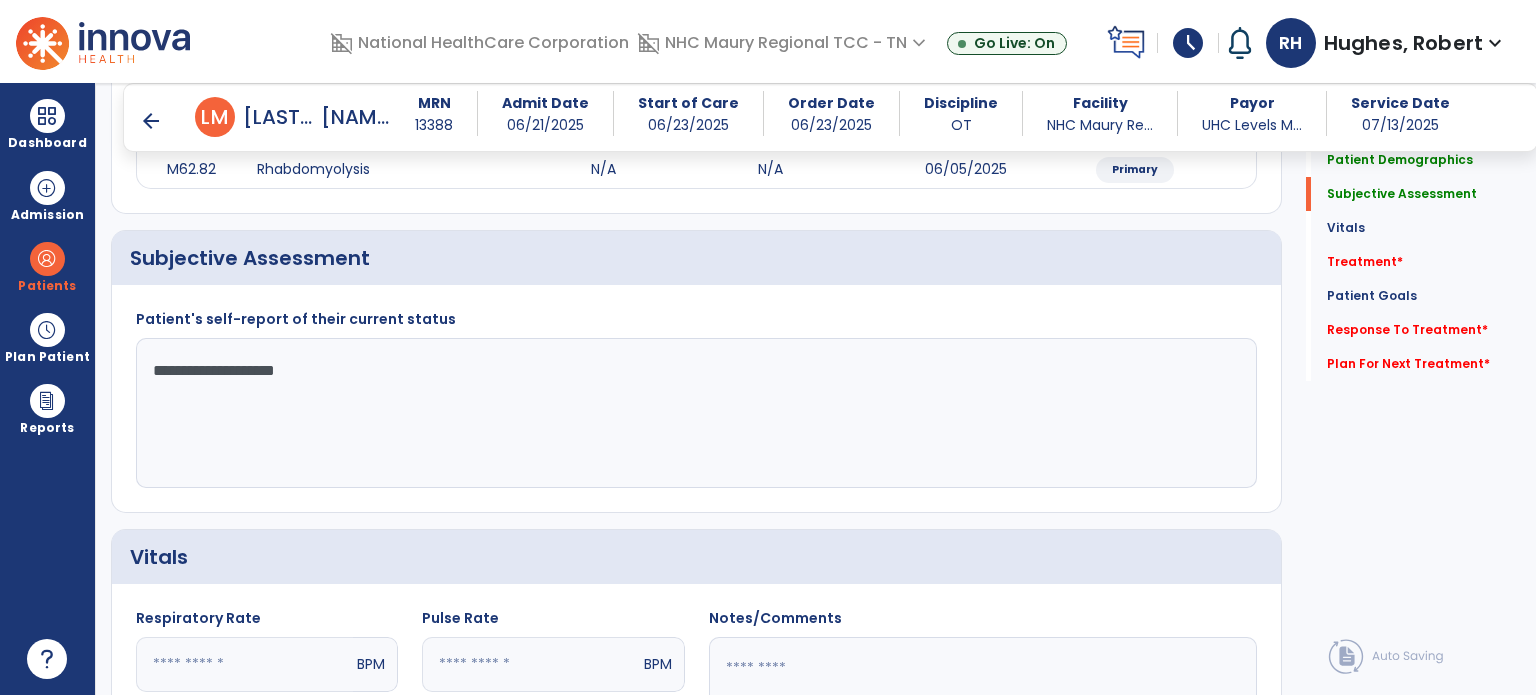 type on "**********" 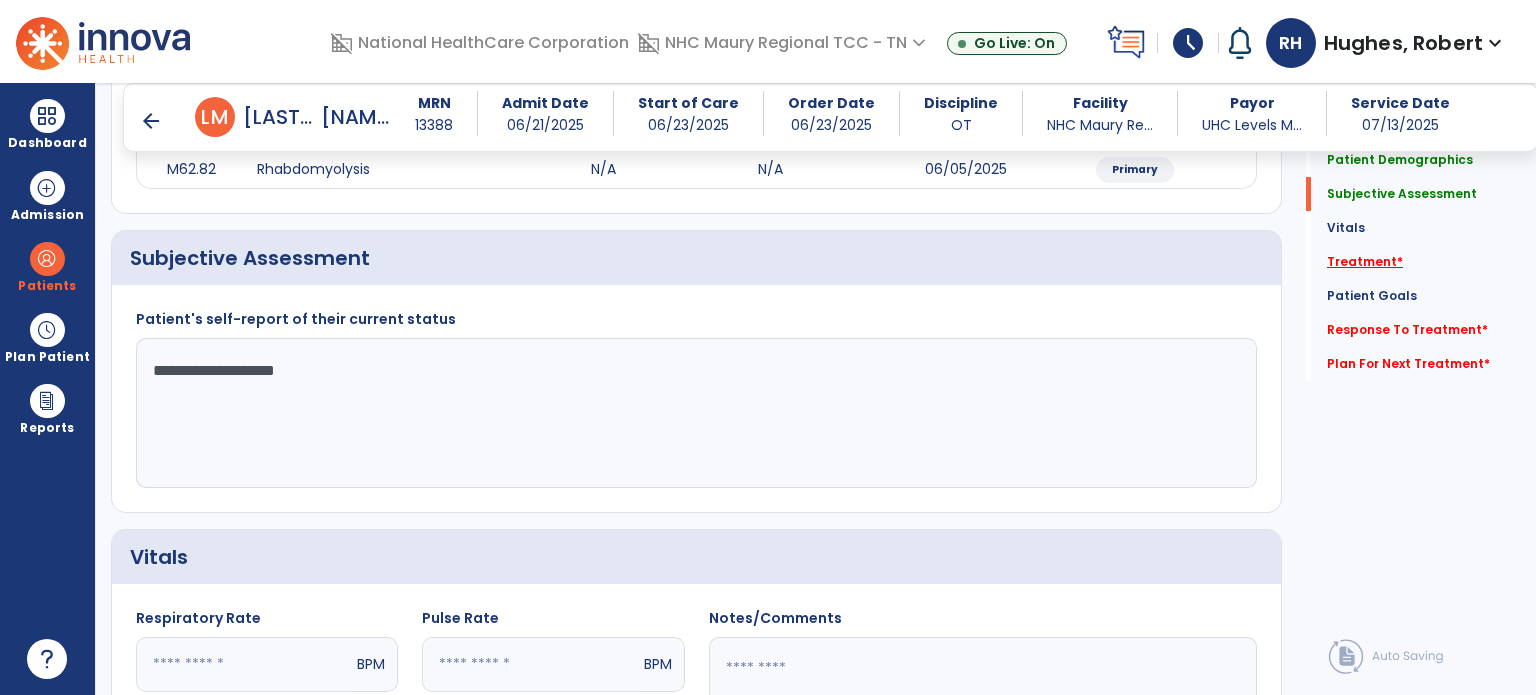 click on "Treatment   *" 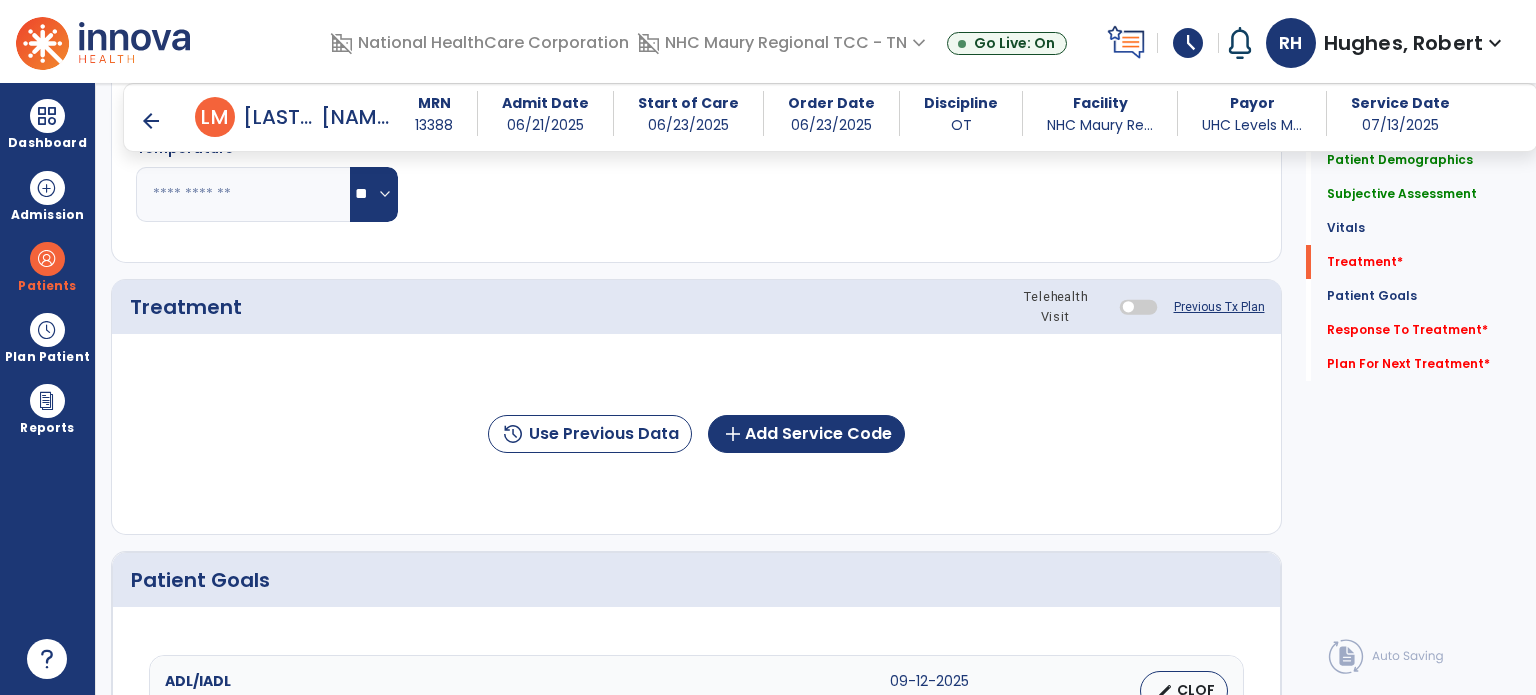 scroll, scrollTop: 987, scrollLeft: 0, axis: vertical 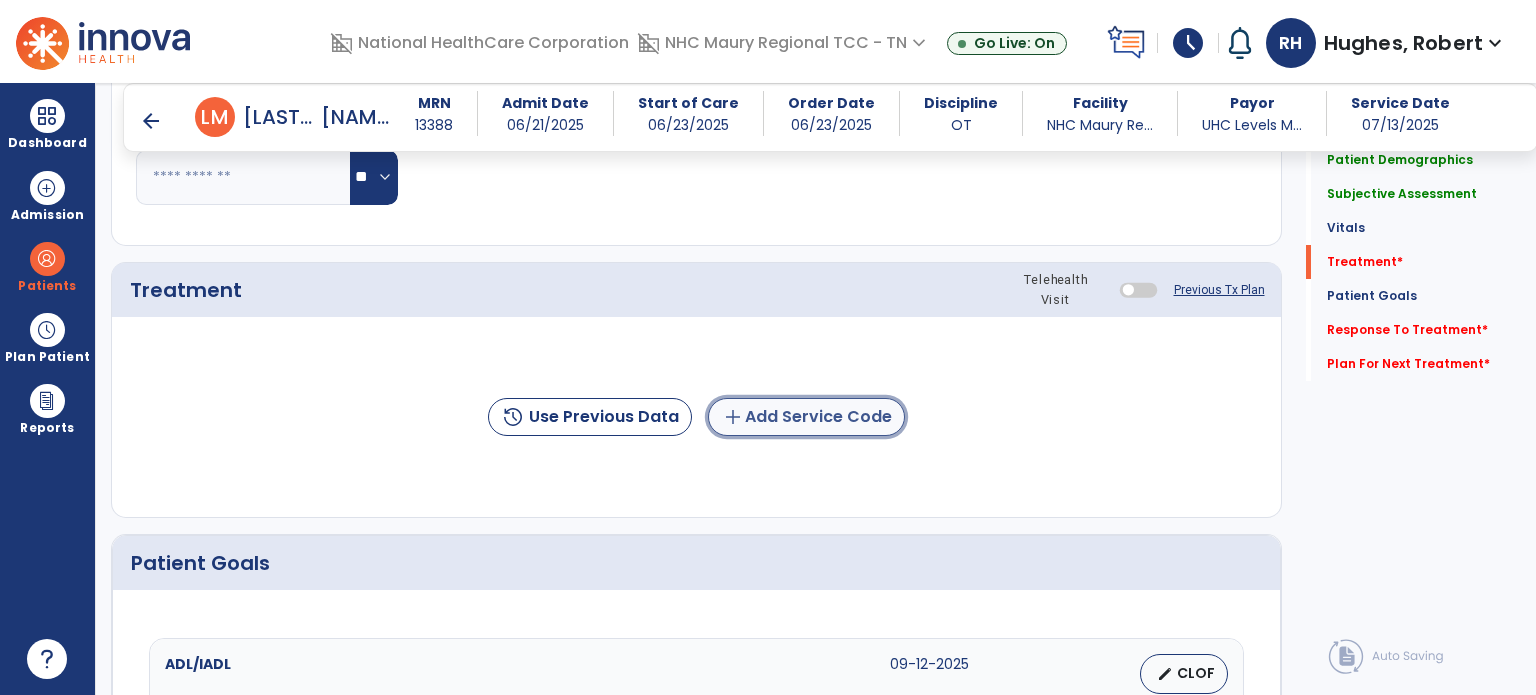 click on "add  Add Service Code" 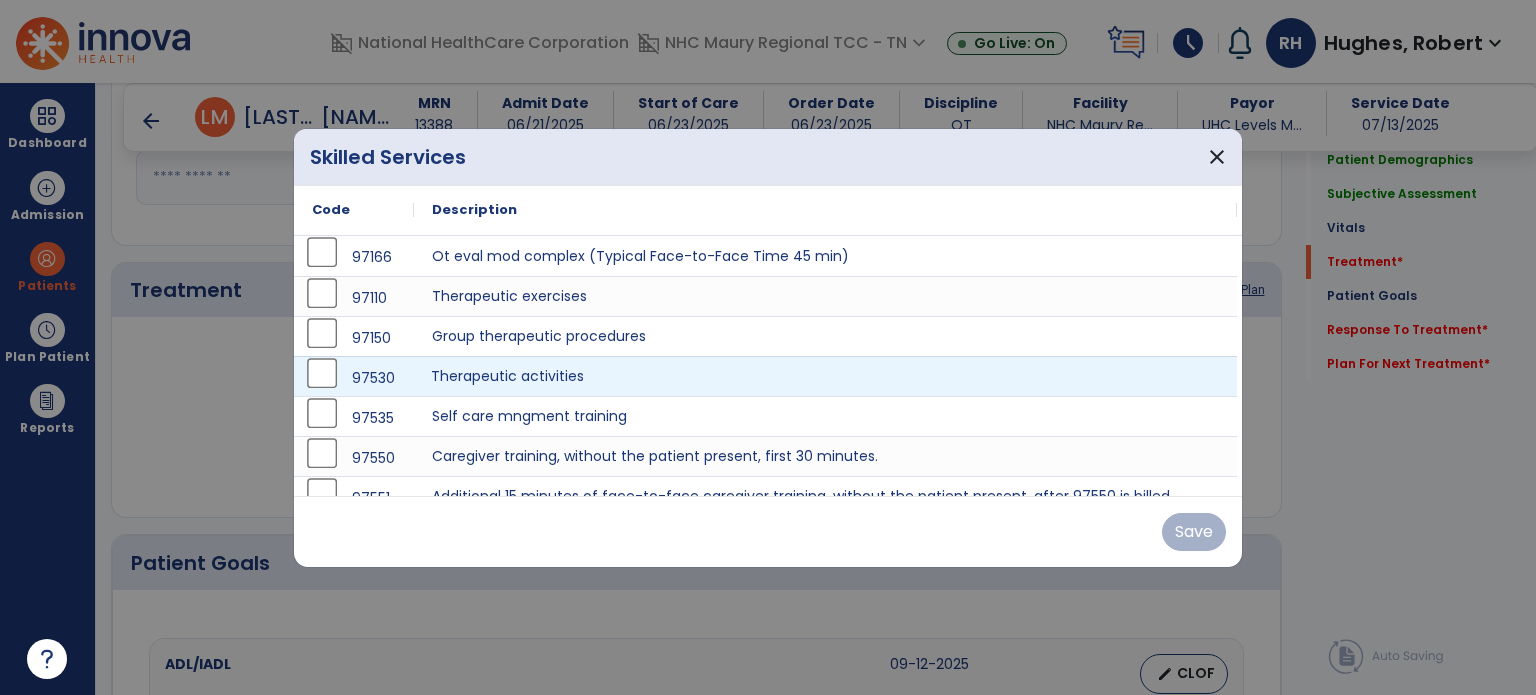 click on "Therapeutic activities" at bounding box center (825, 376) 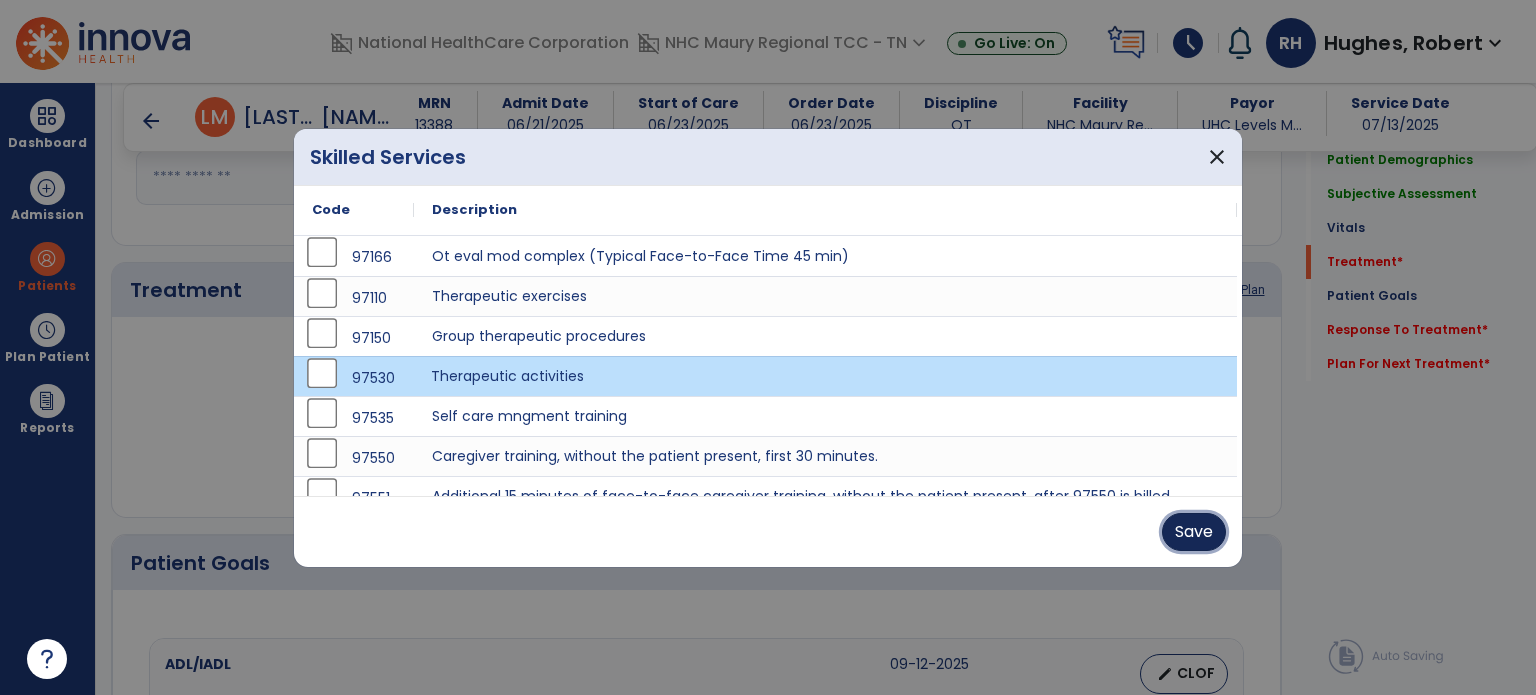 click on "Save" at bounding box center [1194, 532] 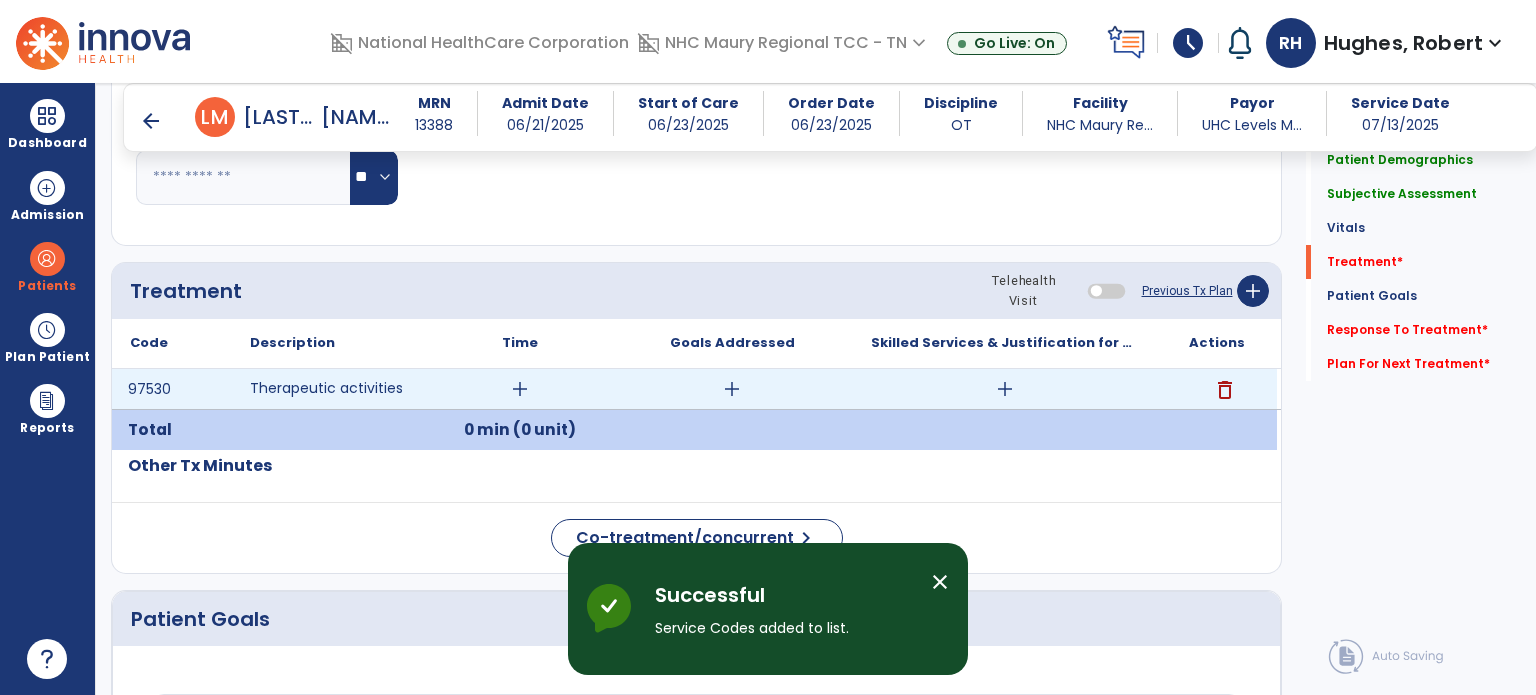 click on "add" at bounding box center (520, 389) 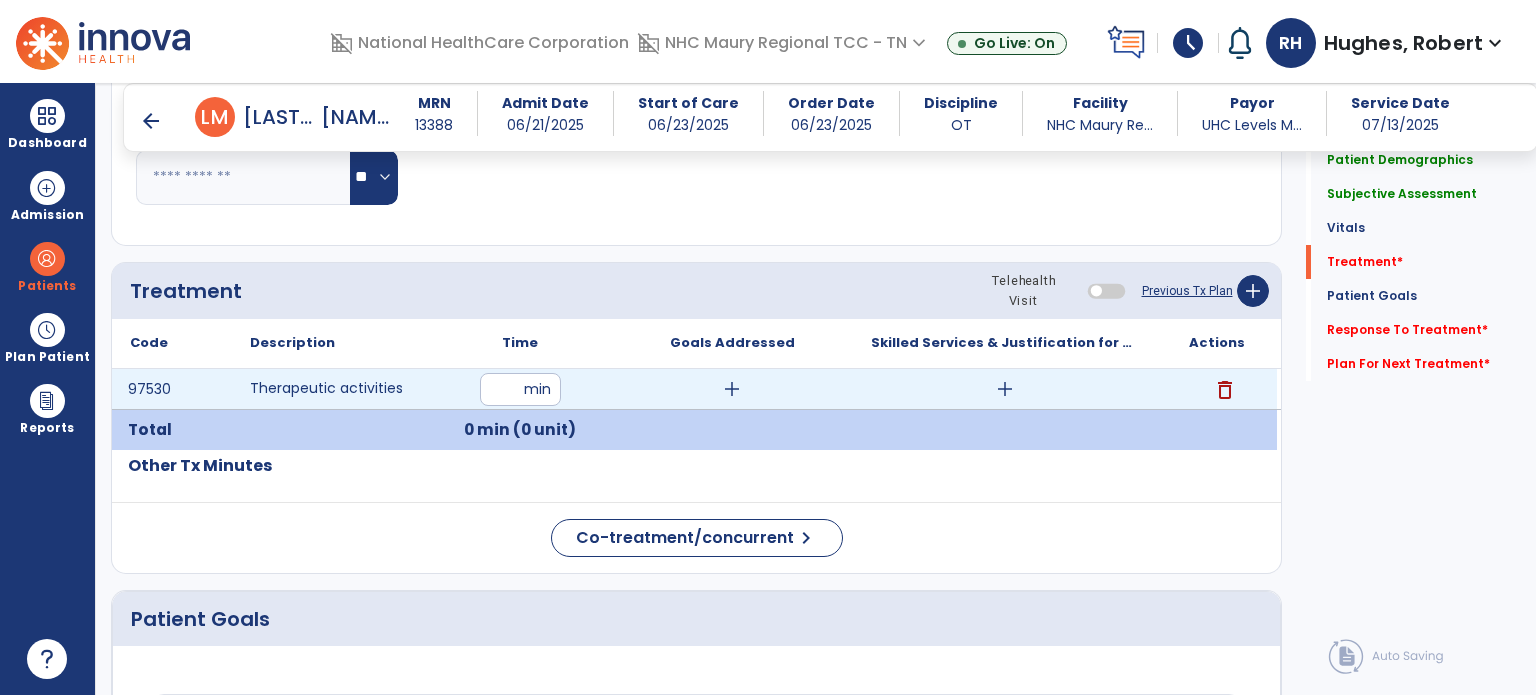 type on "**" 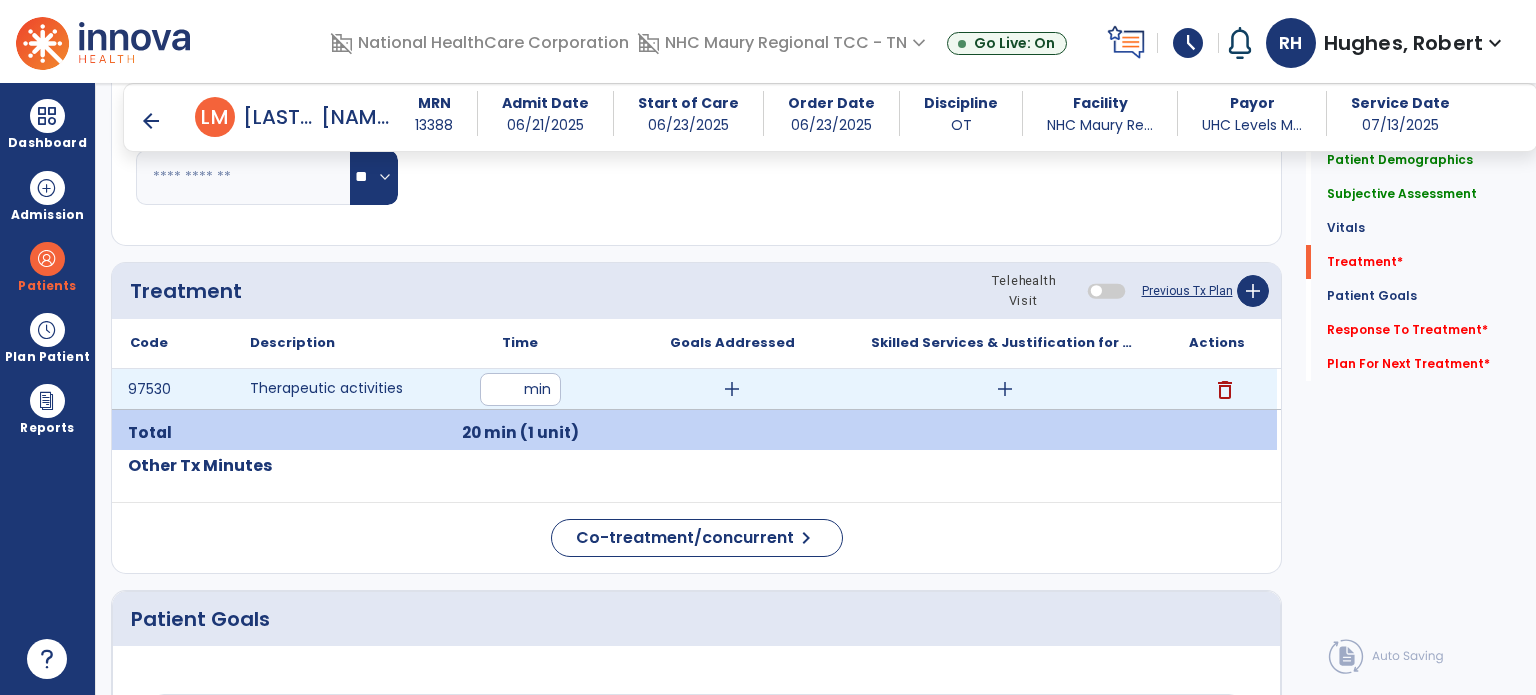 click on "add" at bounding box center (1005, 389) 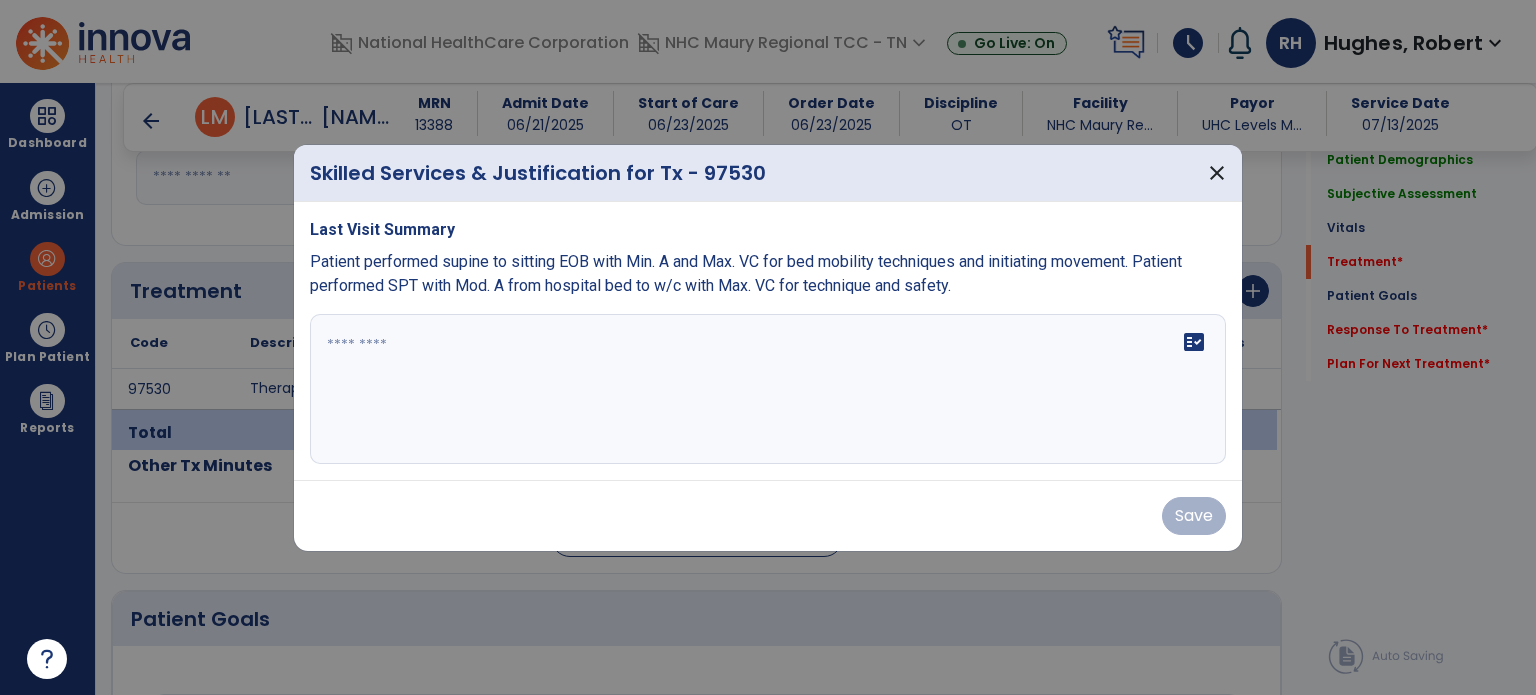 click on "fact_check" at bounding box center (768, 389) 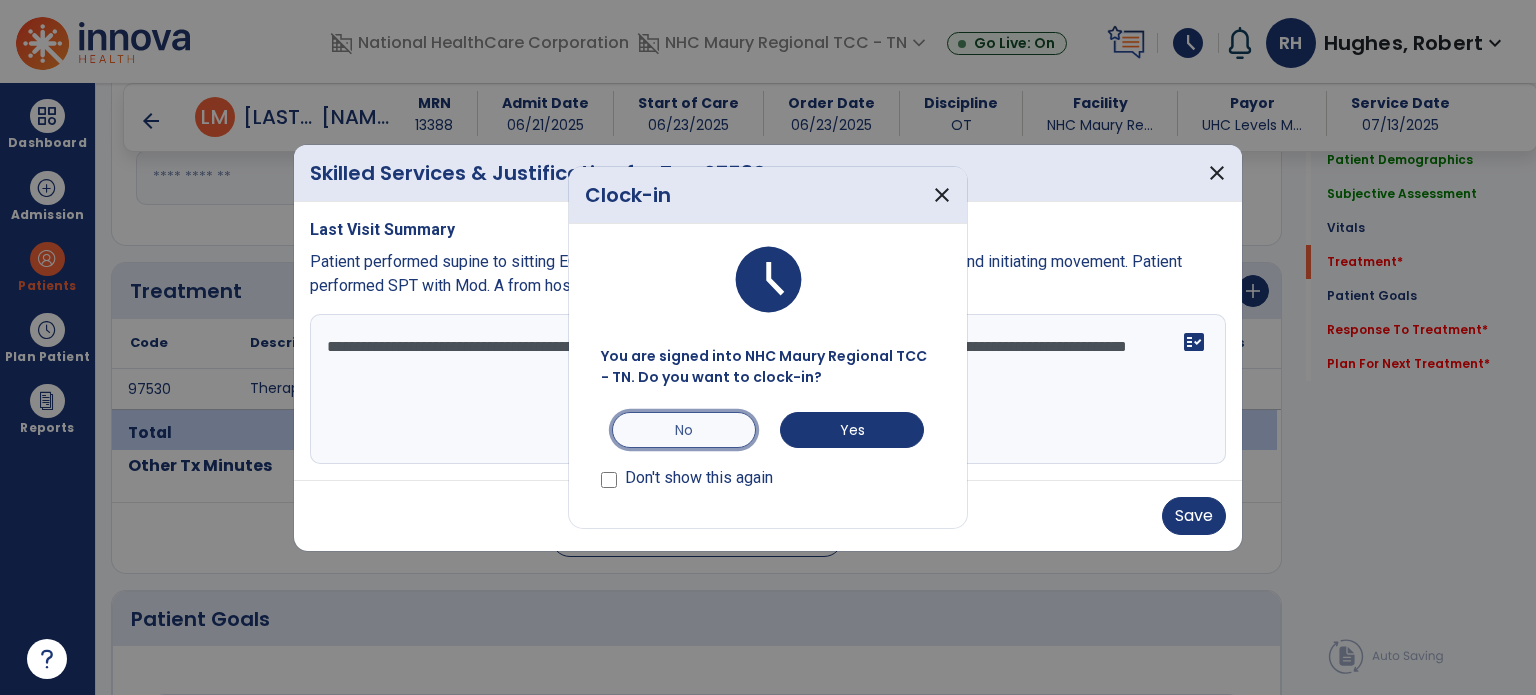 click on "No" at bounding box center (684, 430) 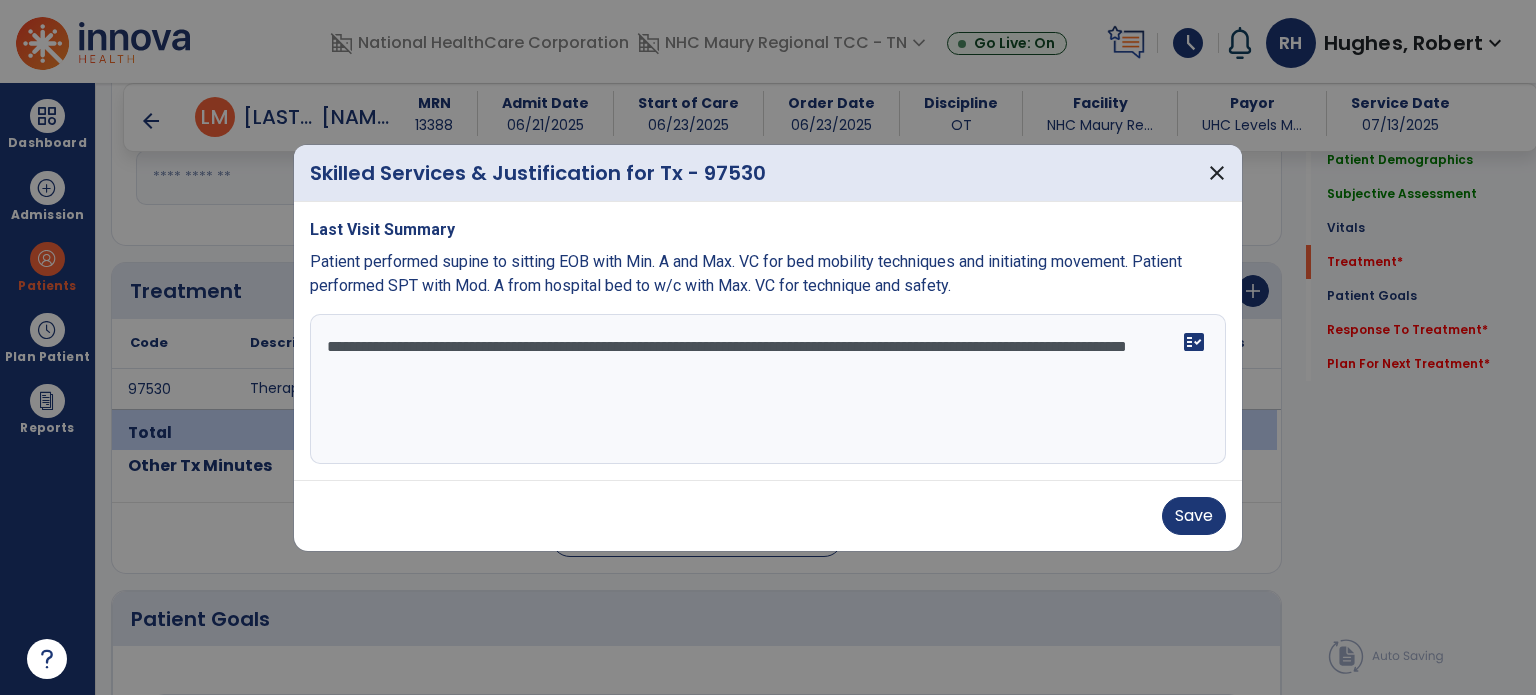 click on "**********" at bounding box center [768, 389] 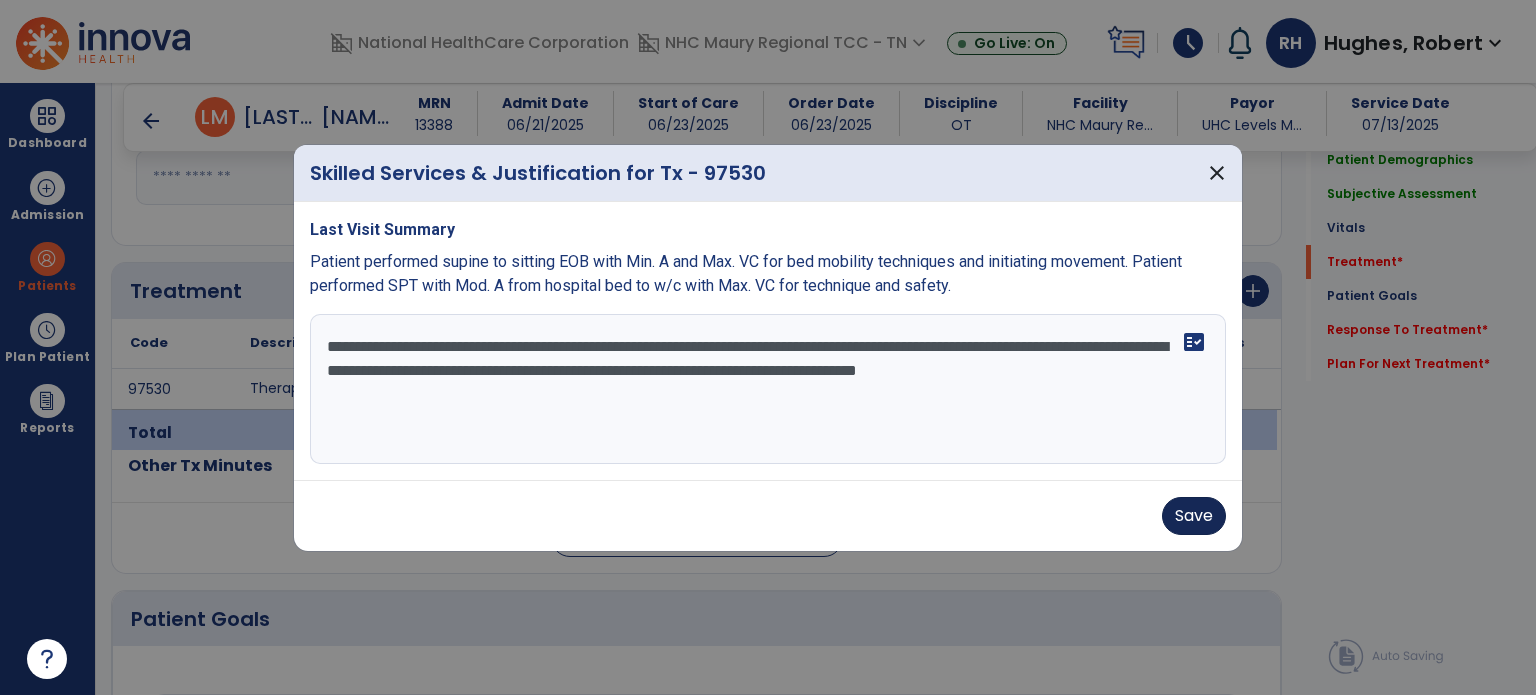 type on "**********" 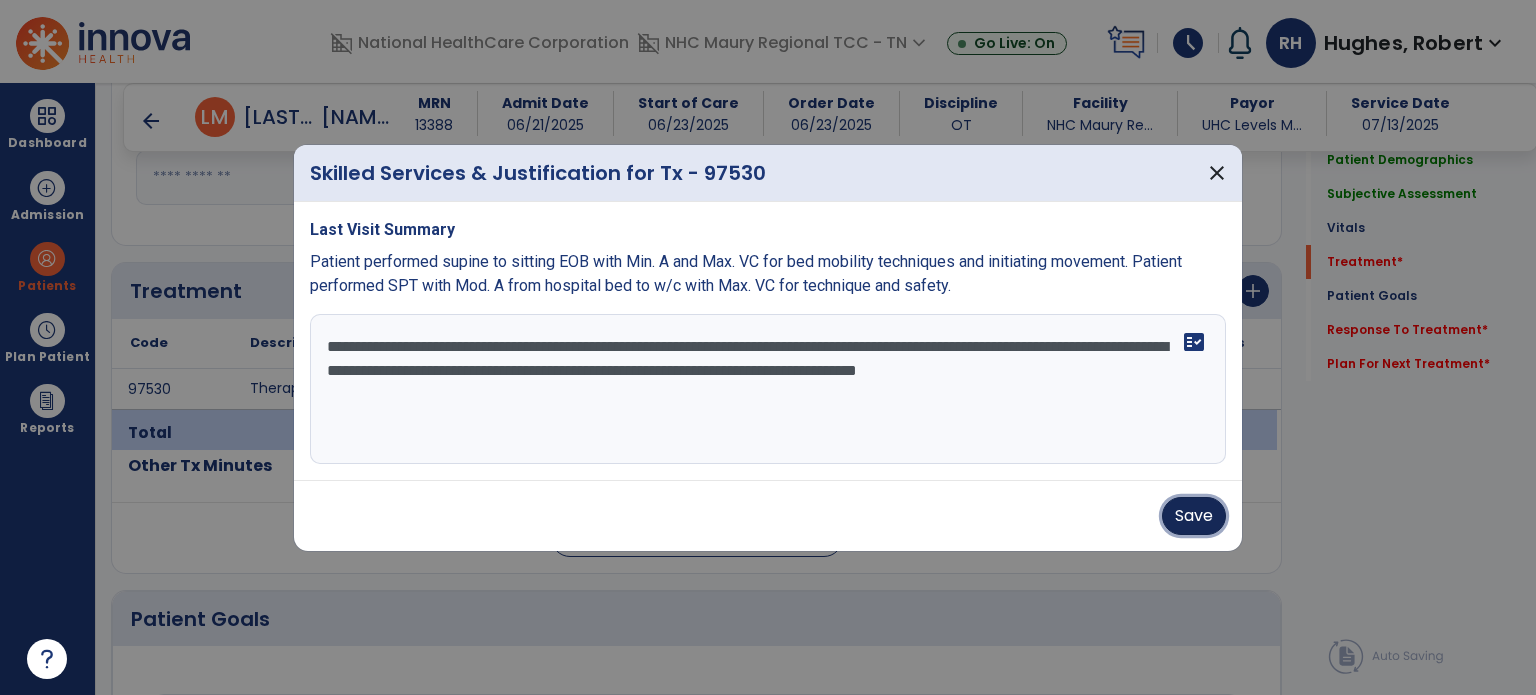 click on "Save" at bounding box center (1194, 516) 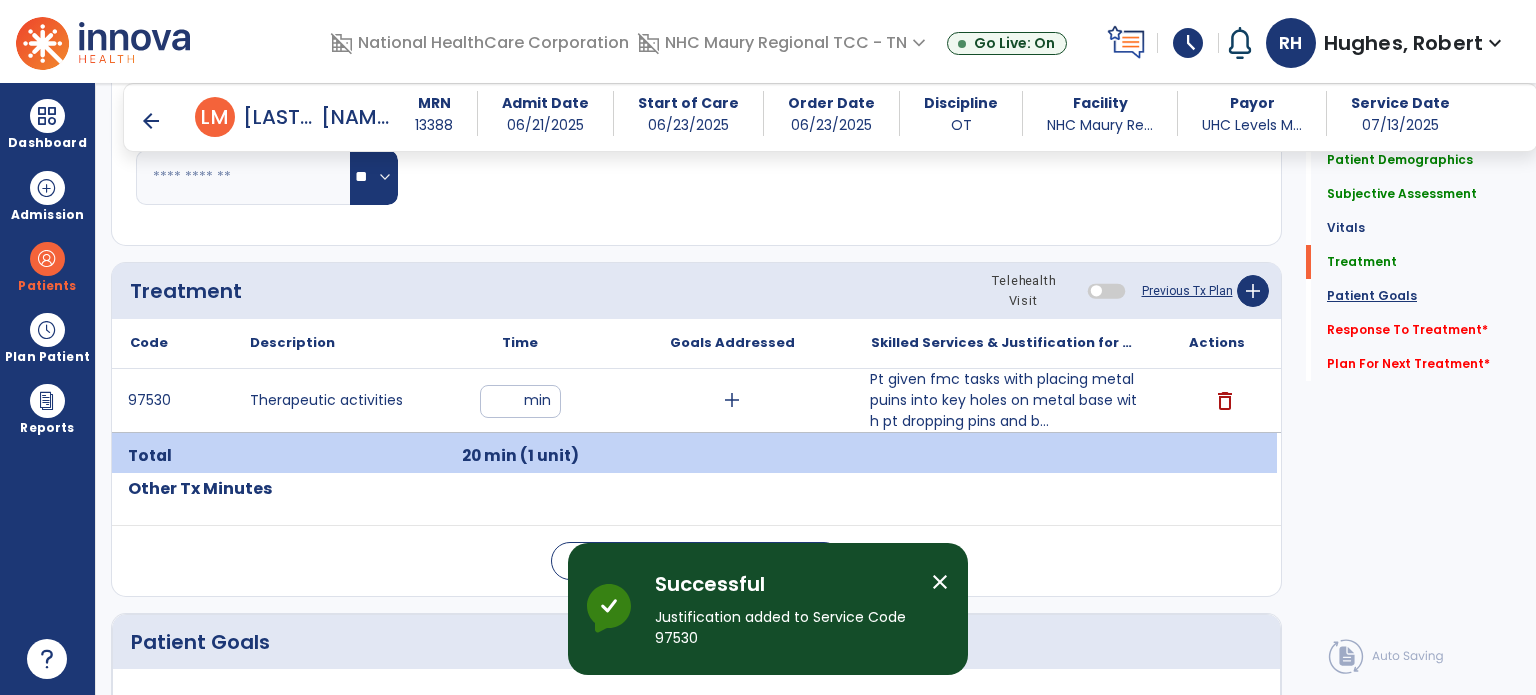 click on "Patient Goals" 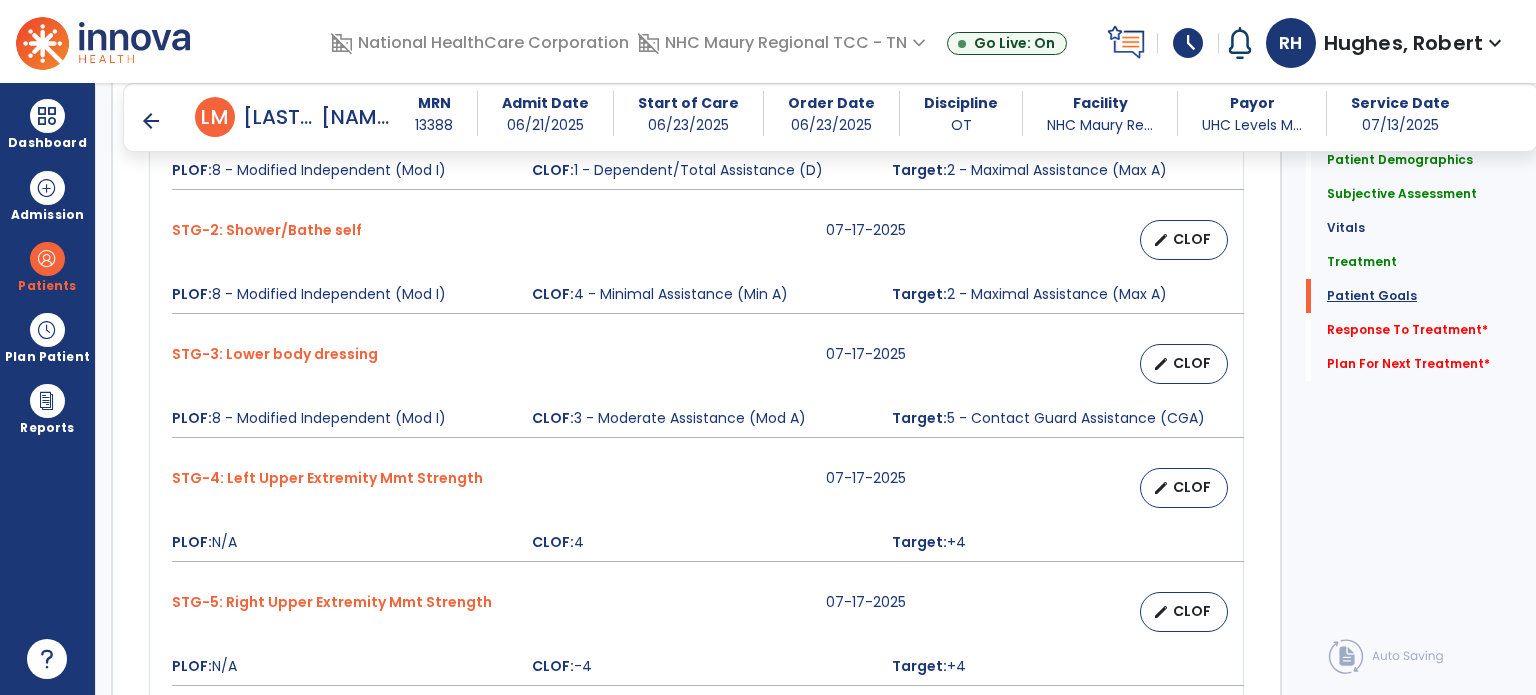 scroll, scrollTop: 1792, scrollLeft: 0, axis: vertical 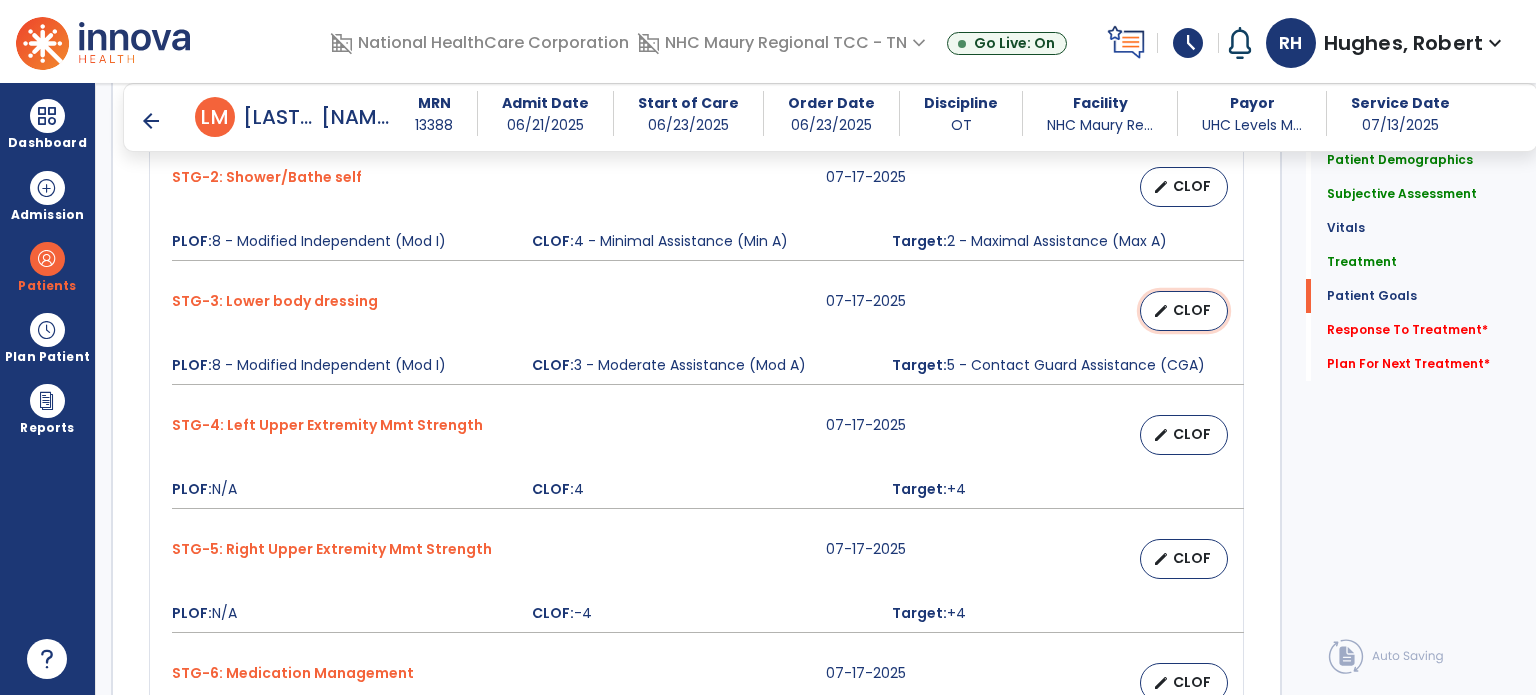 click on "CLOF" at bounding box center [1192, 310] 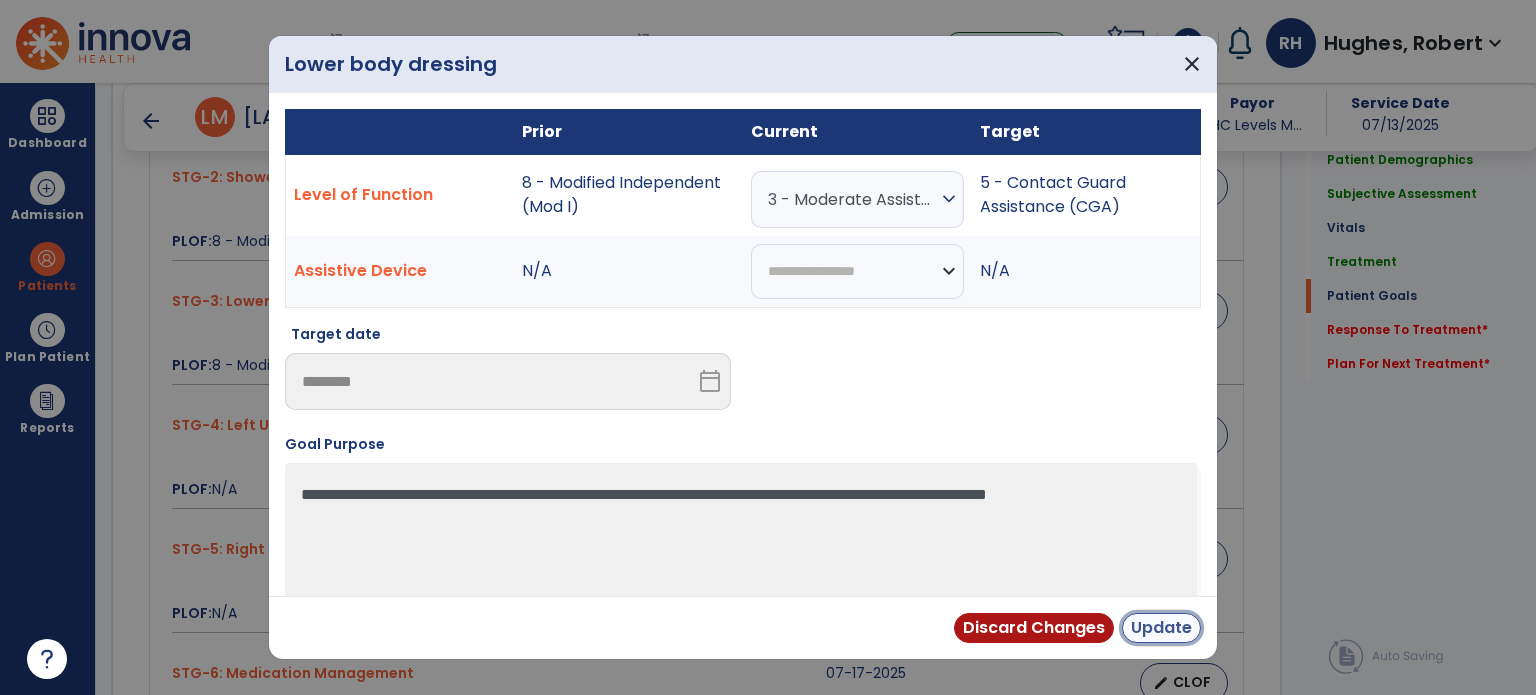 click on "Update" at bounding box center [1161, 628] 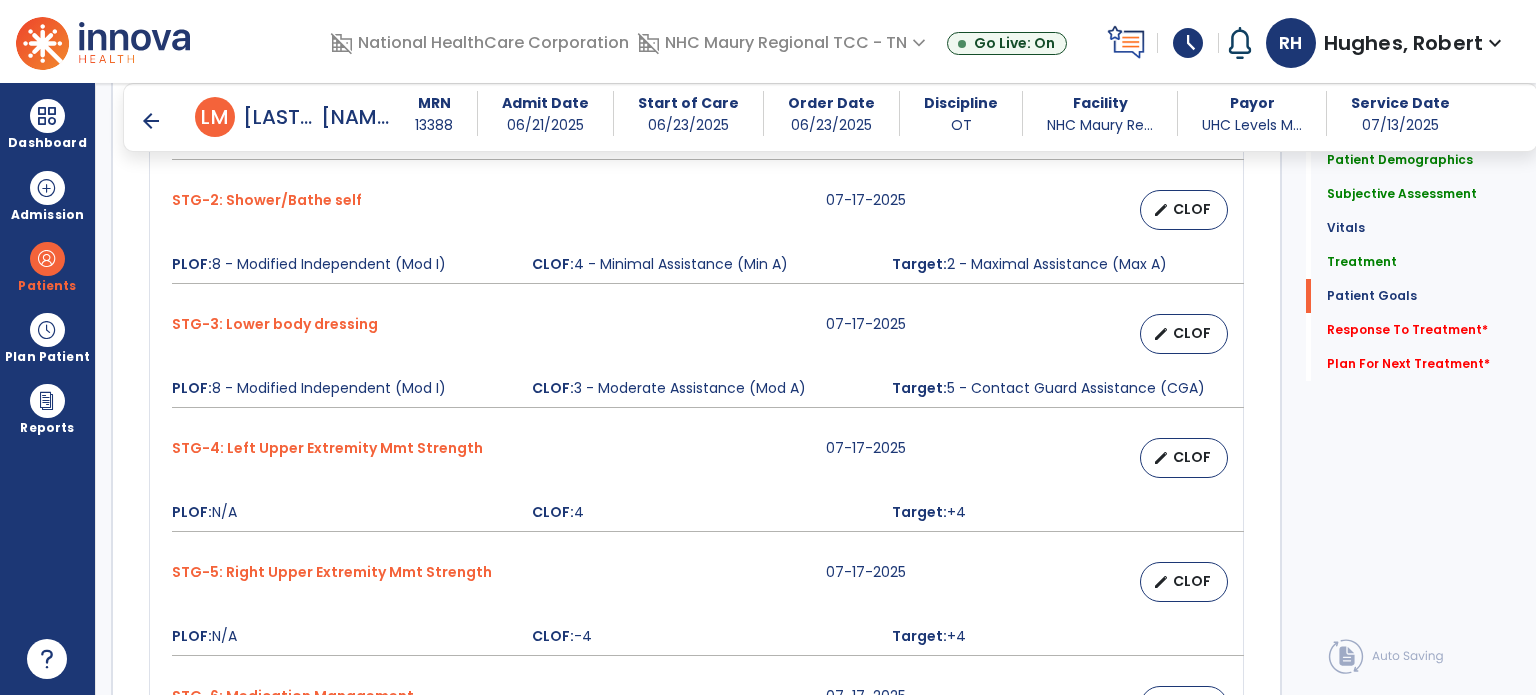 scroll, scrollTop: 1792, scrollLeft: 0, axis: vertical 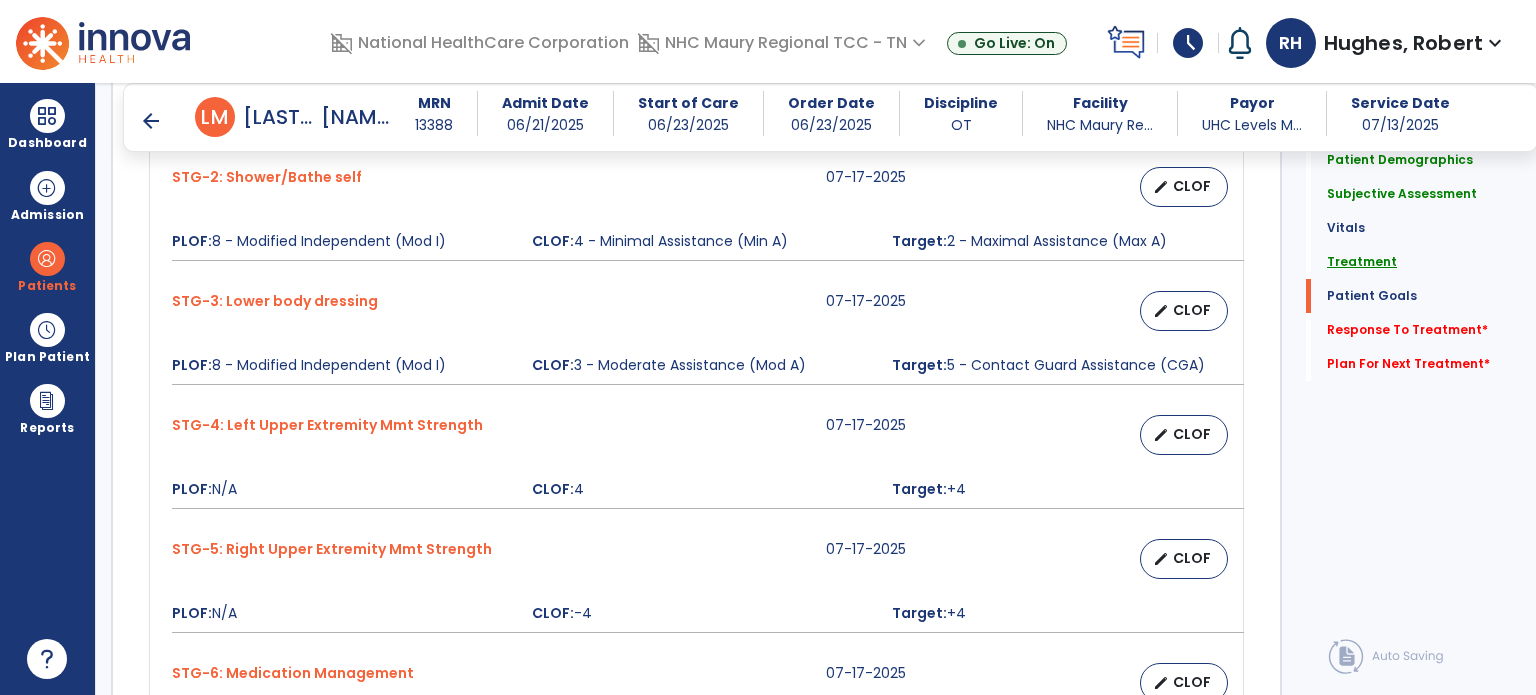 click on "Treatment" 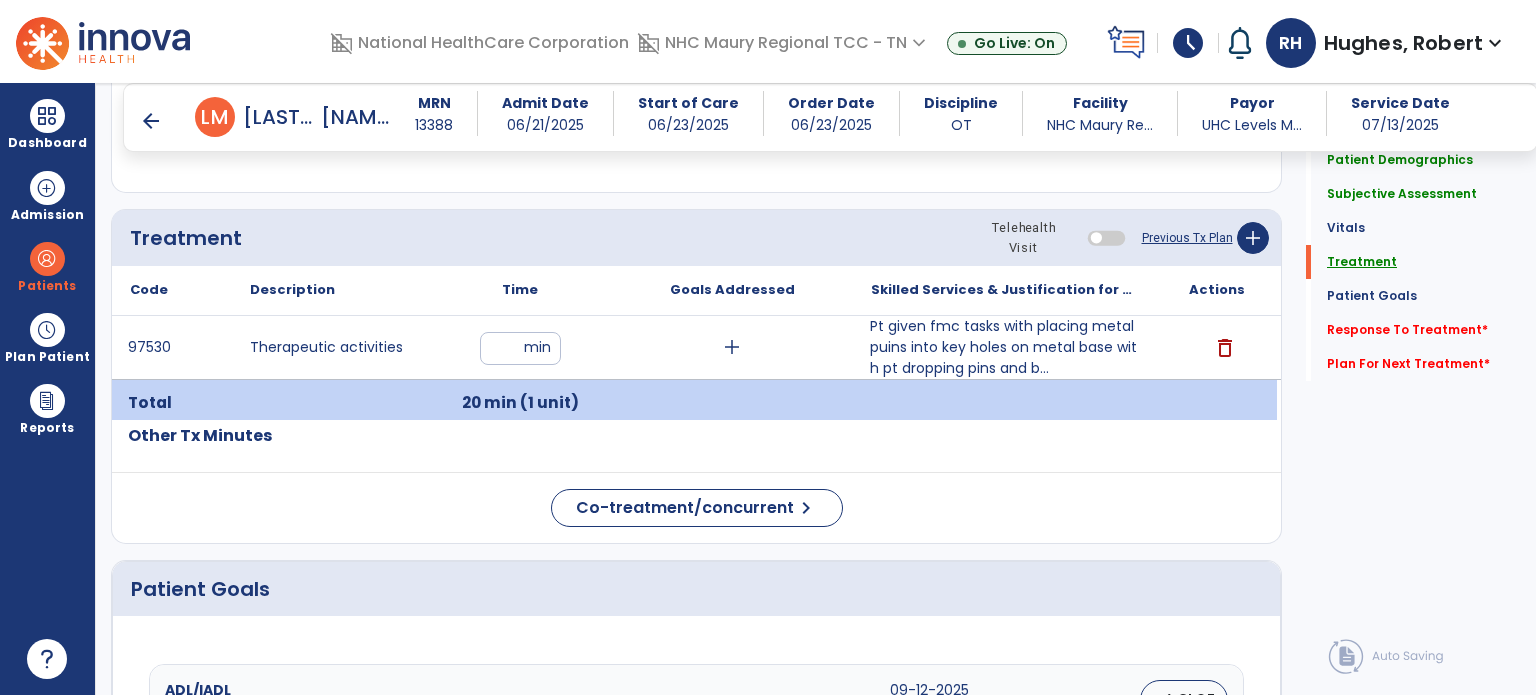 scroll, scrollTop: 1026, scrollLeft: 0, axis: vertical 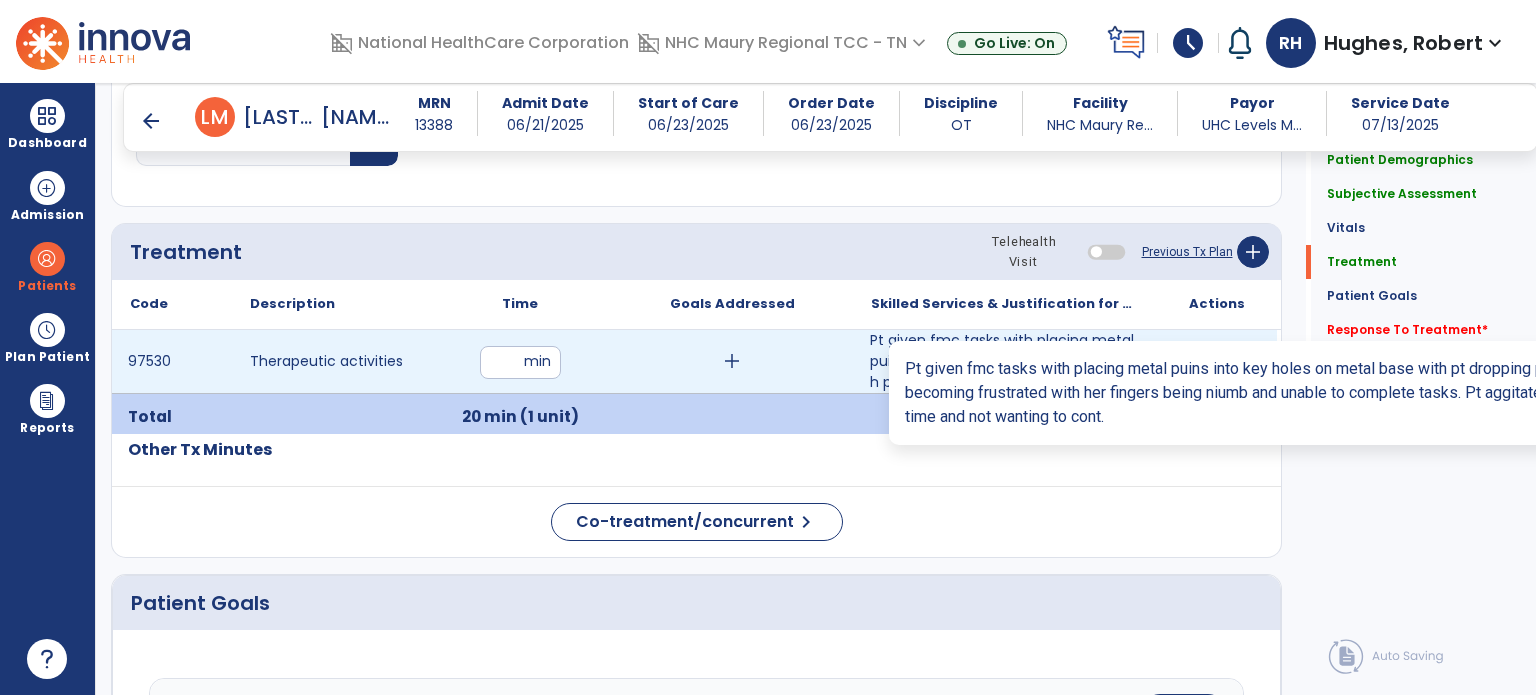 click on "Pt given fmc tasks with placing metal puins into key holes on metal base with pt dropping pins and b..." at bounding box center [1004, 361] 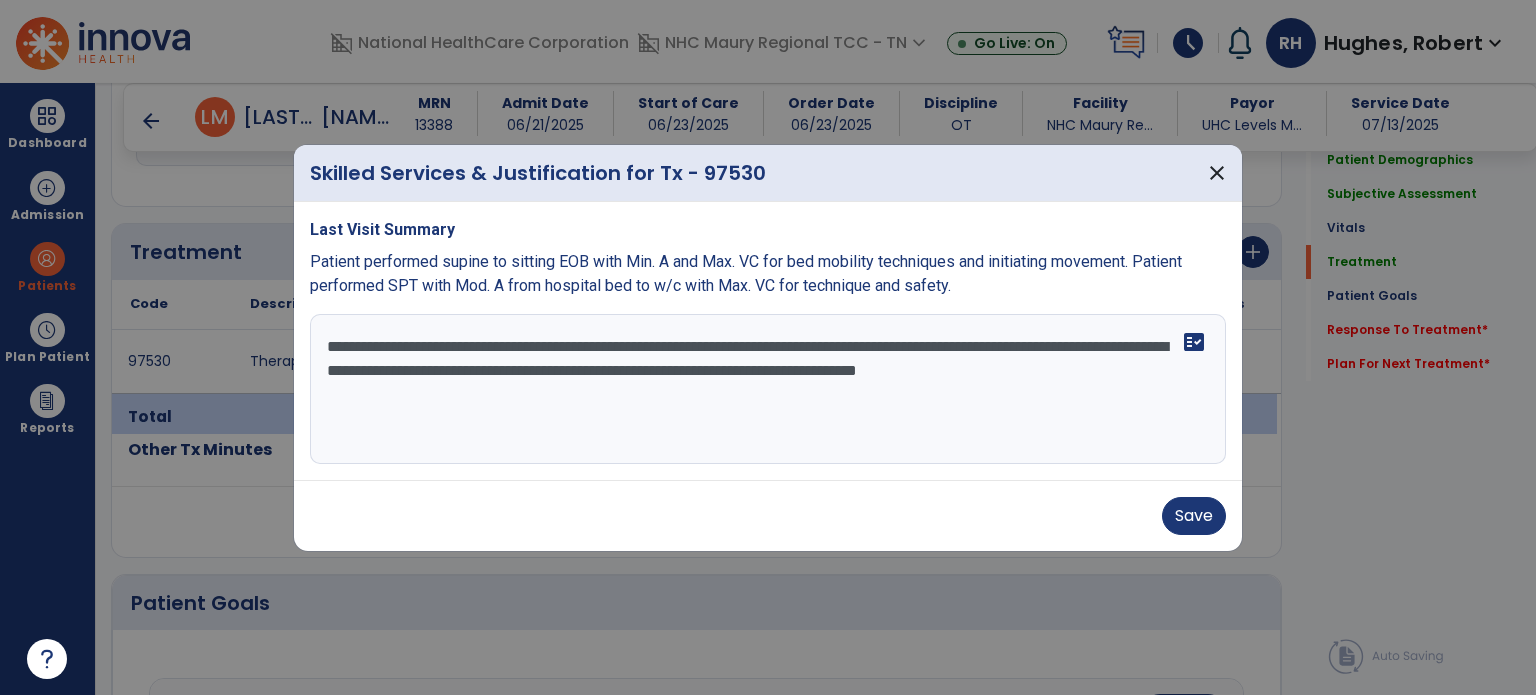 click on "**********" at bounding box center [768, 389] 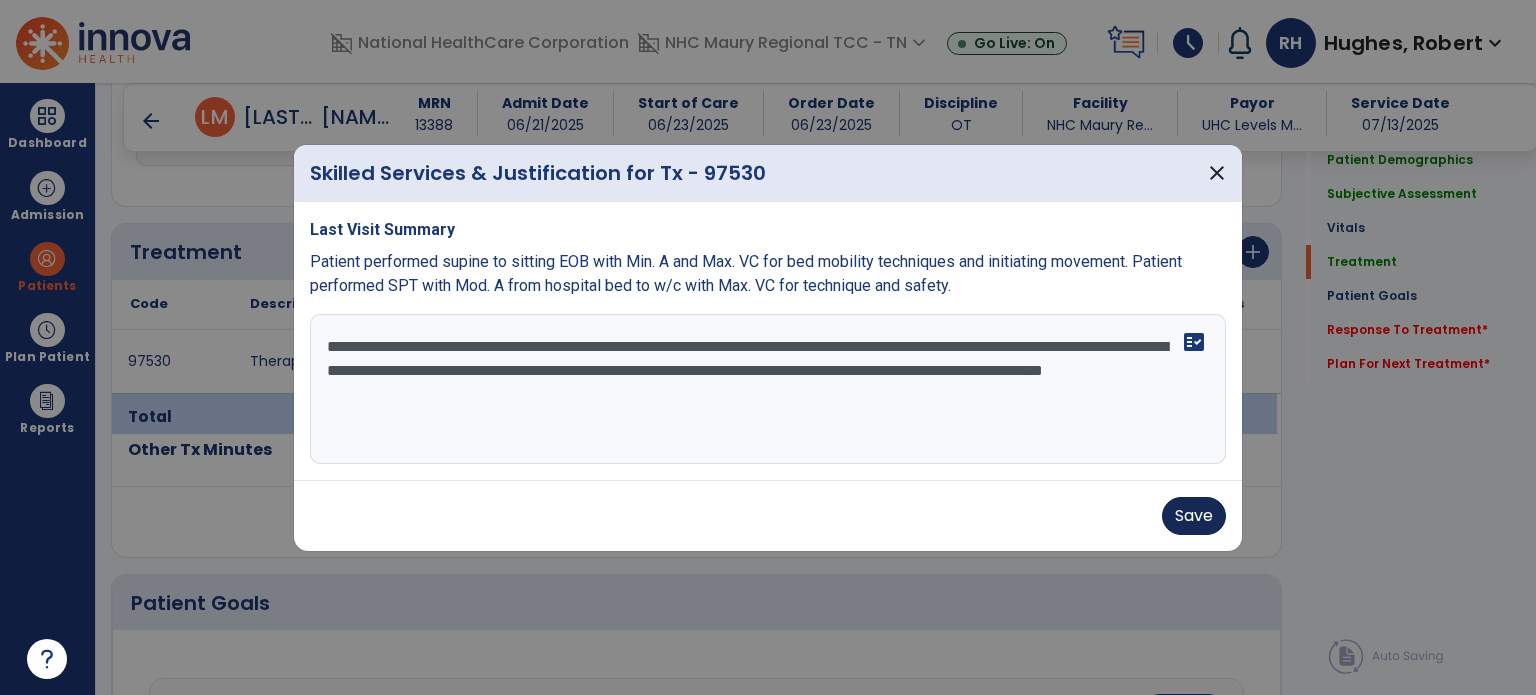type on "**********" 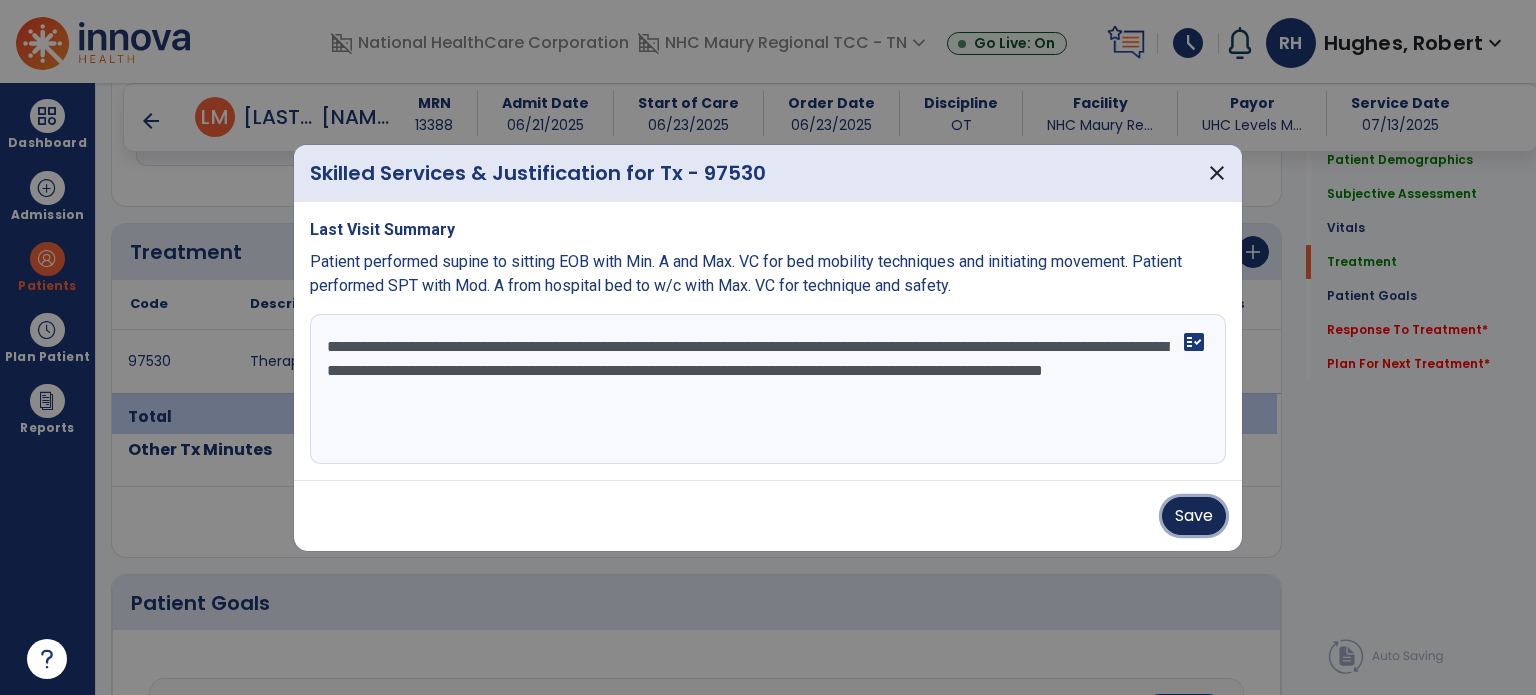 click on "Save" at bounding box center [1194, 516] 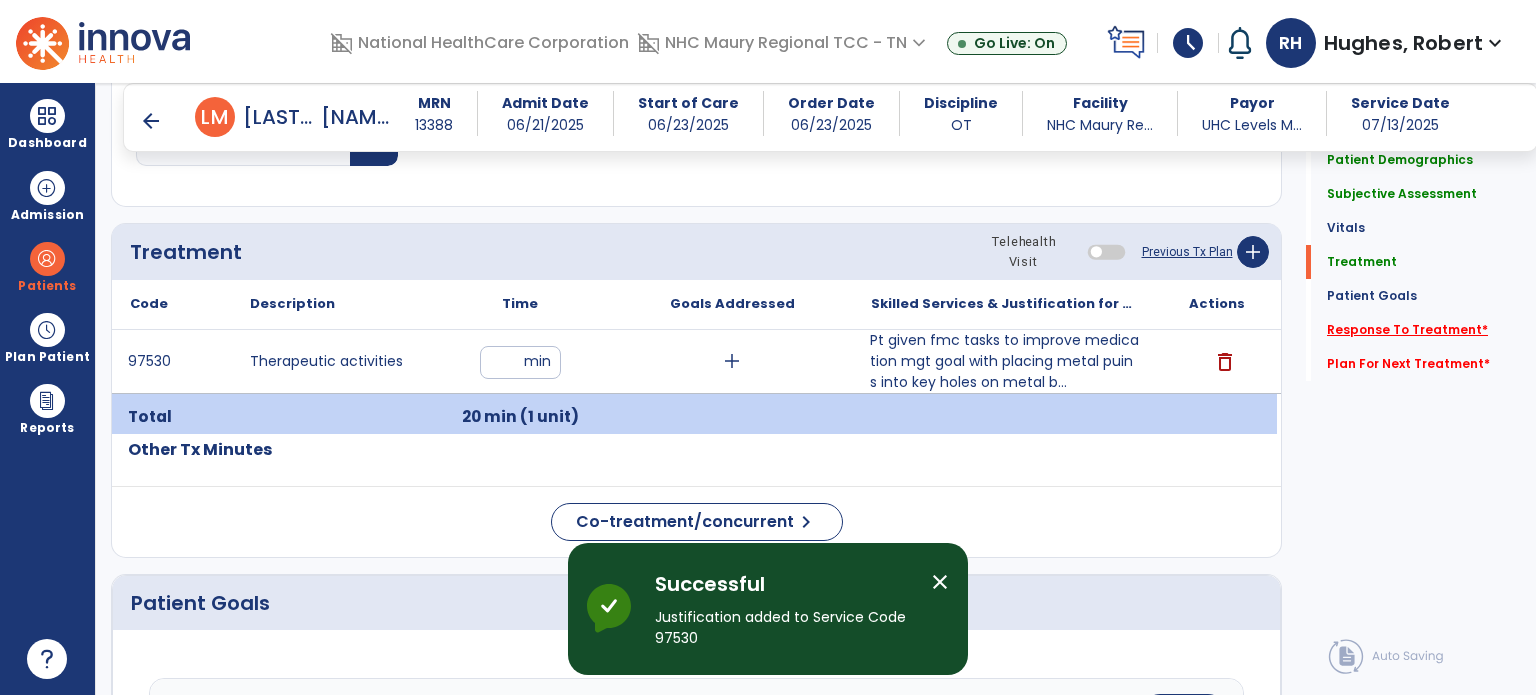 click on "Response To Treatment   *" 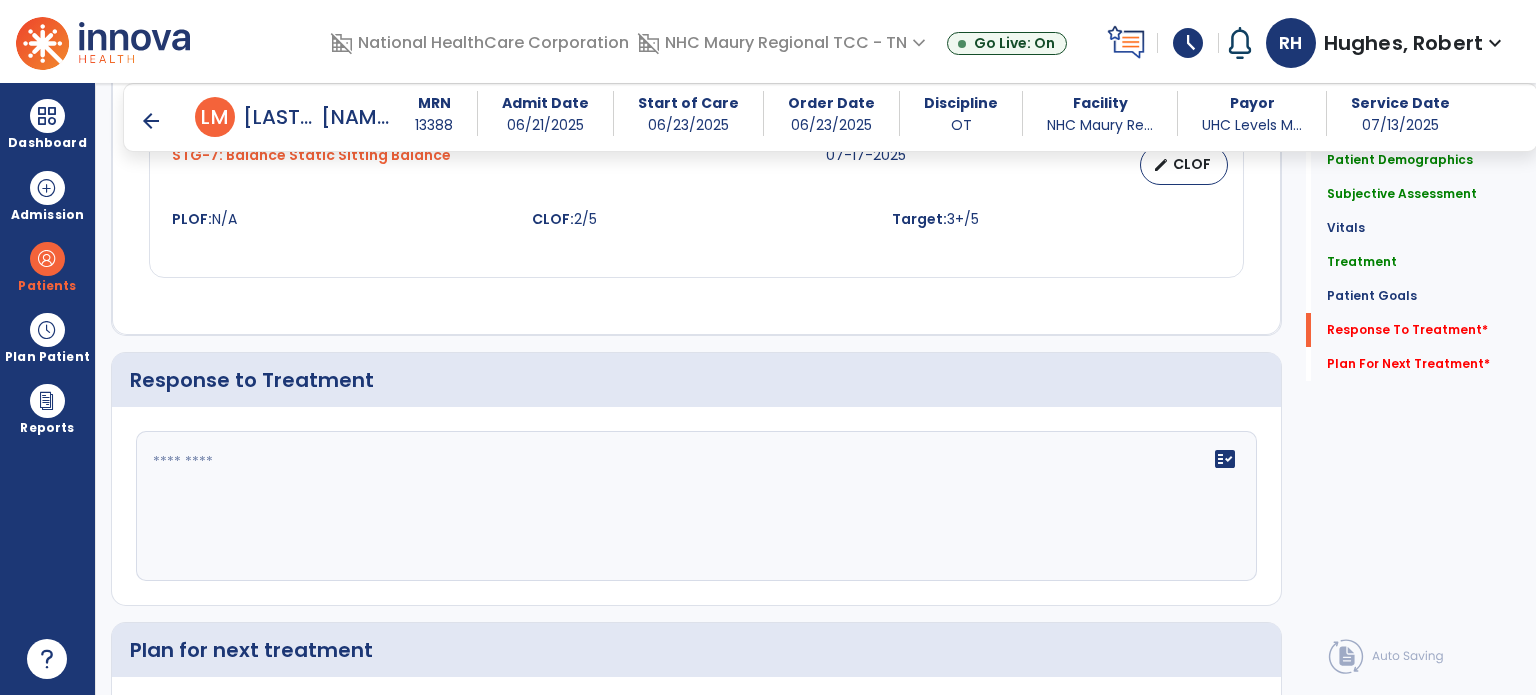 scroll, scrollTop: 2519, scrollLeft: 0, axis: vertical 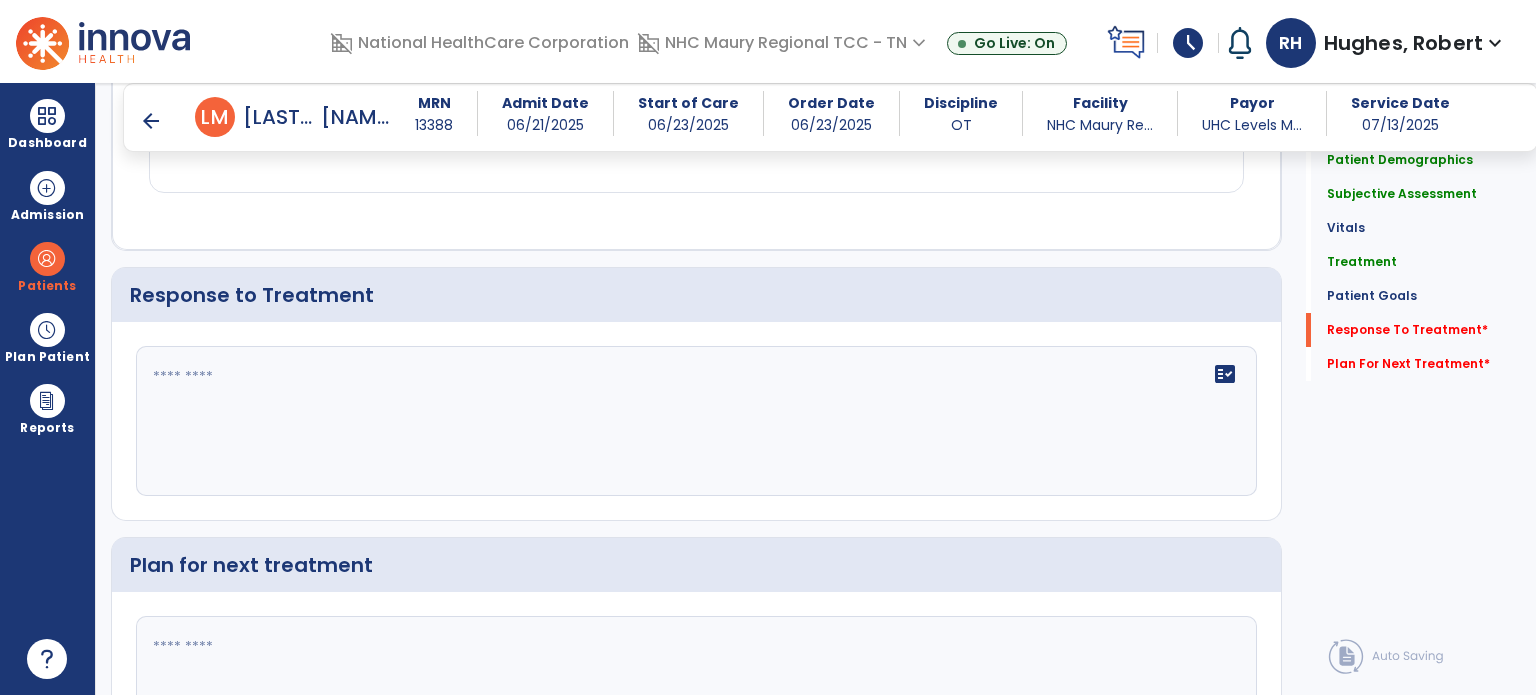 click on "fact_check" 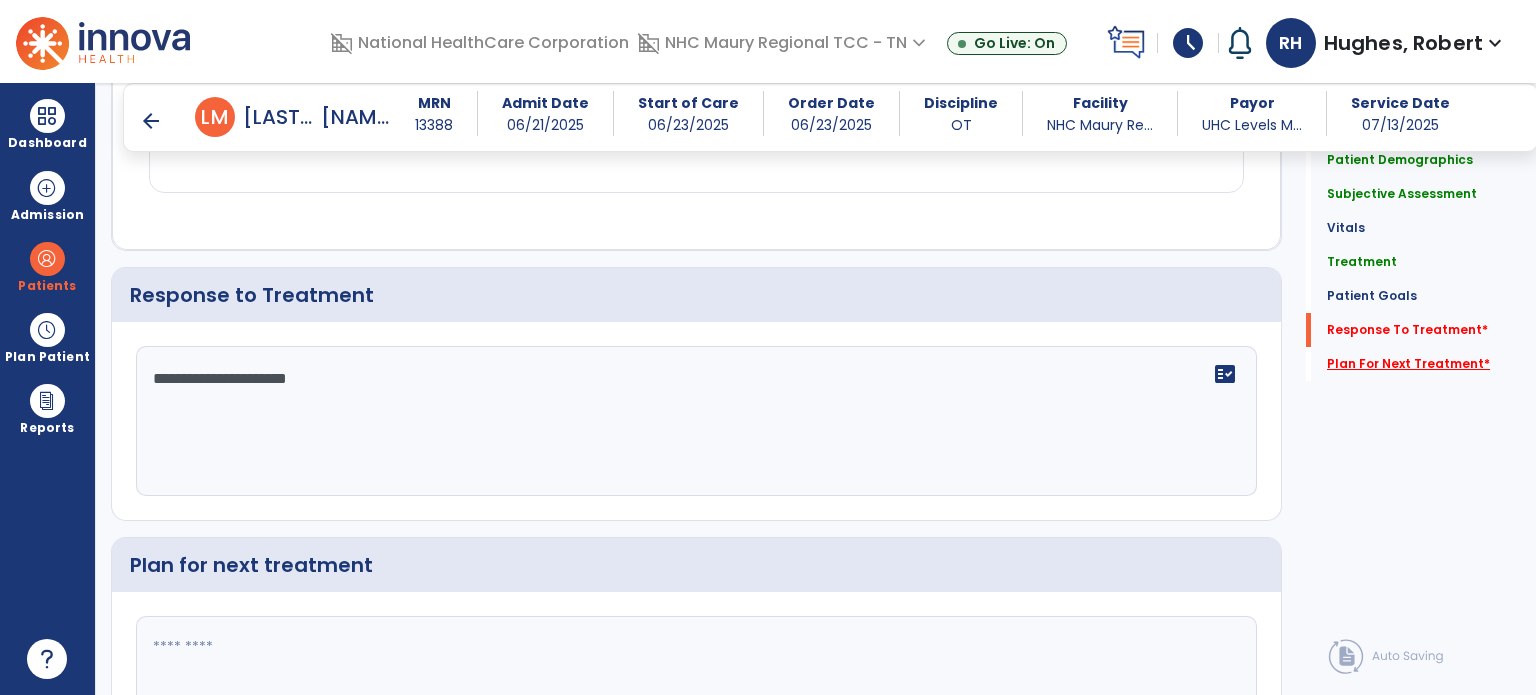 type on "**********" 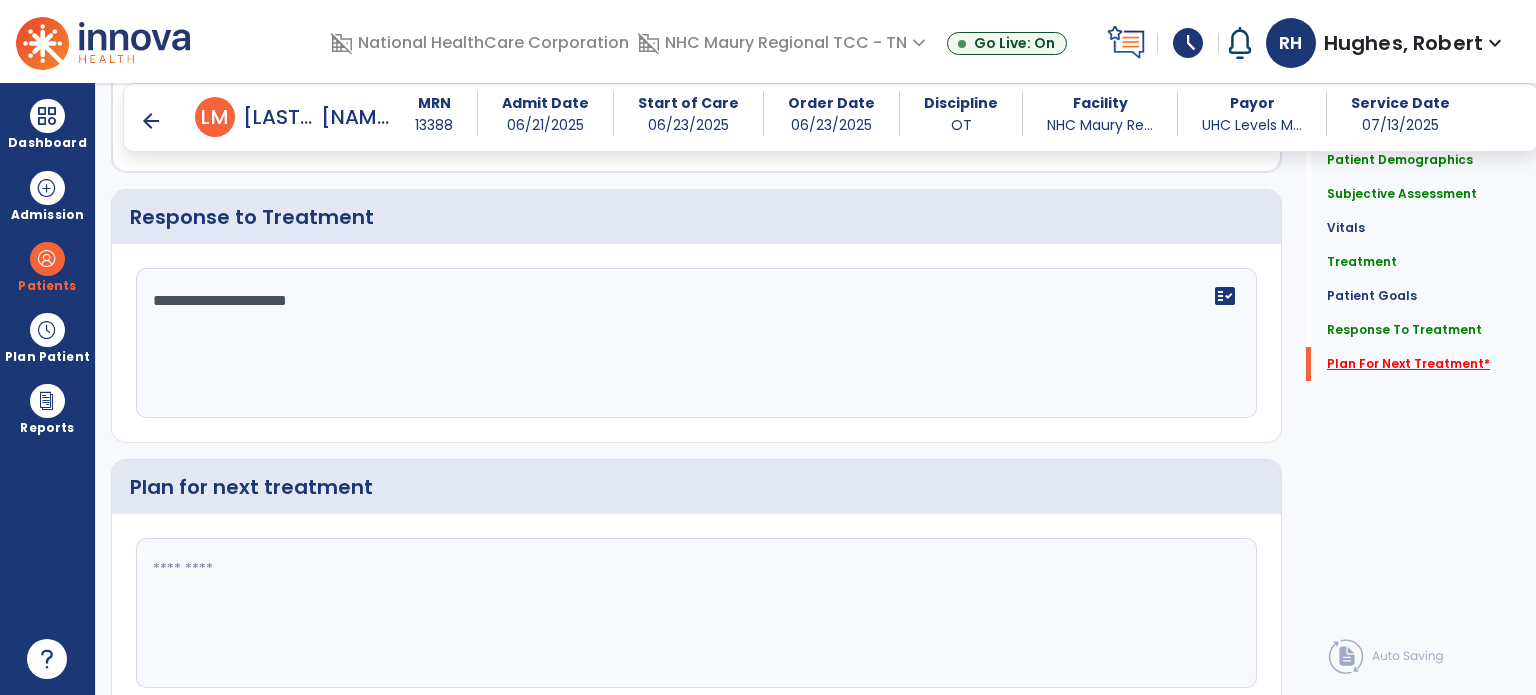 scroll, scrollTop: 2651, scrollLeft: 0, axis: vertical 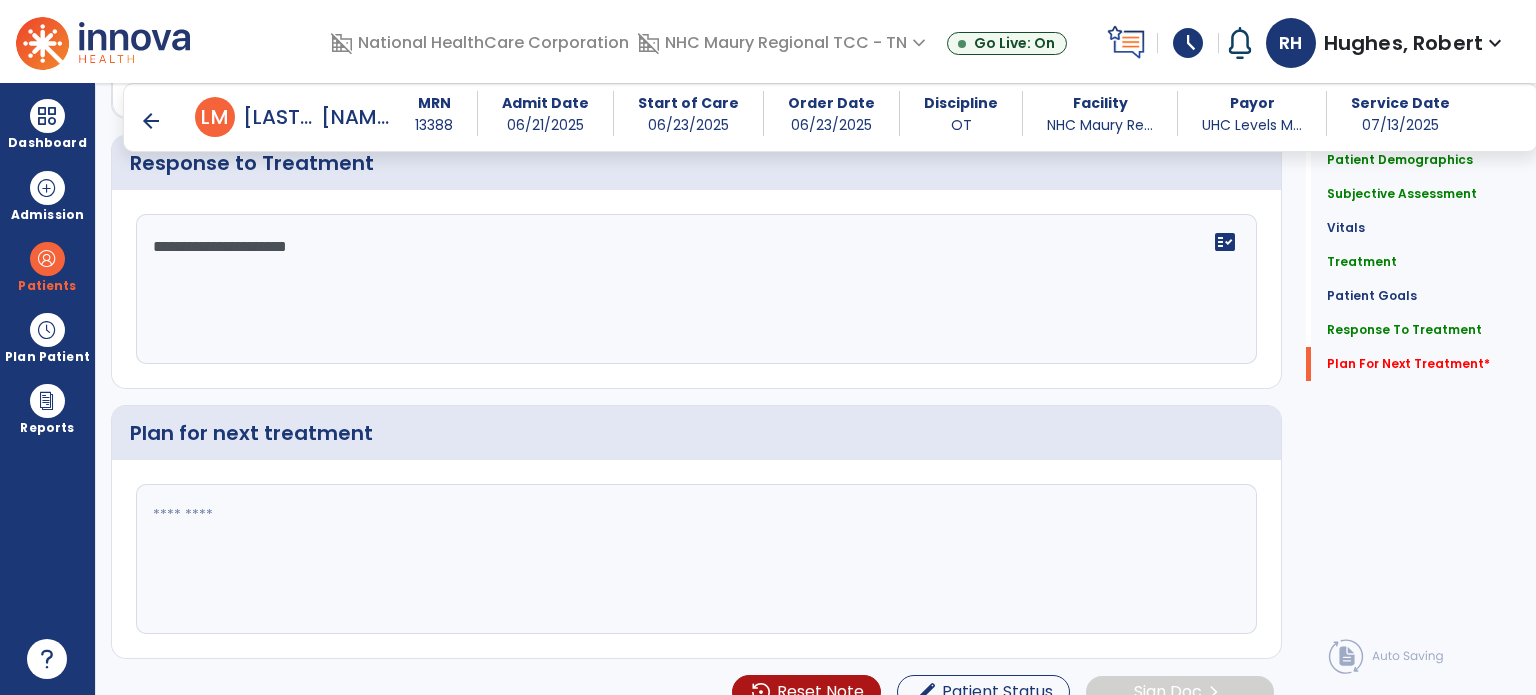 click 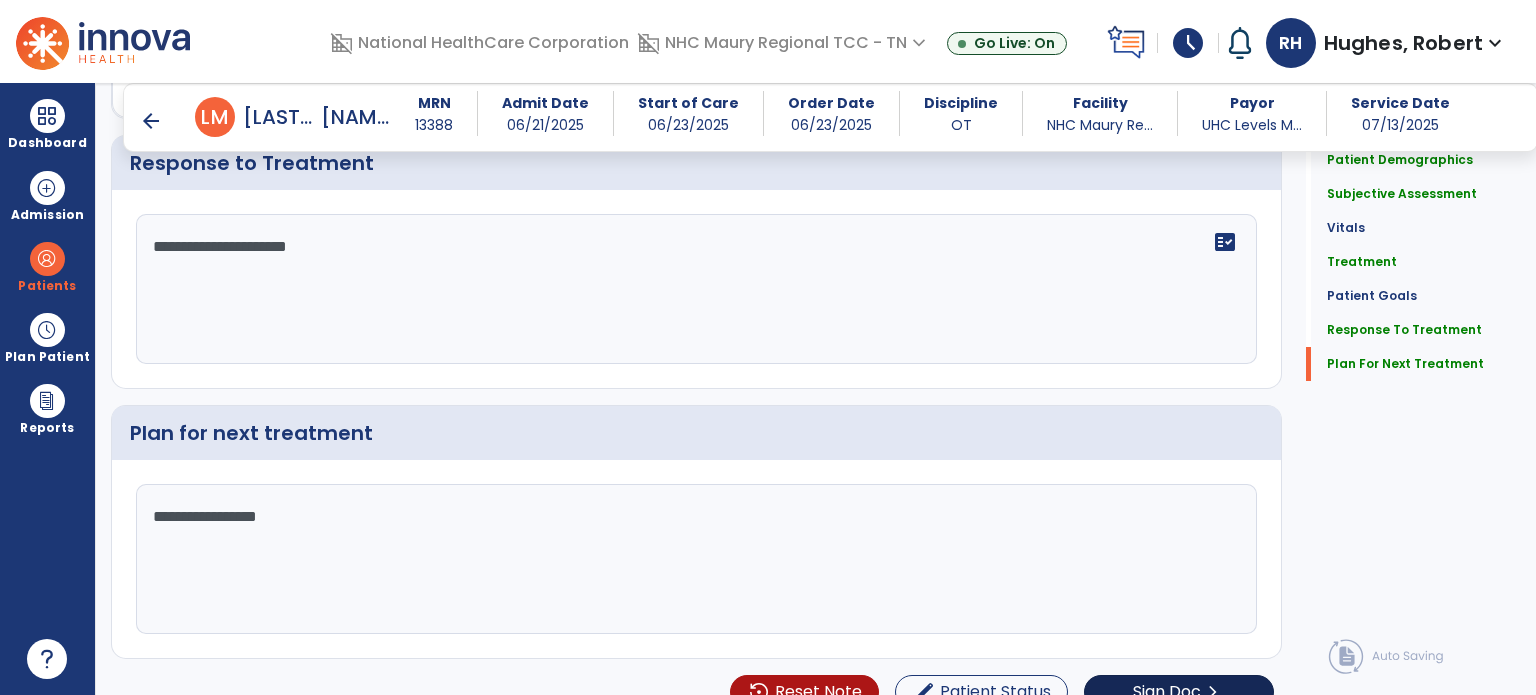 scroll, scrollTop: 2651, scrollLeft: 0, axis: vertical 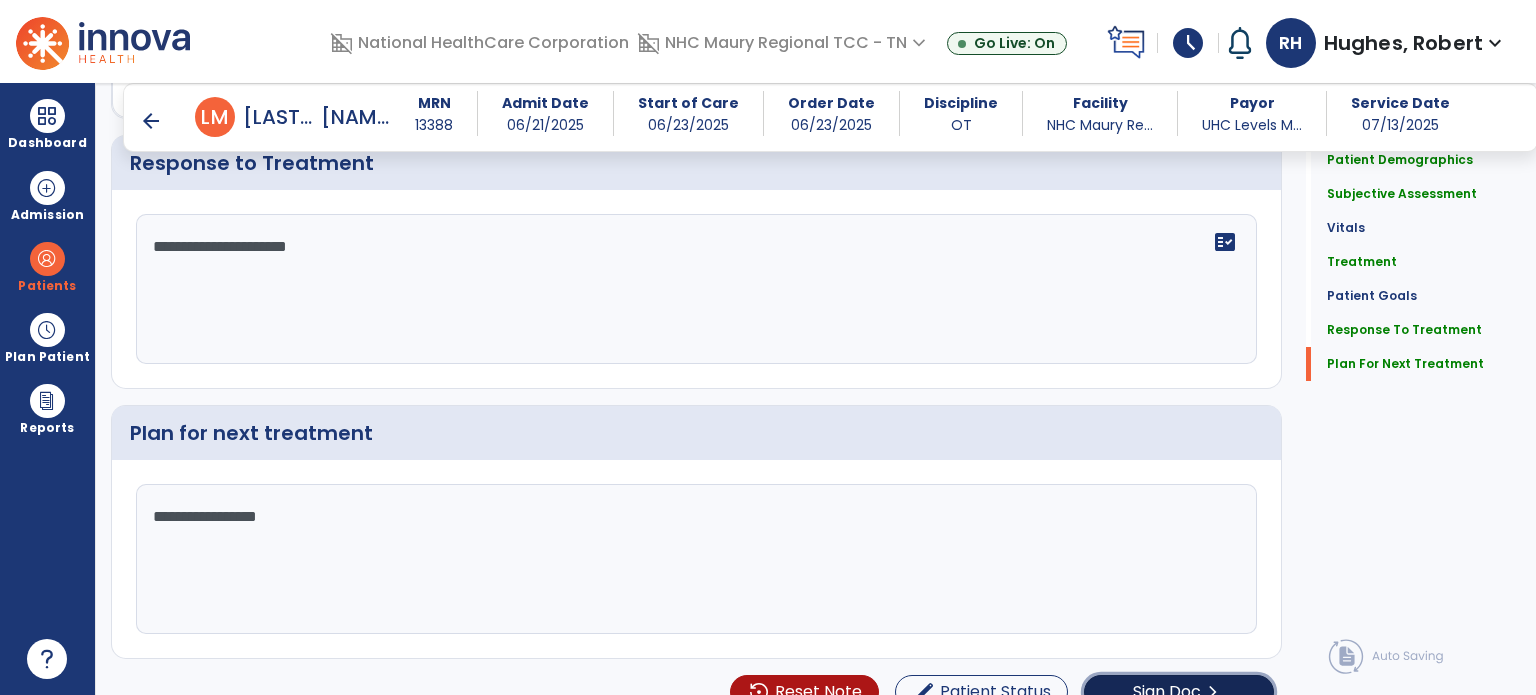 click on "chevron_right" 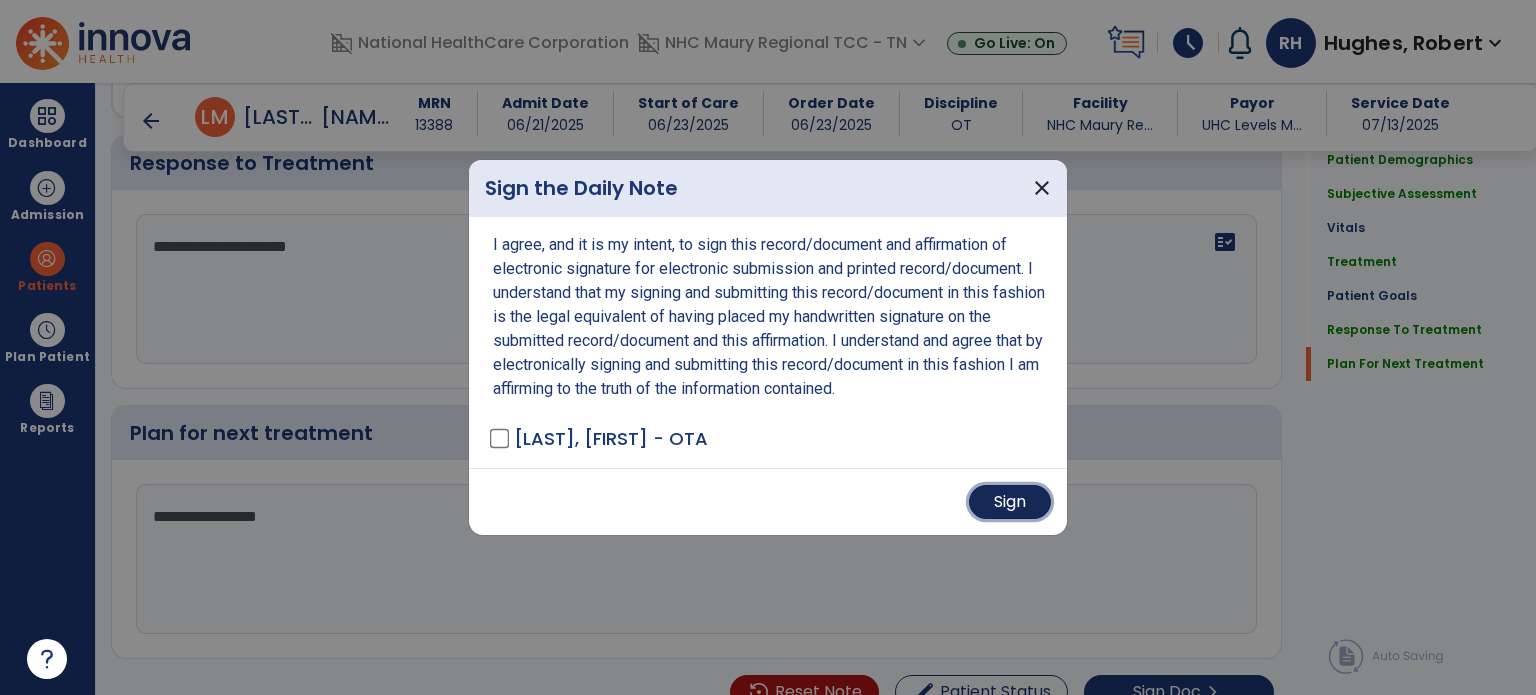 click on "Sign" at bounding box center [1010, 502] 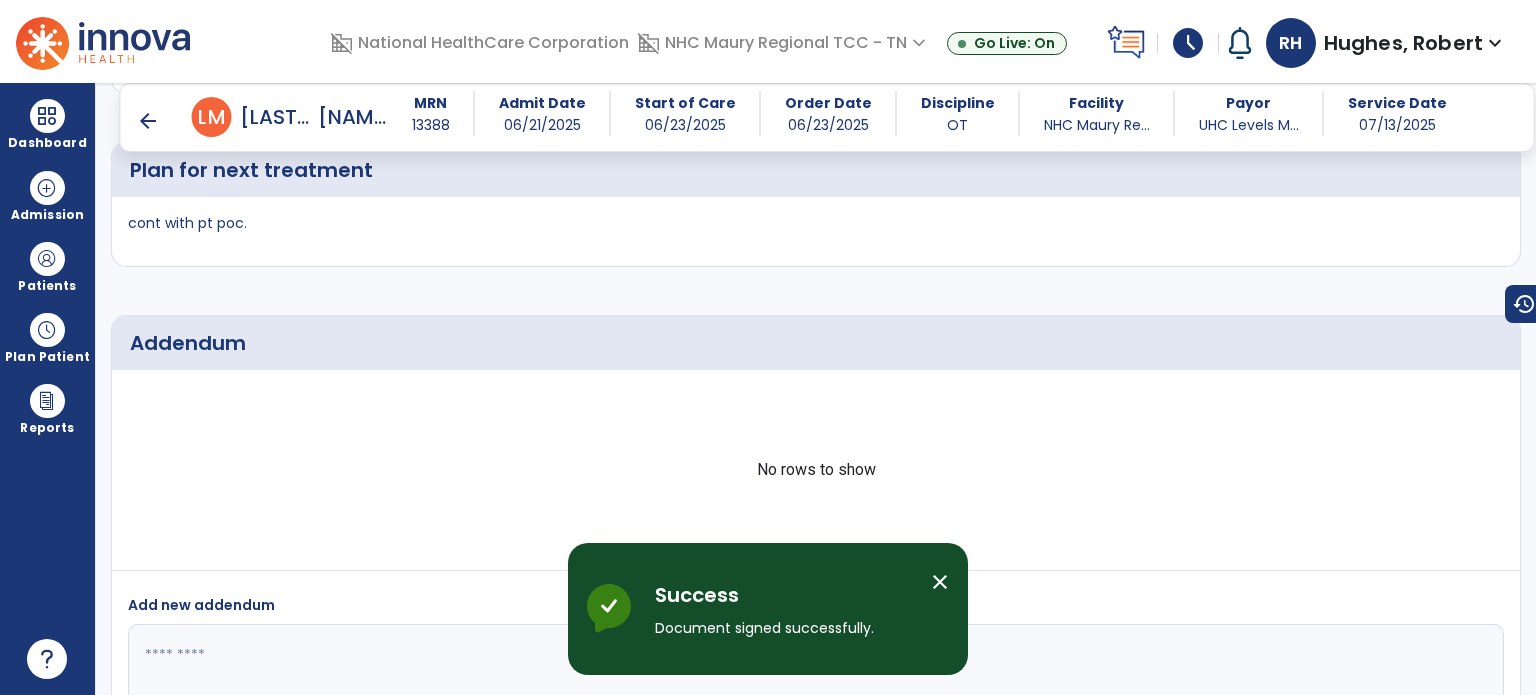 scroll, scrollTop: 4025, scrollLeft: 0, axis: vertical 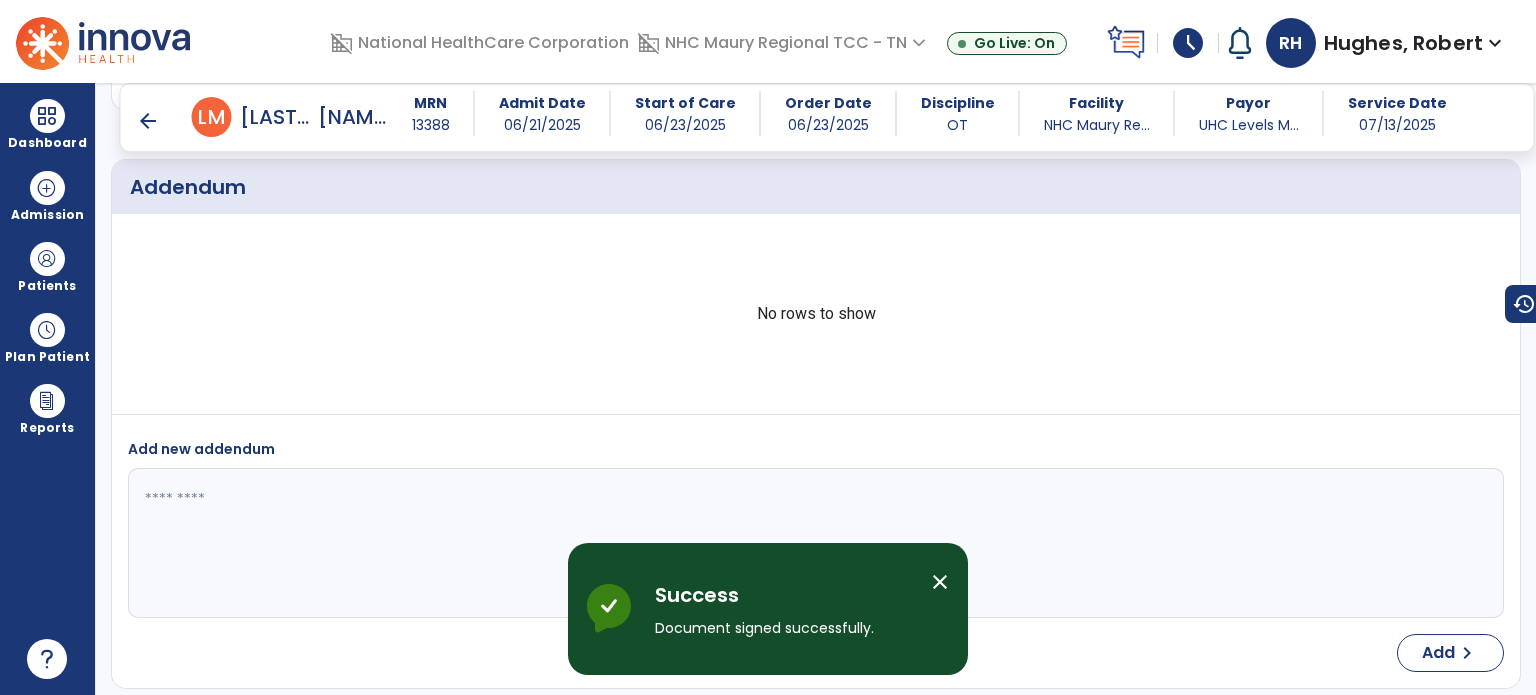 click on "arrow_back" at bounding box center (148, 121) 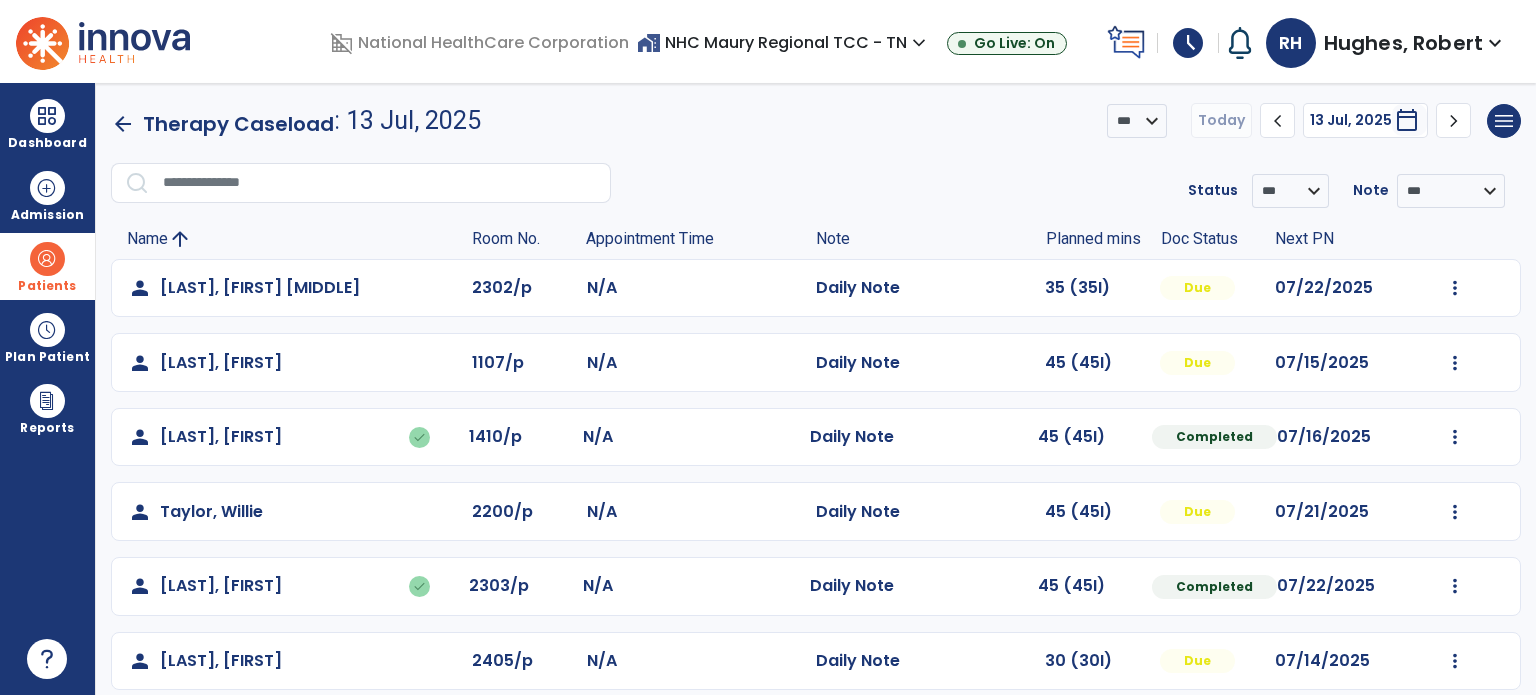 click at bounding box center (47, 259) 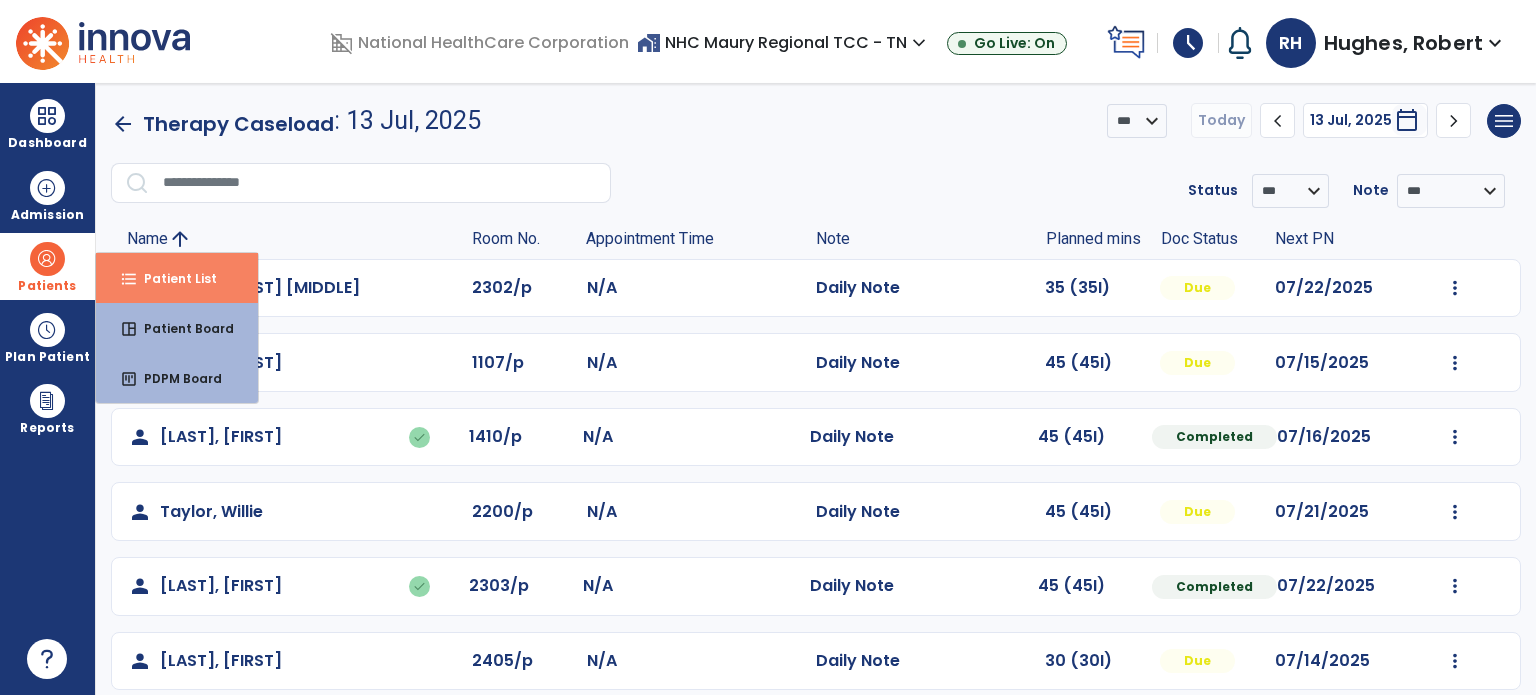 click on "Patient List" at bounding box center (172, 278) 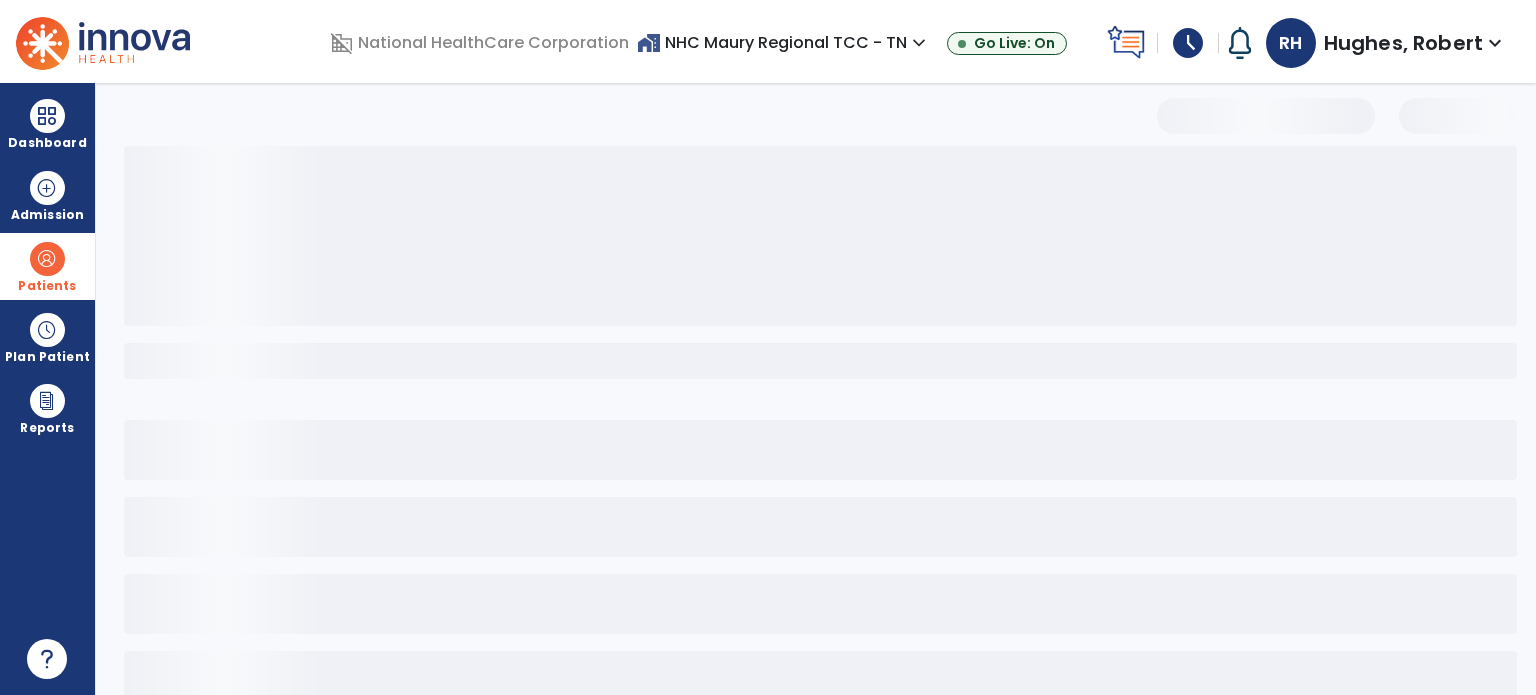 select on "***" 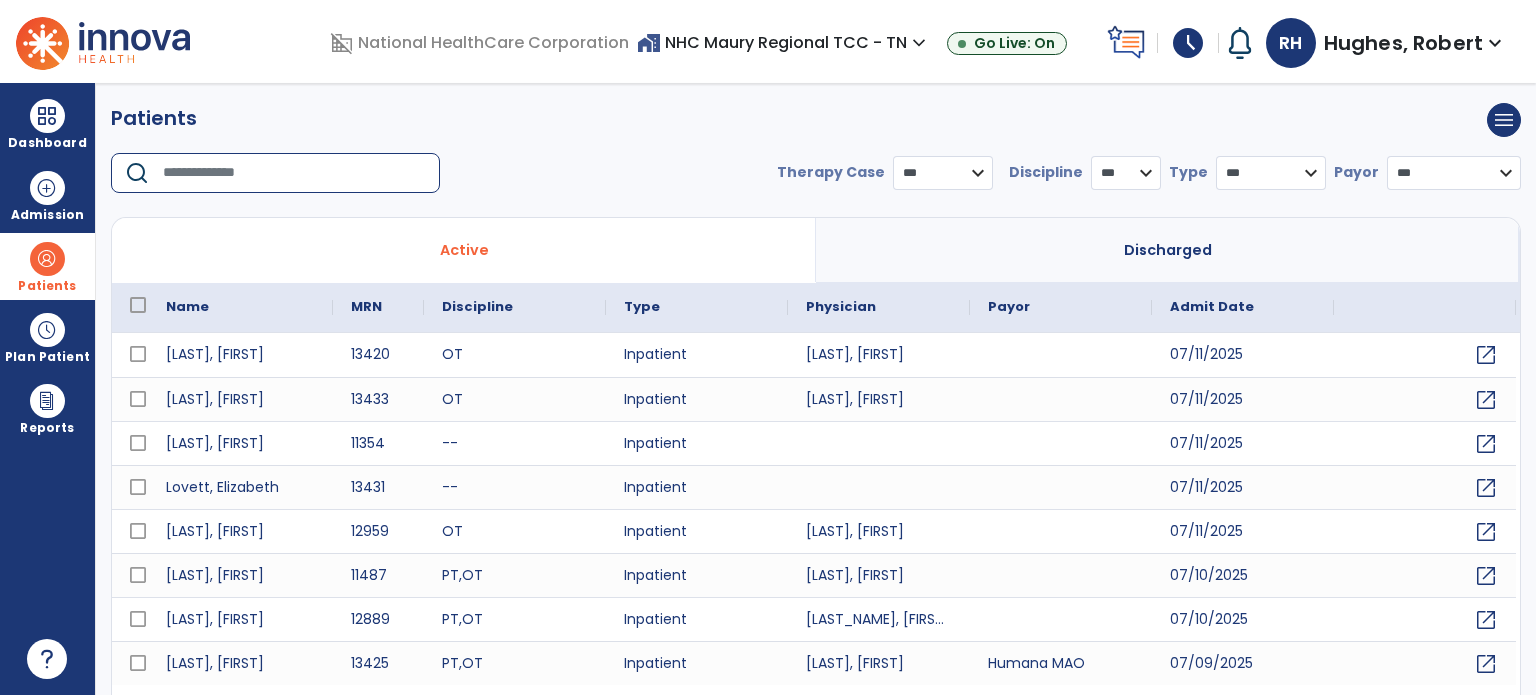 click at bounding box center (294, 173) 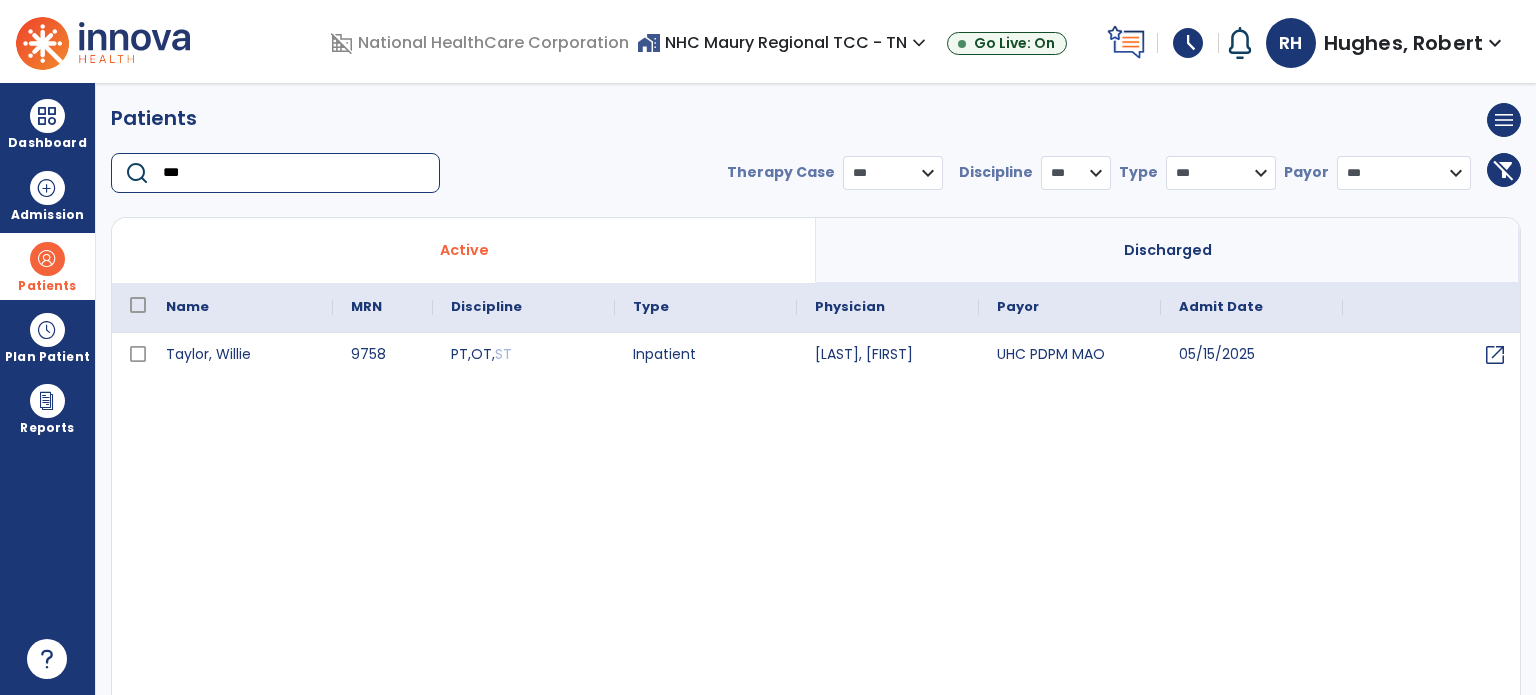 type on "***" 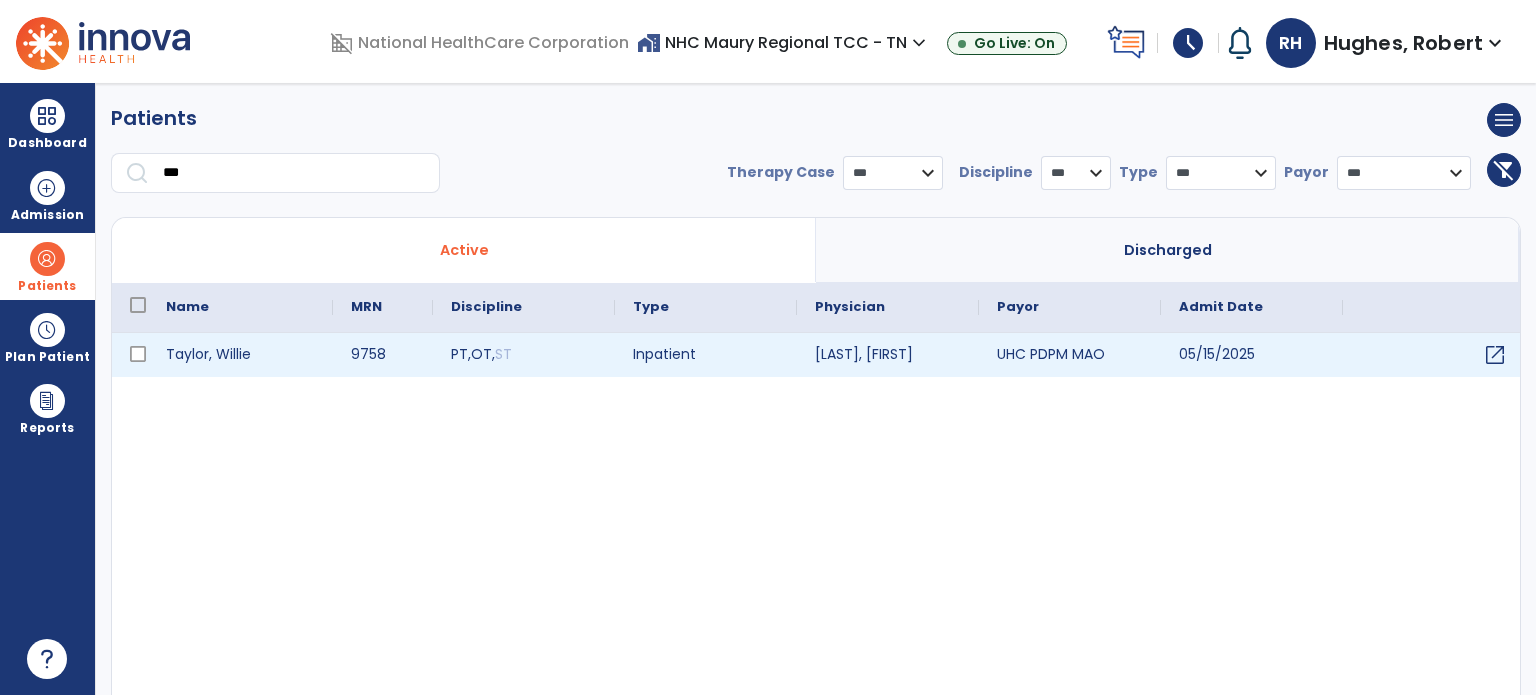 drag, startPoint x: 147, startPoint y: 164, endPoint x: 196, endPoint y: 358, distance: 200.09248 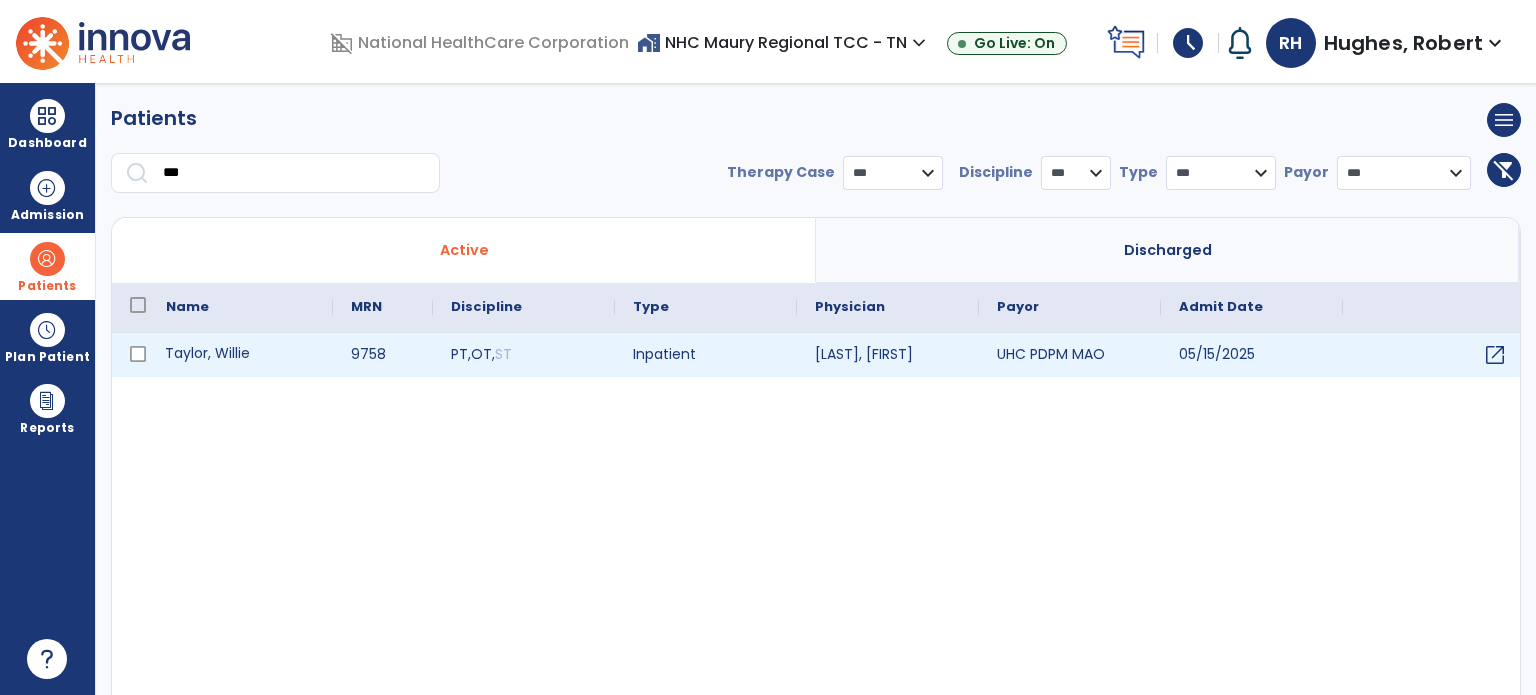 click on "Taylor, Willie" at bounding box center (240, 355) 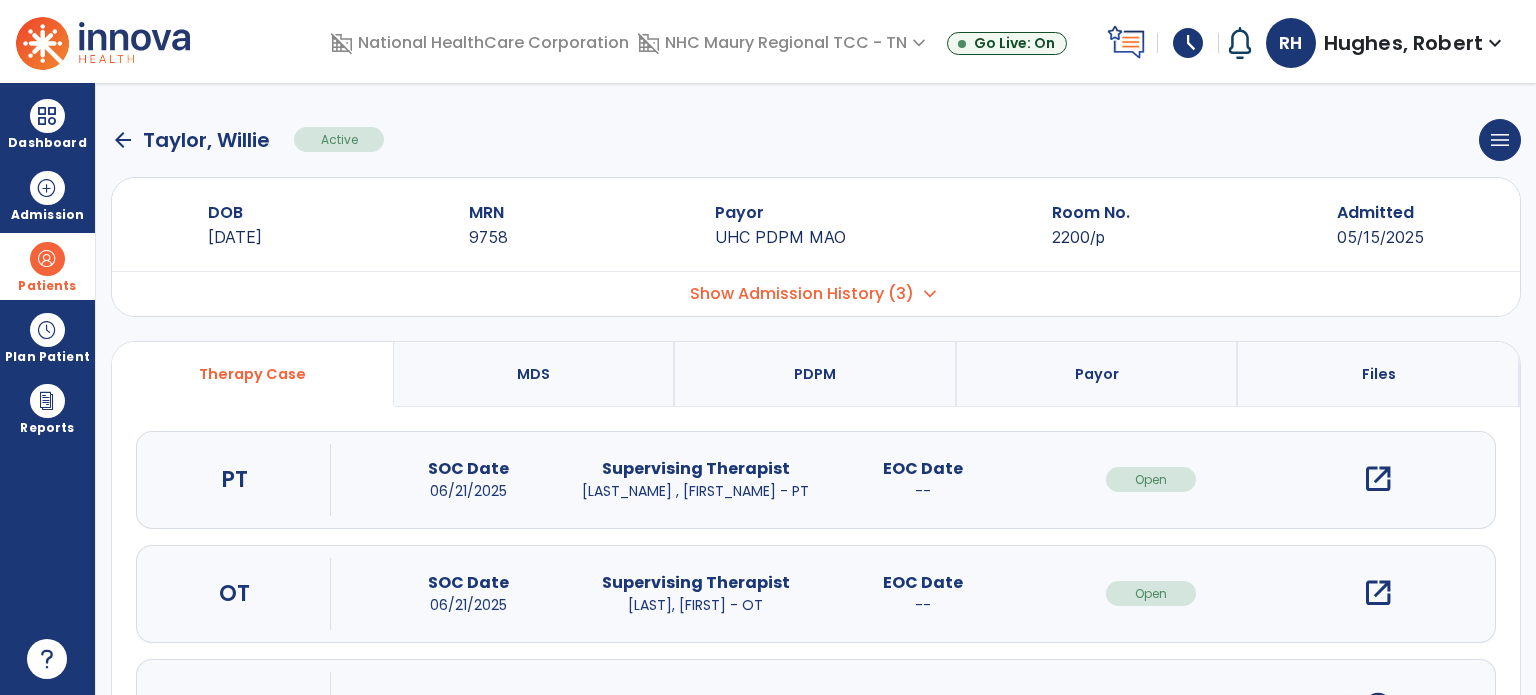 click on "open_in_new" at bounding box center [1378, 593] 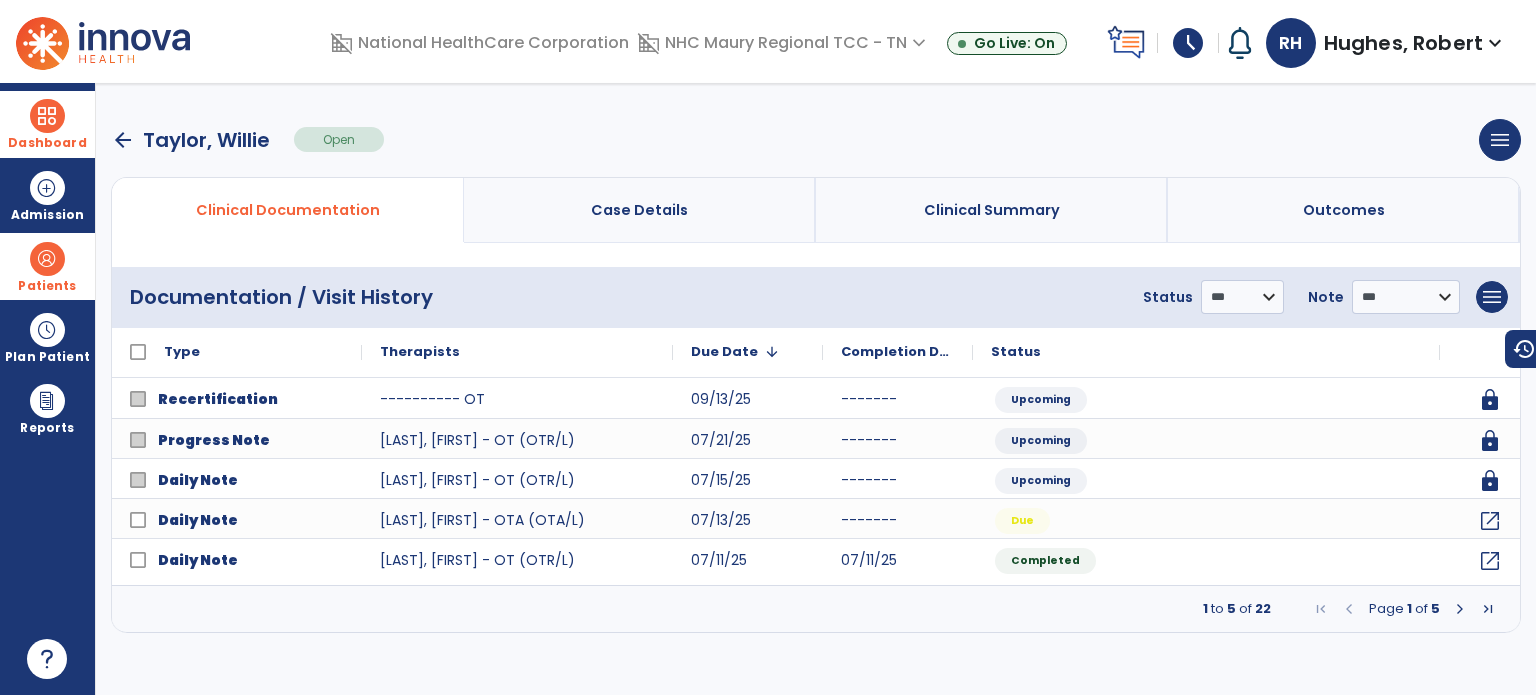 click at bounding box center [47, 116] 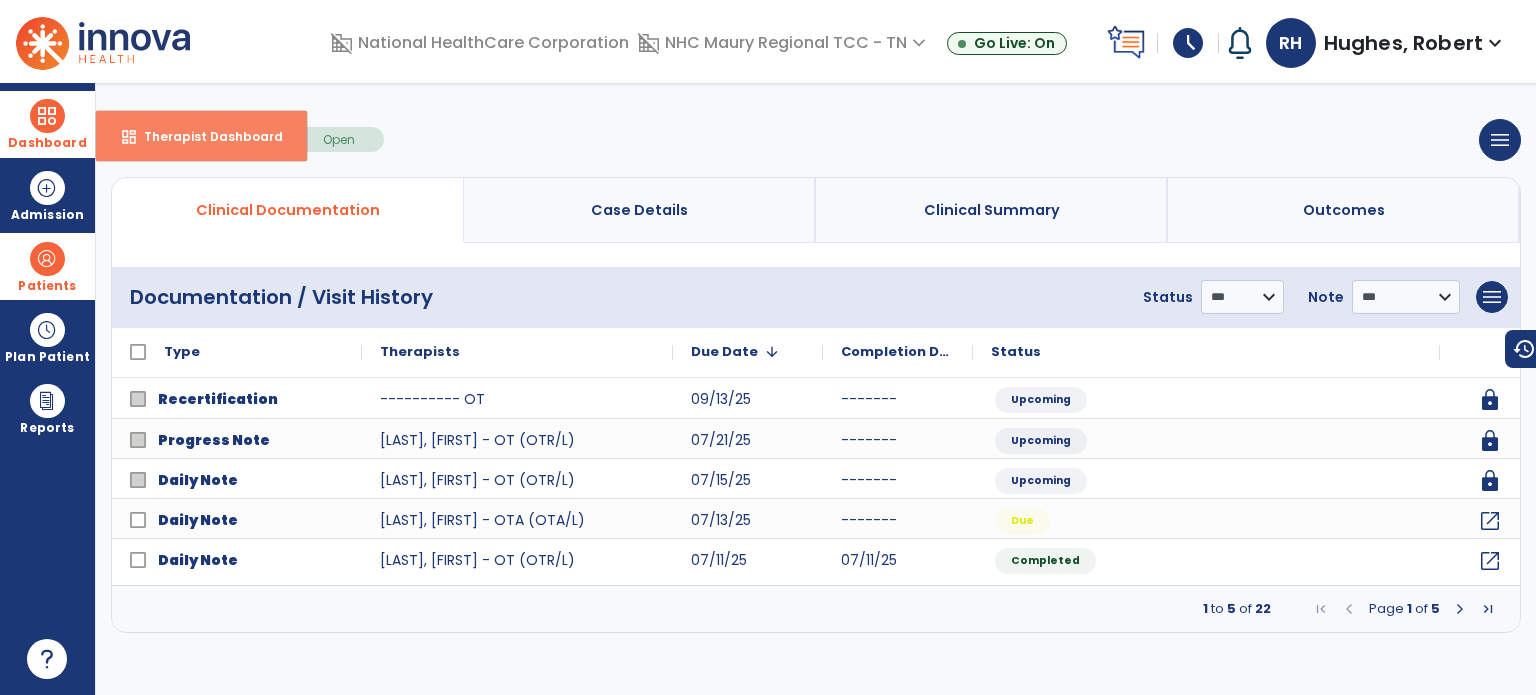 click on "Therapist Dashboard" at bounding box center [205, 136] 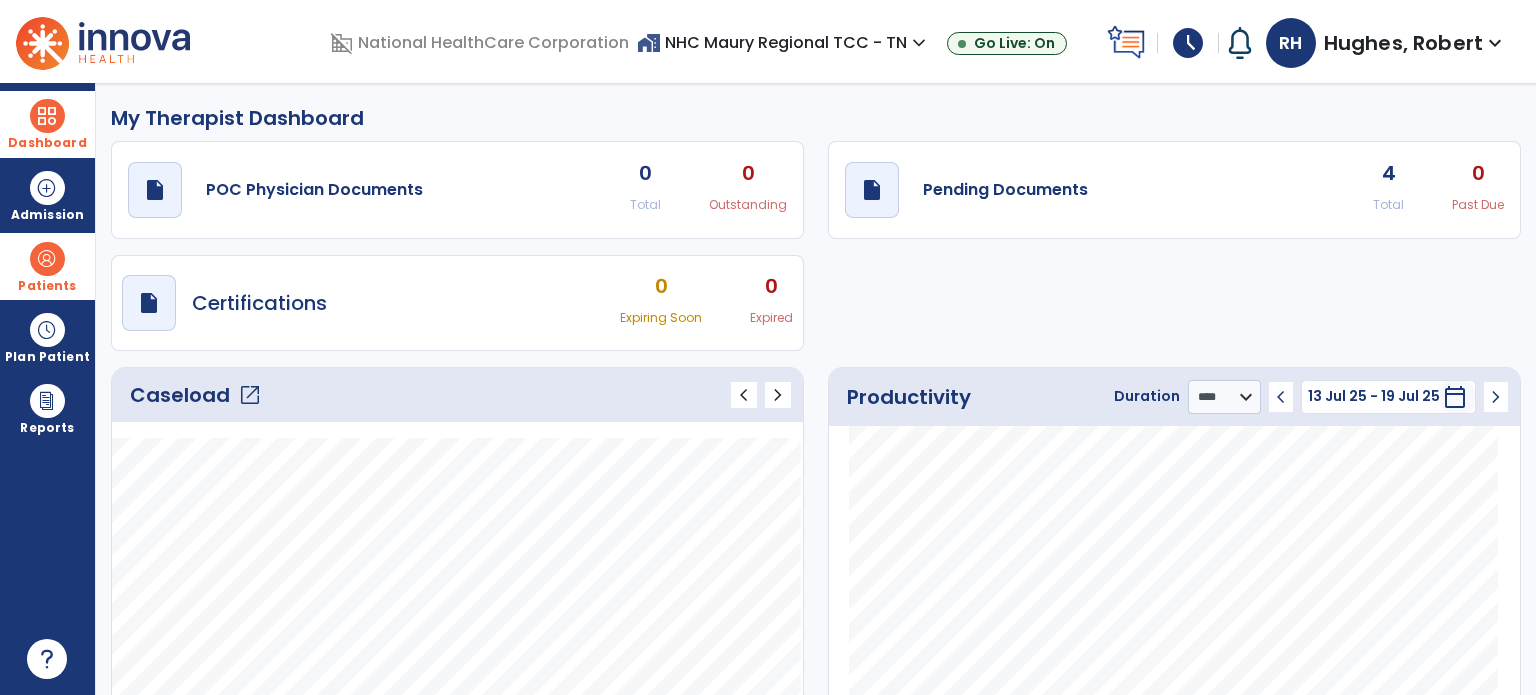 click on "open_in_new" 